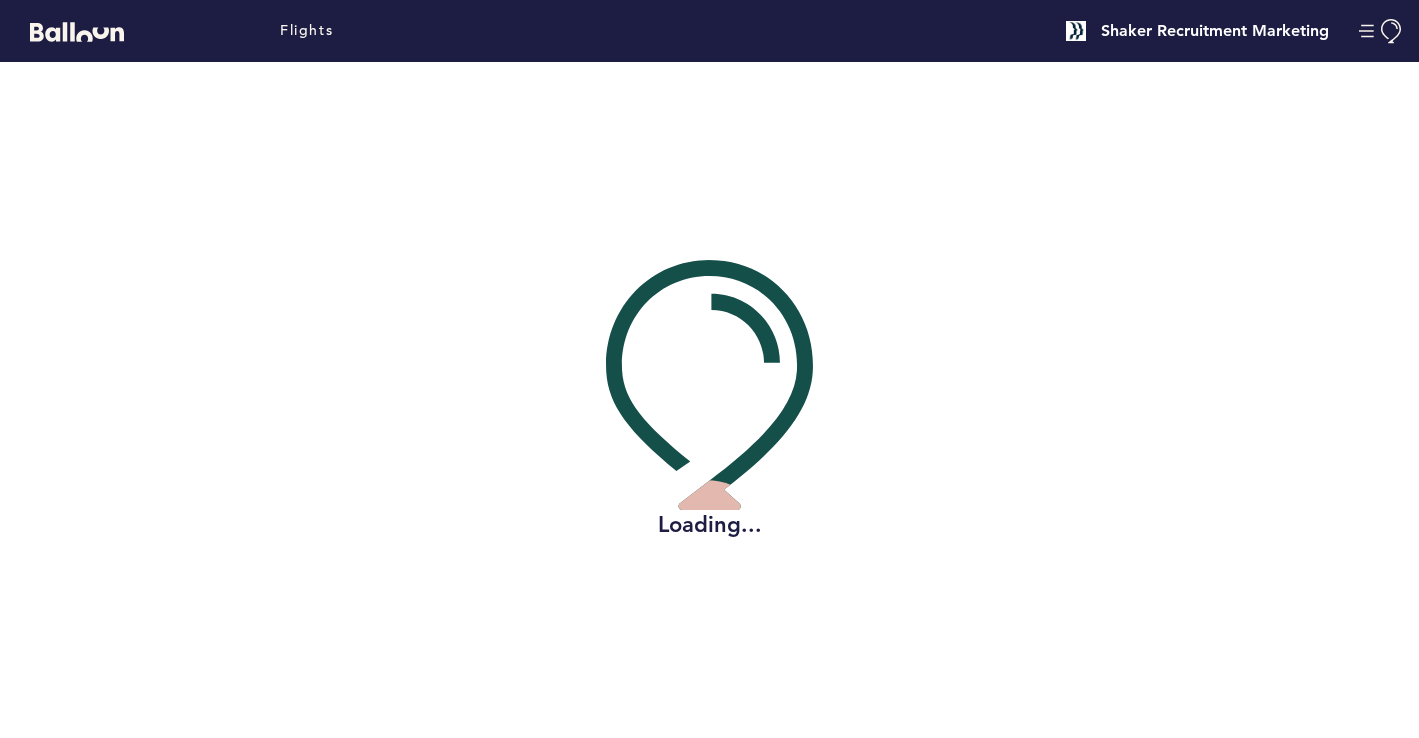 scroll, scrollTop: 0, scrollLeft: 0, axis: both 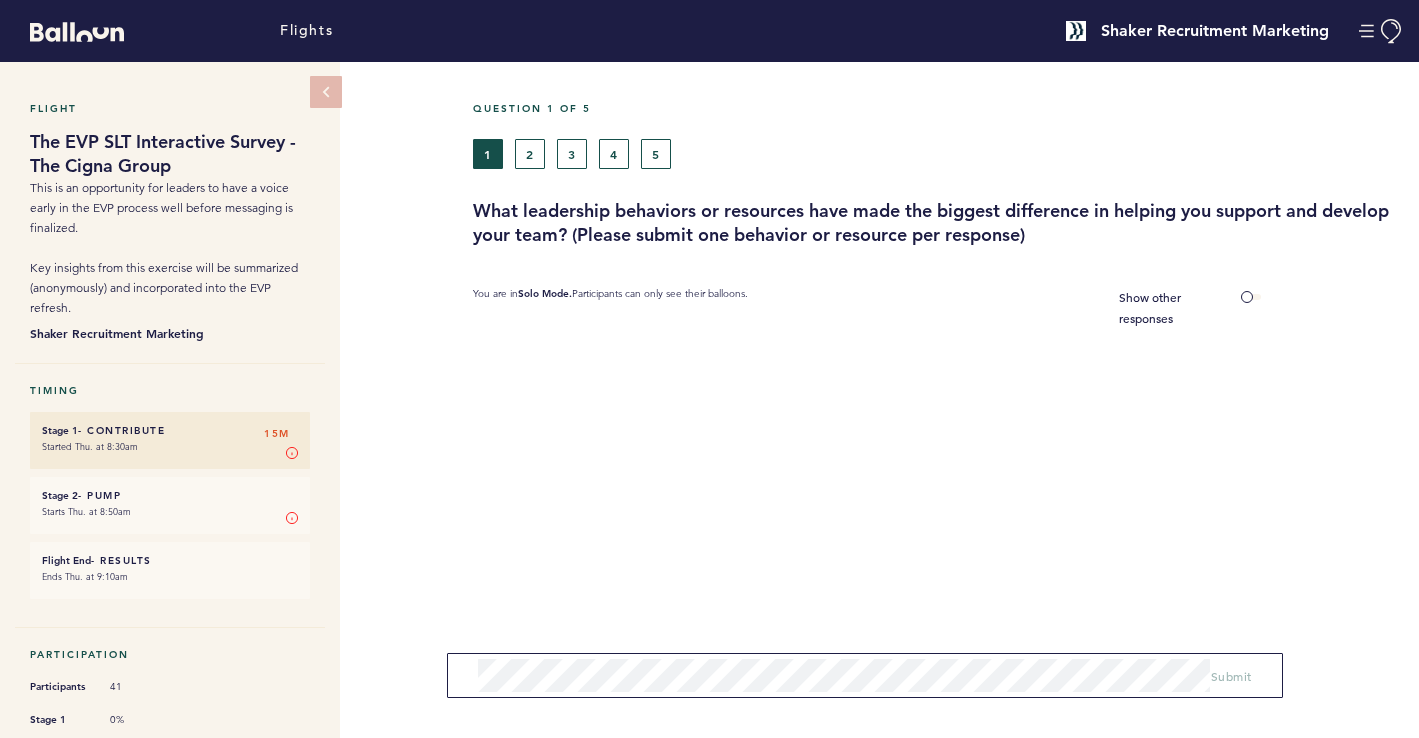 click on "Question 1 of 5   1   2   3   4   5  What leadership behaviors or resources have made the biggest difference in helping you support and develop your team? (Please submit one behavior or resource per response)  You are in  Solo Mode.  Participants can only see their balloons.   Show other responses   Submit" at bounding box center (946, 460) 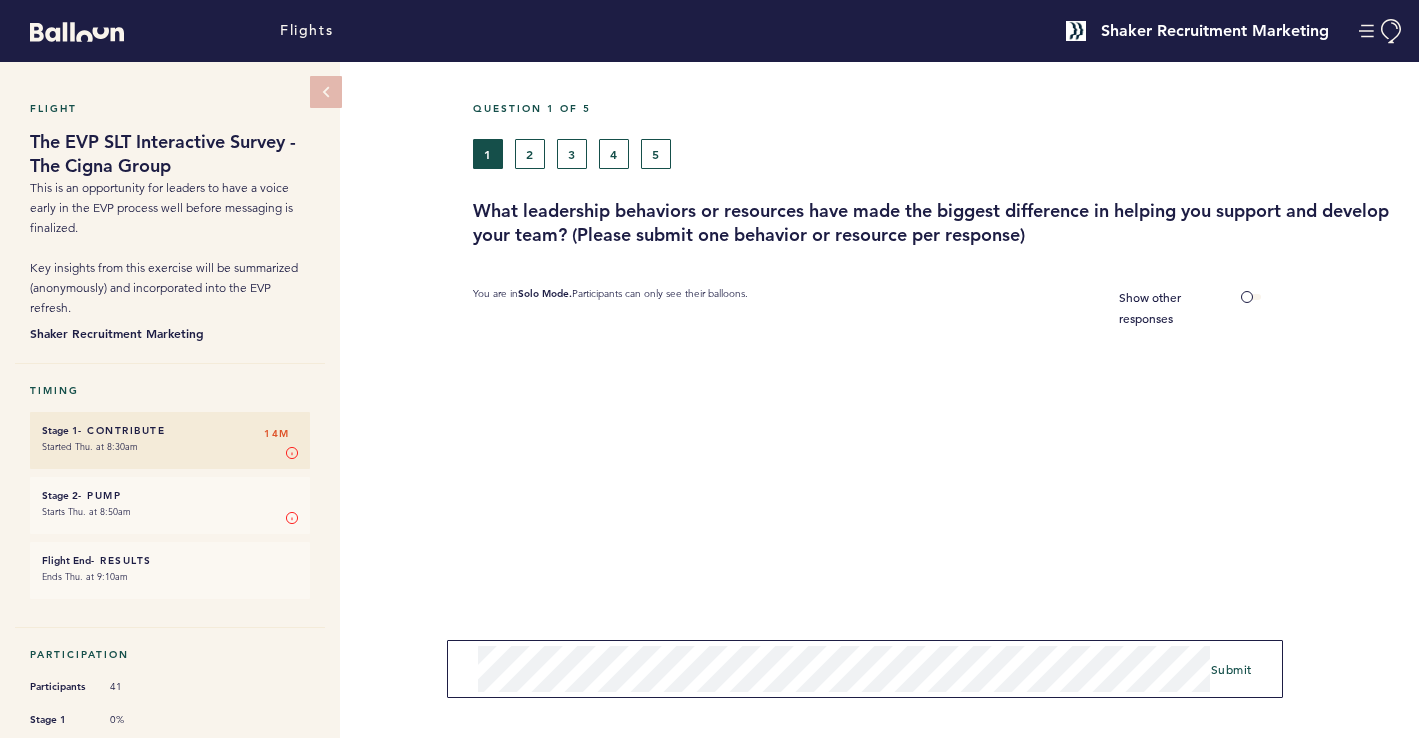 click on "Submit" at bounding box center [864, 669] 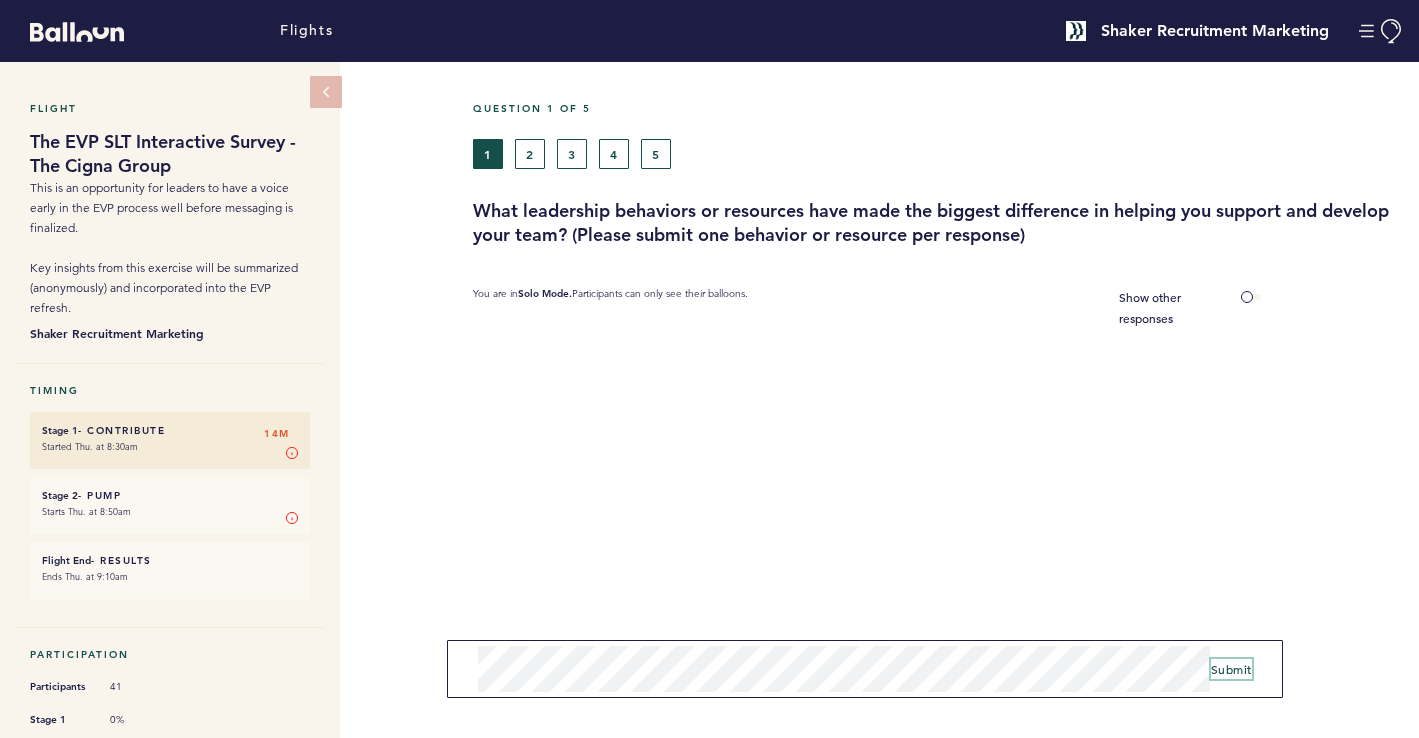 click on "Submit" at bounding box center [1231, 669] 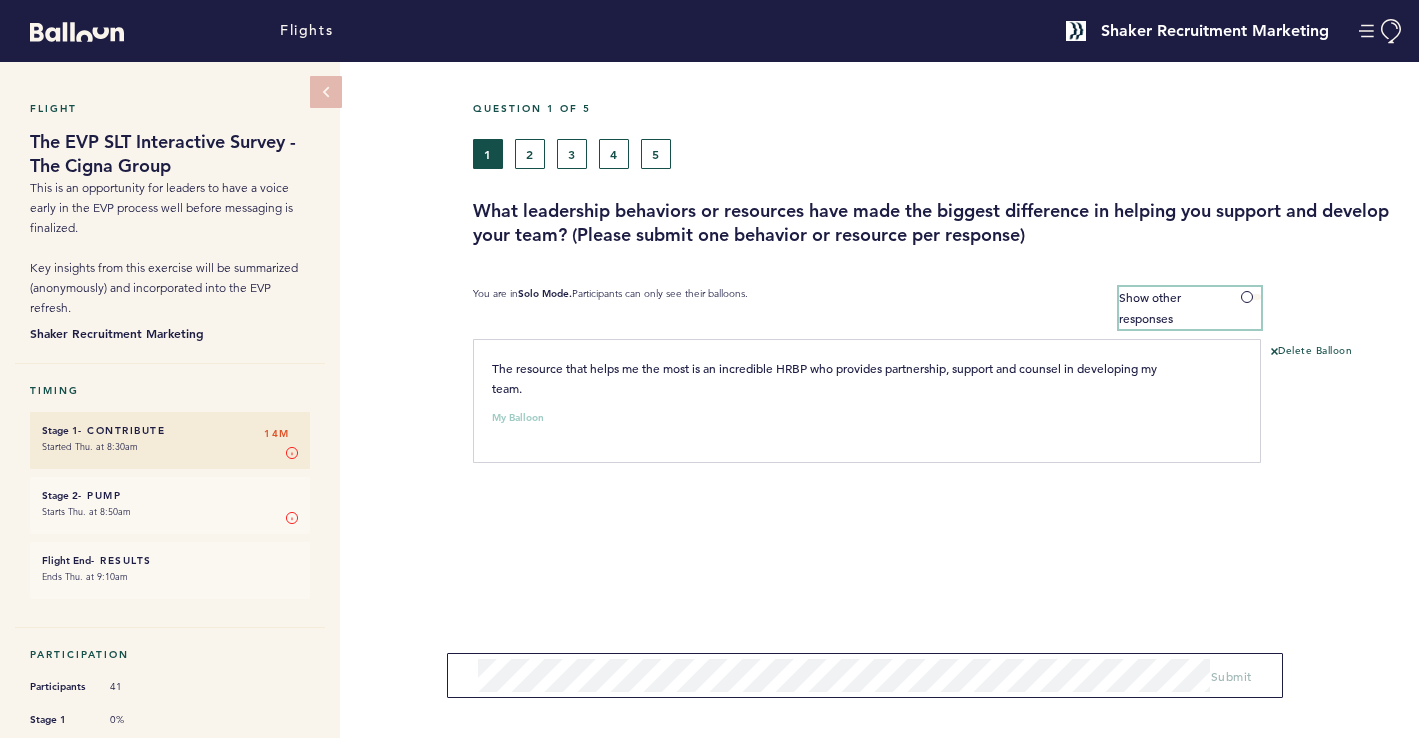 click on "Show other responses" at bounding box center (1150, 307) 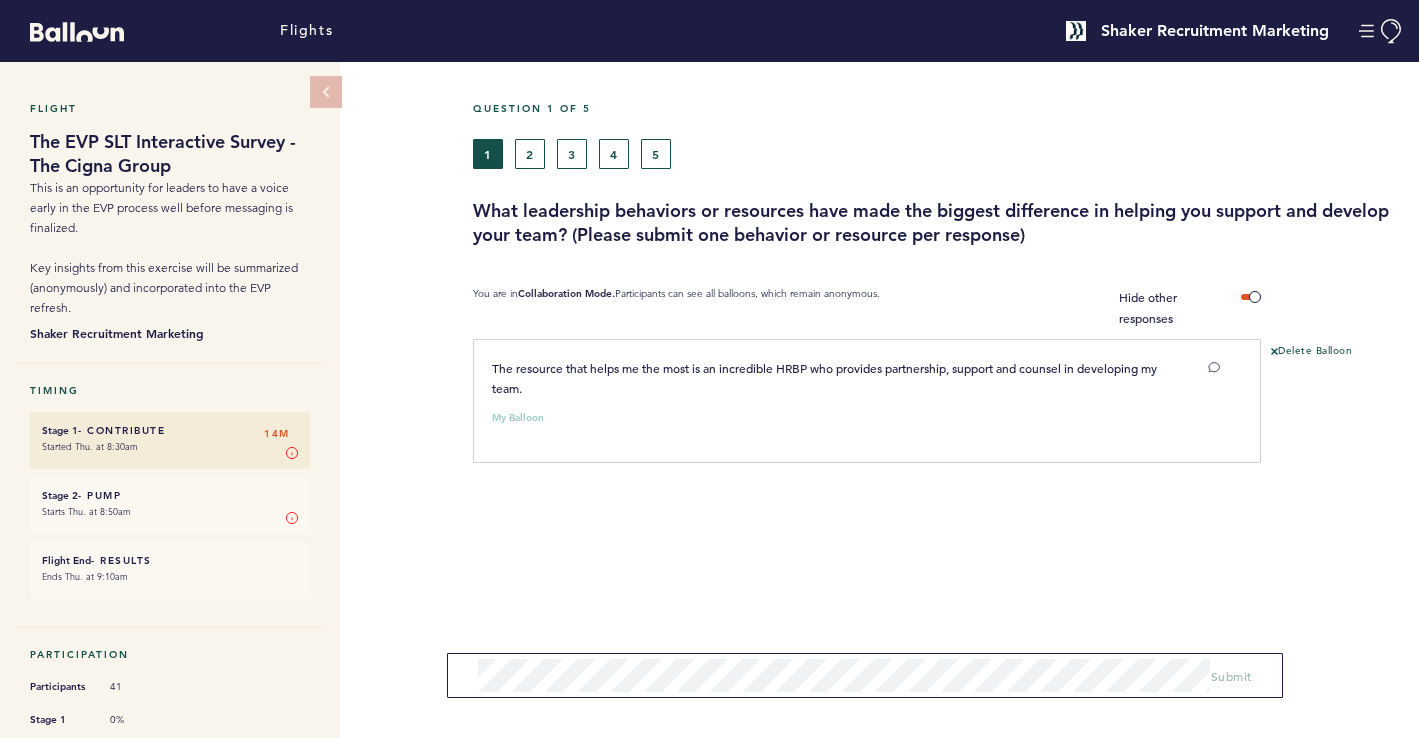 click on "Stage 2  - Pump   14M   Starts Thu. at 8:50am  Stage 2  In Stage 2, you vote on the responses by pumping the balloons that you like or support.   Click once for balloons you support/like and twice for your top choices.  Learn More" at bounding box center (170, 505) 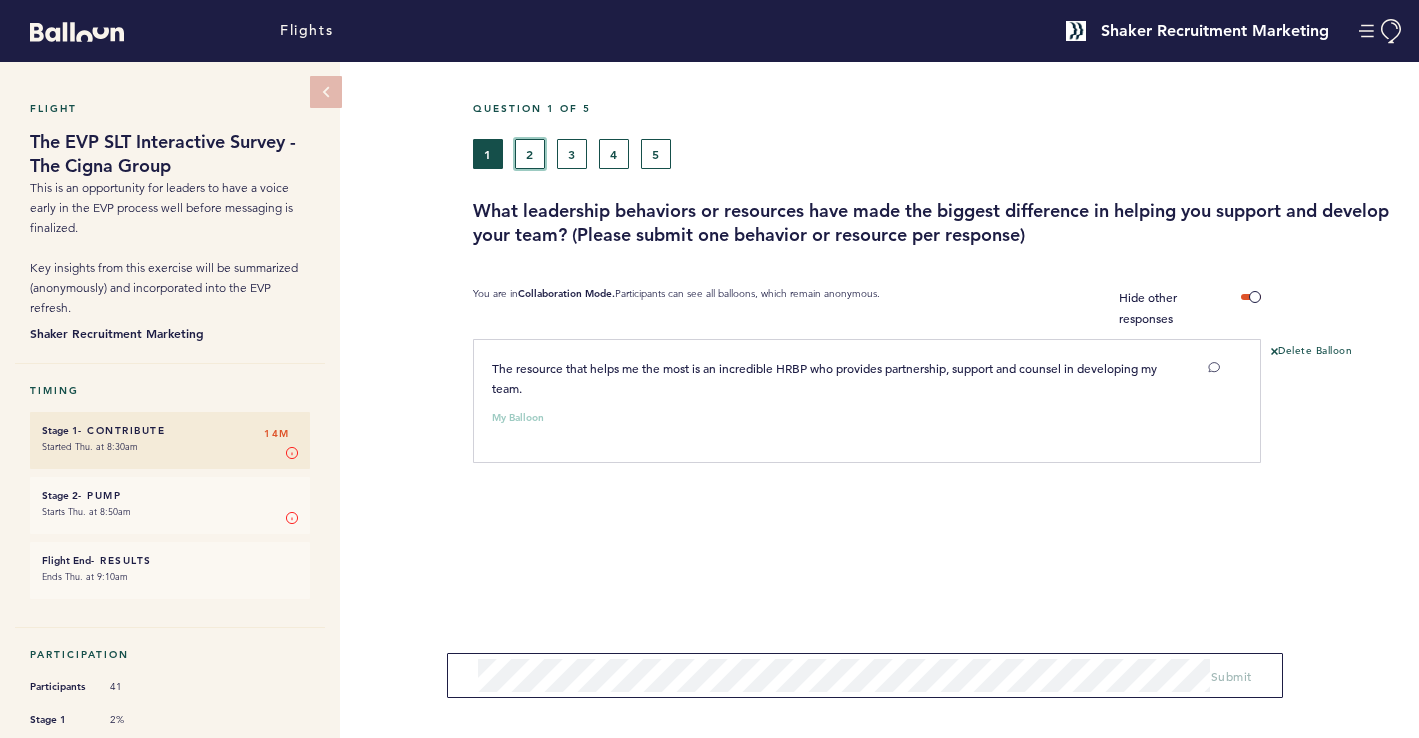 click on "2" at bounding box center (530, 154) 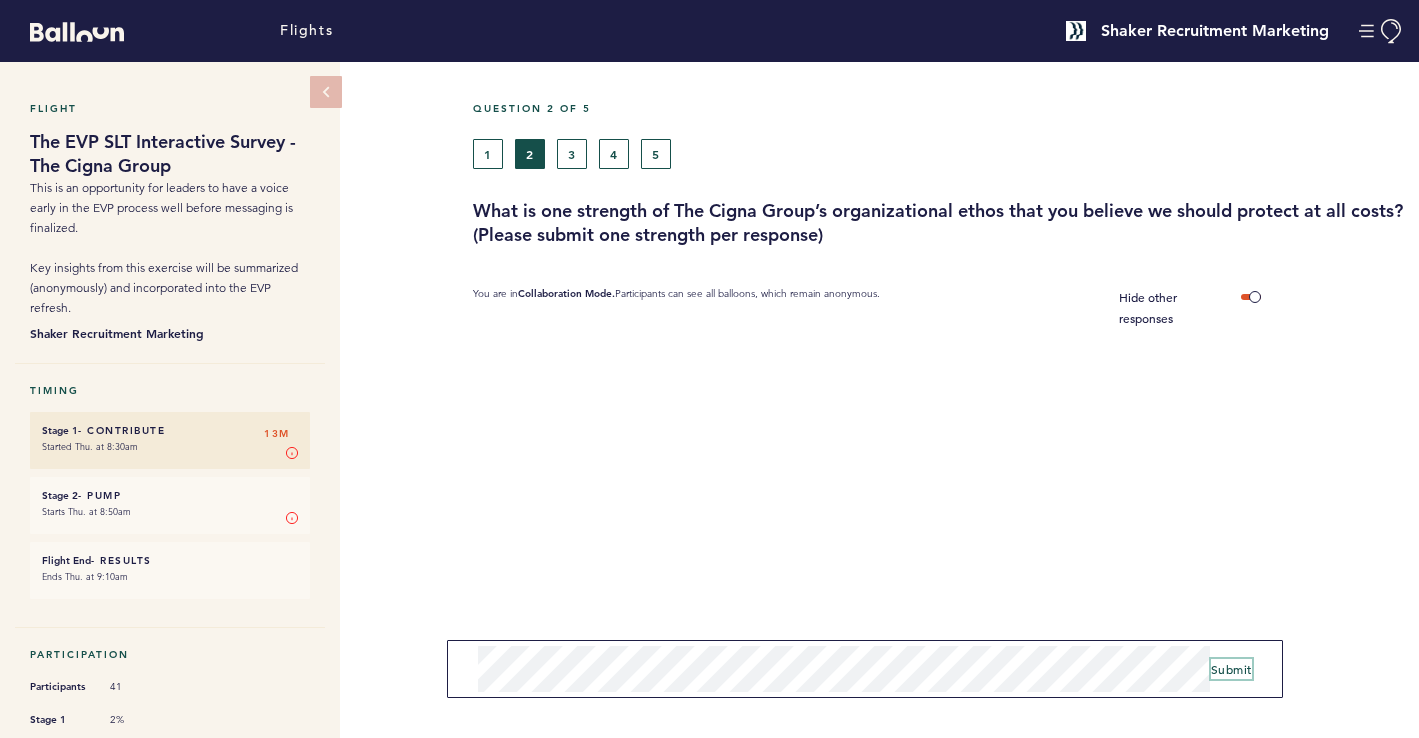 click on "Submit" at bounding box center (1231, 669) 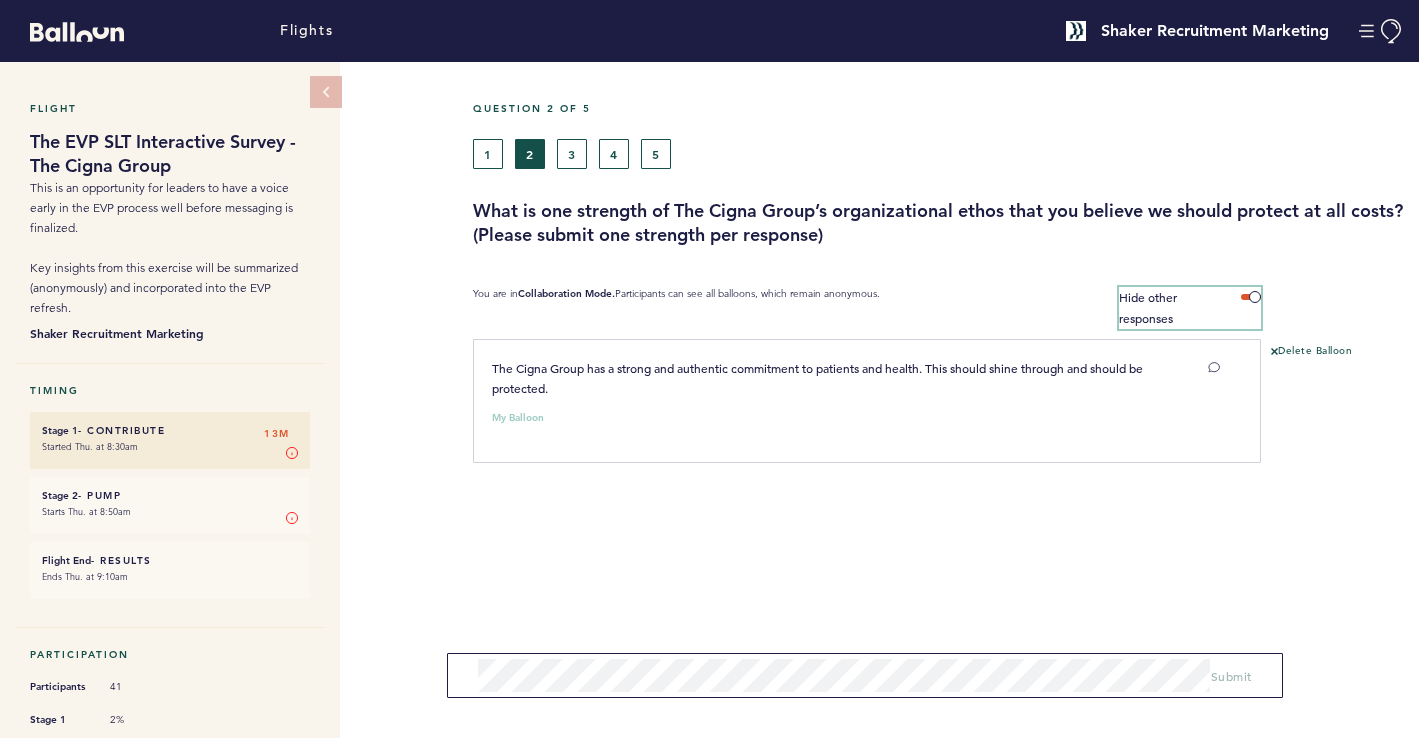 click at bounding box center (1251, 297) 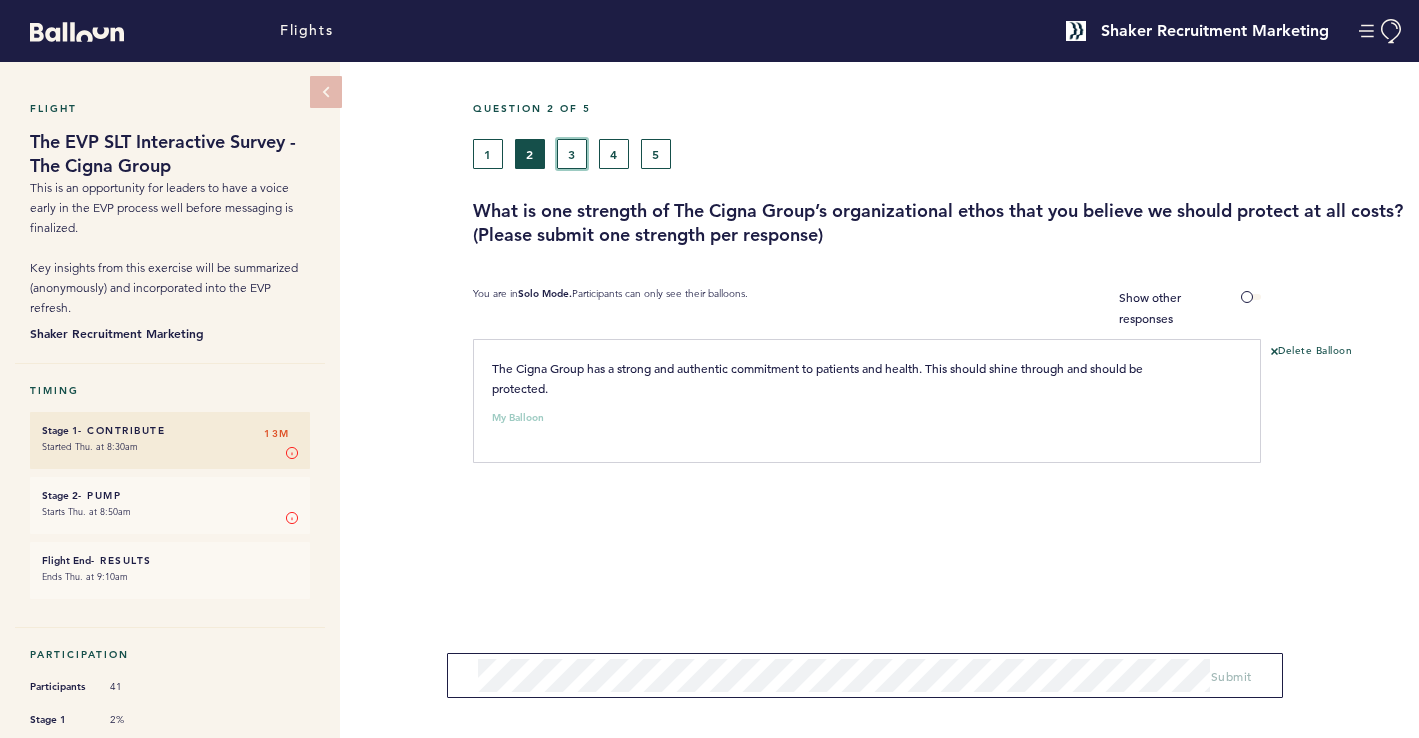 click on "3" at bounding box center [572, 154] 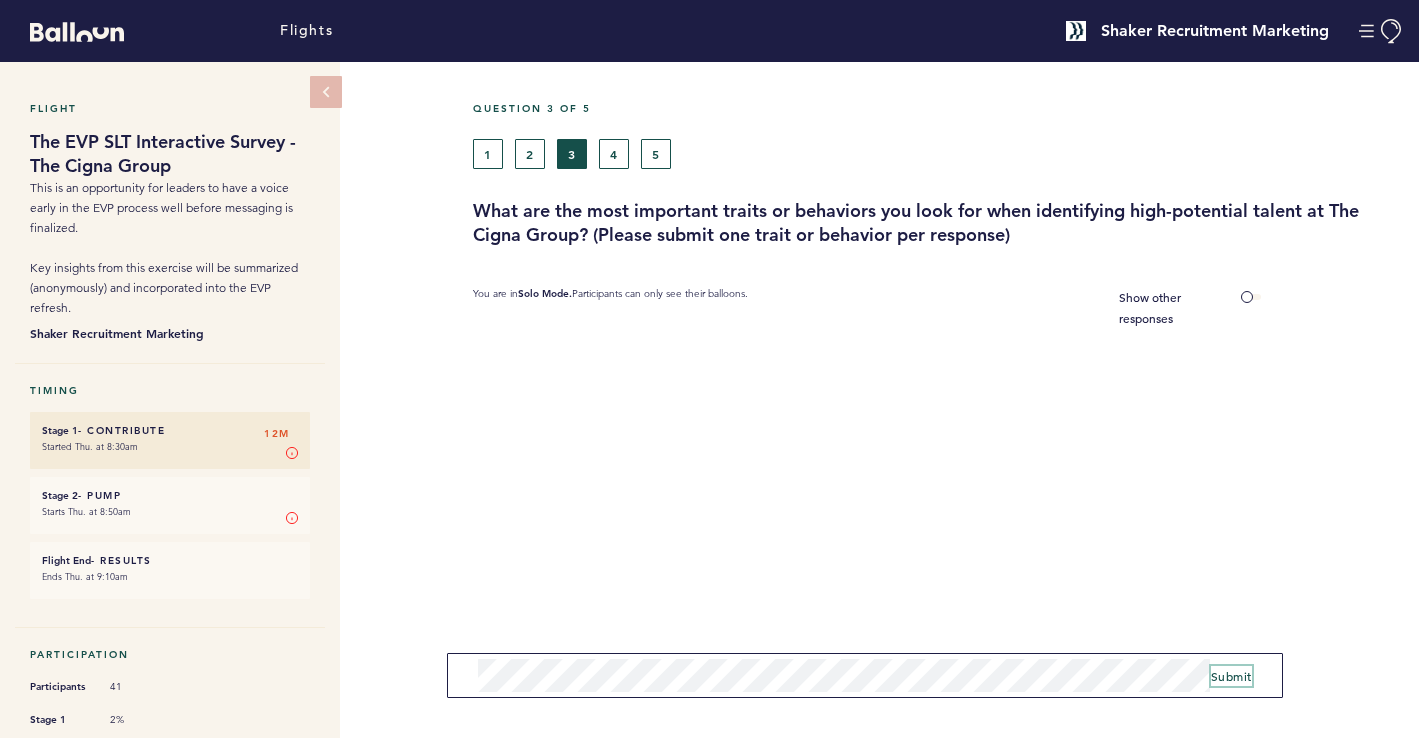 click on "Submit" at bounding box center [1231, 676] 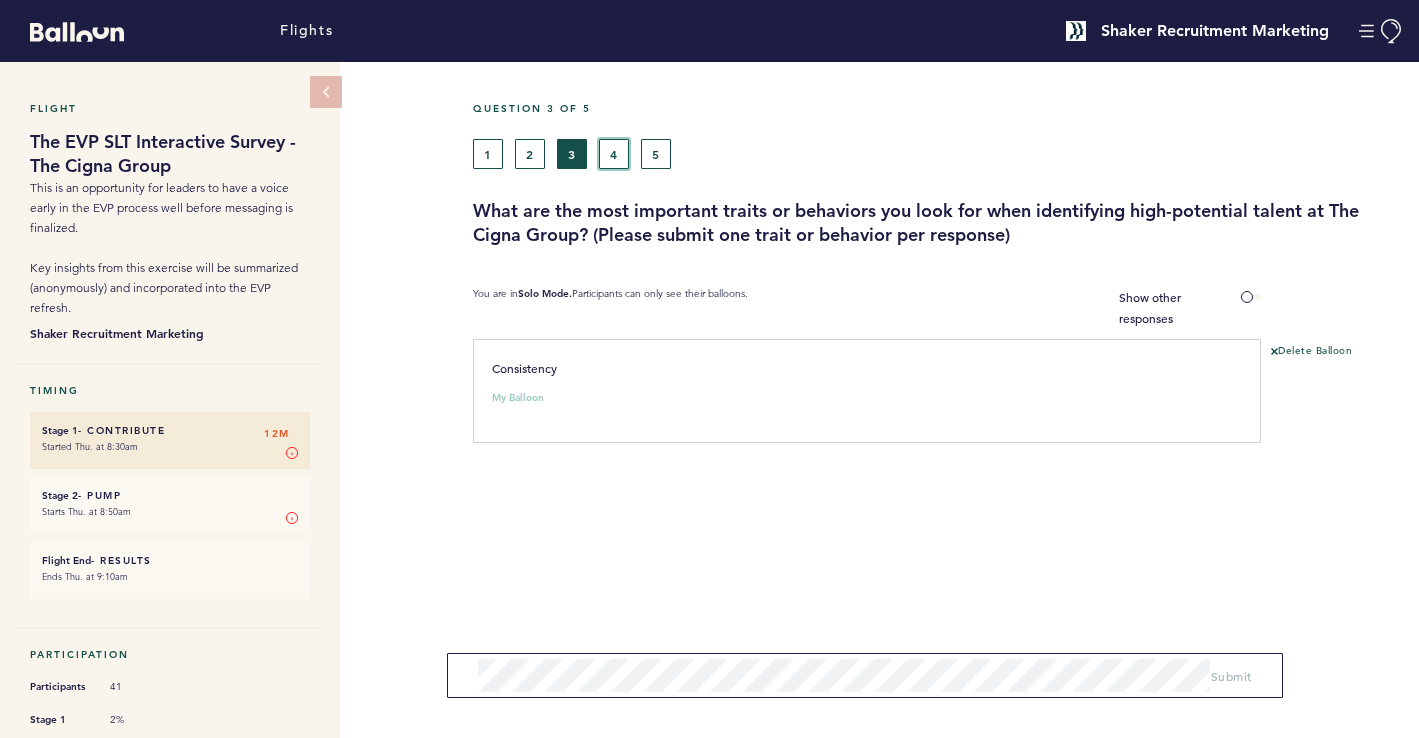 click on "4" at bounding box center [614, 154] 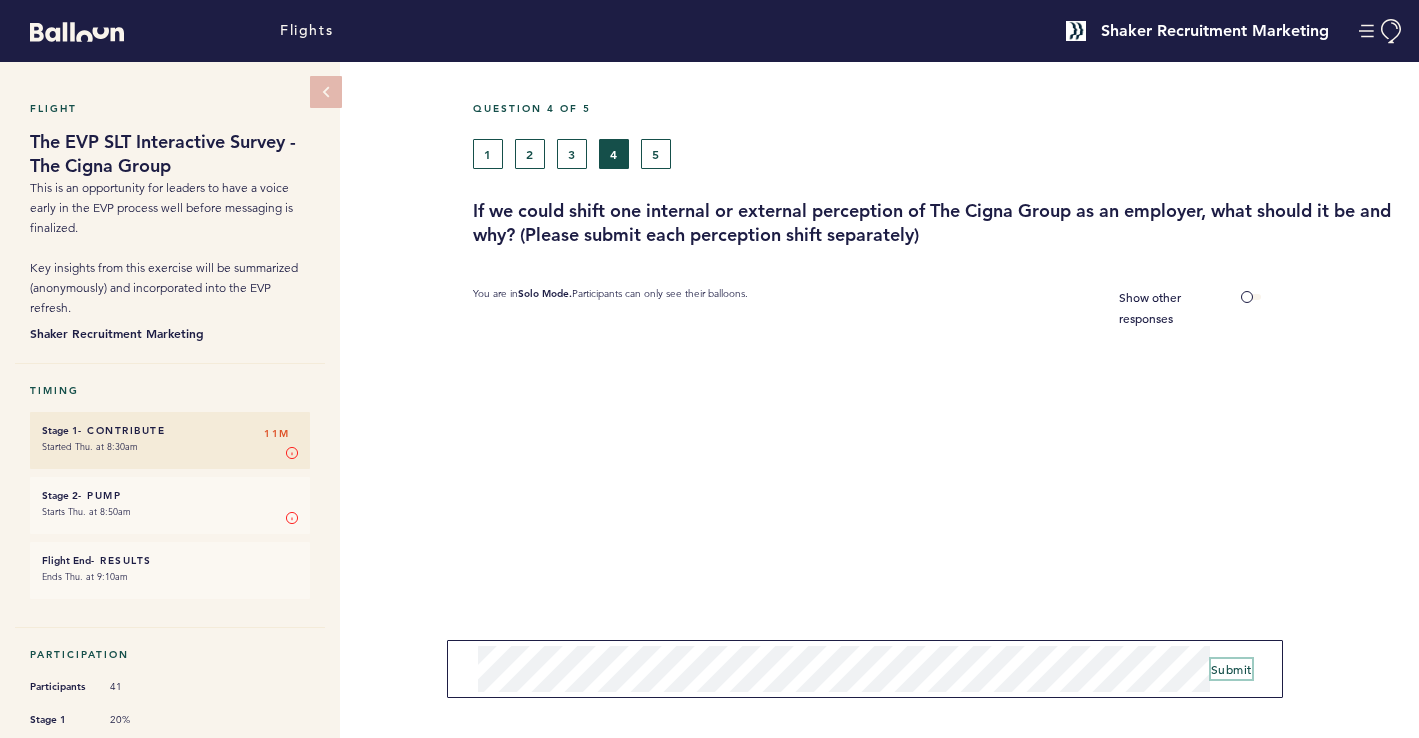 click on "Submit" at bounding box center (1231, 669) 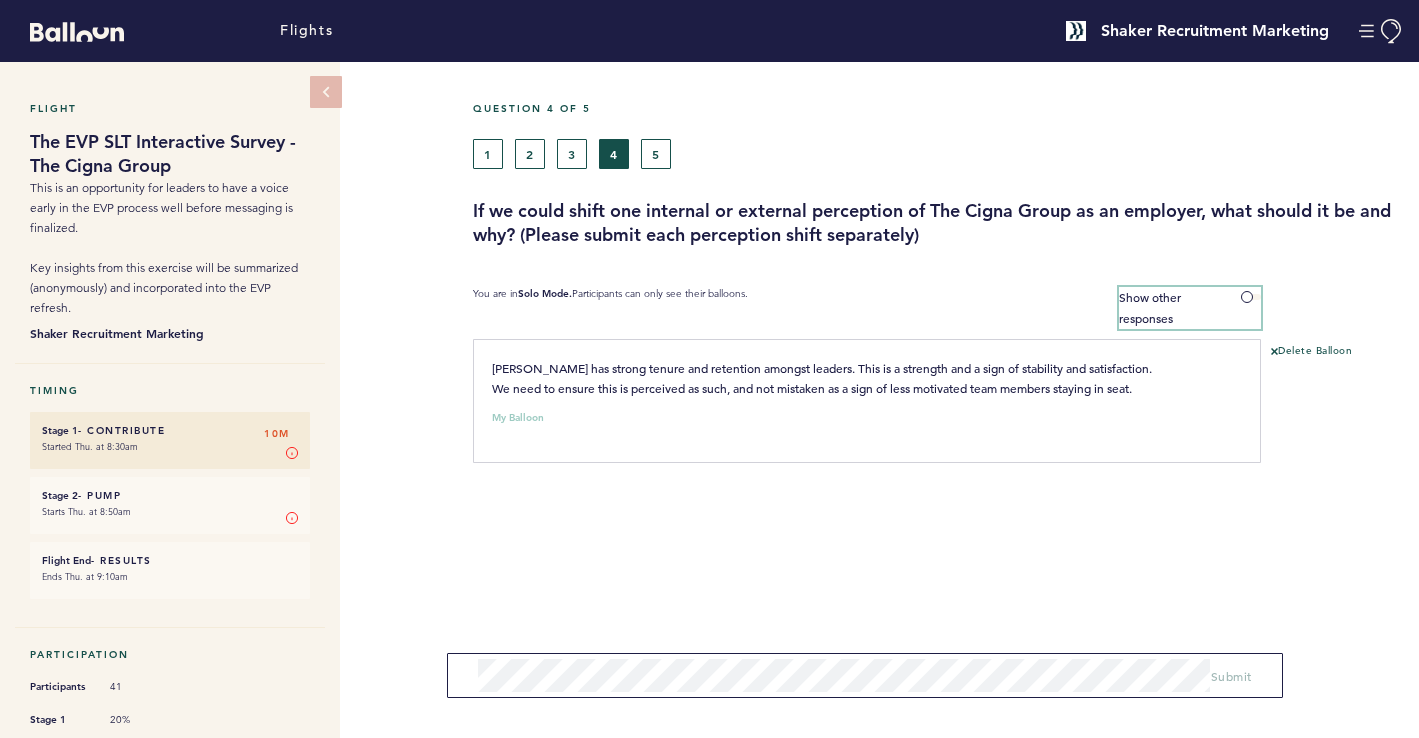 click on "Show other responses" at bounding box center [1190, 308] 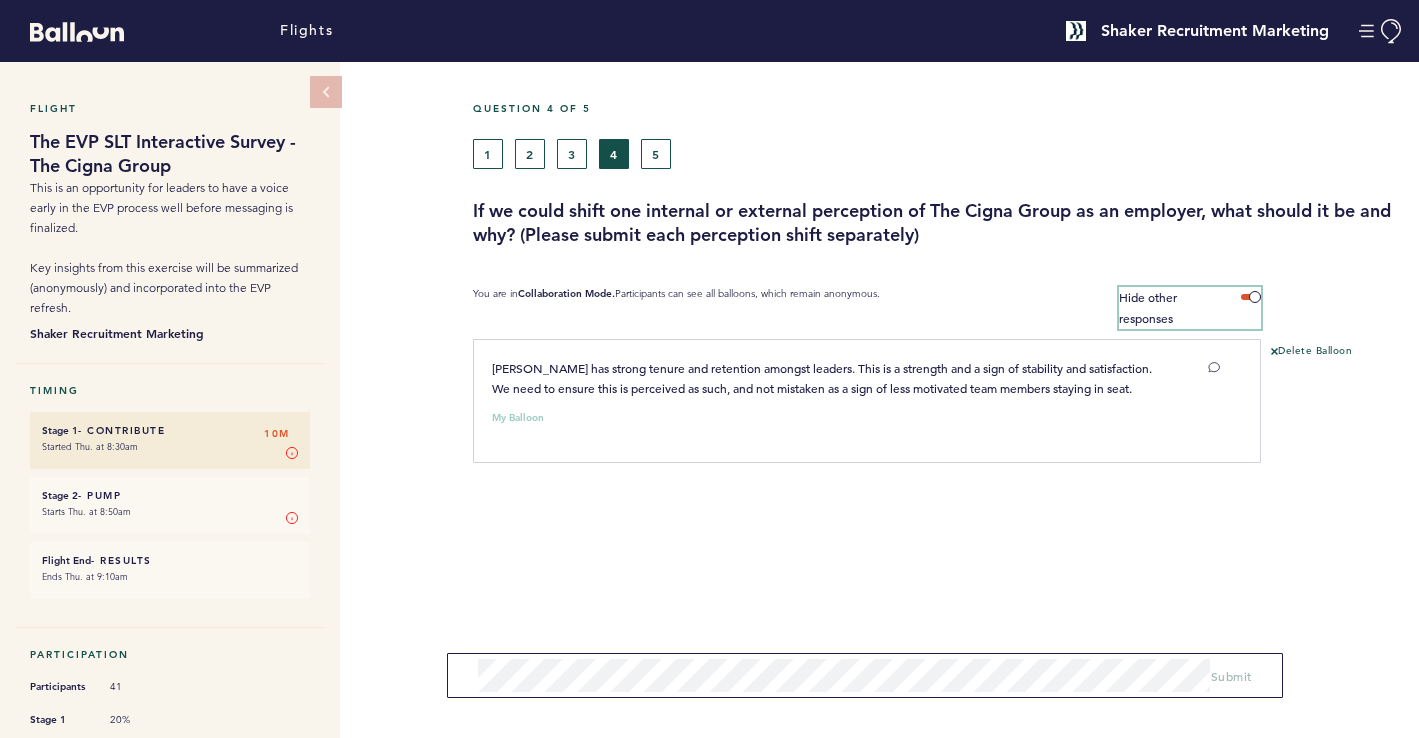 scroll, scrollTop: 112, scrollLeft: 0, axis: vertical 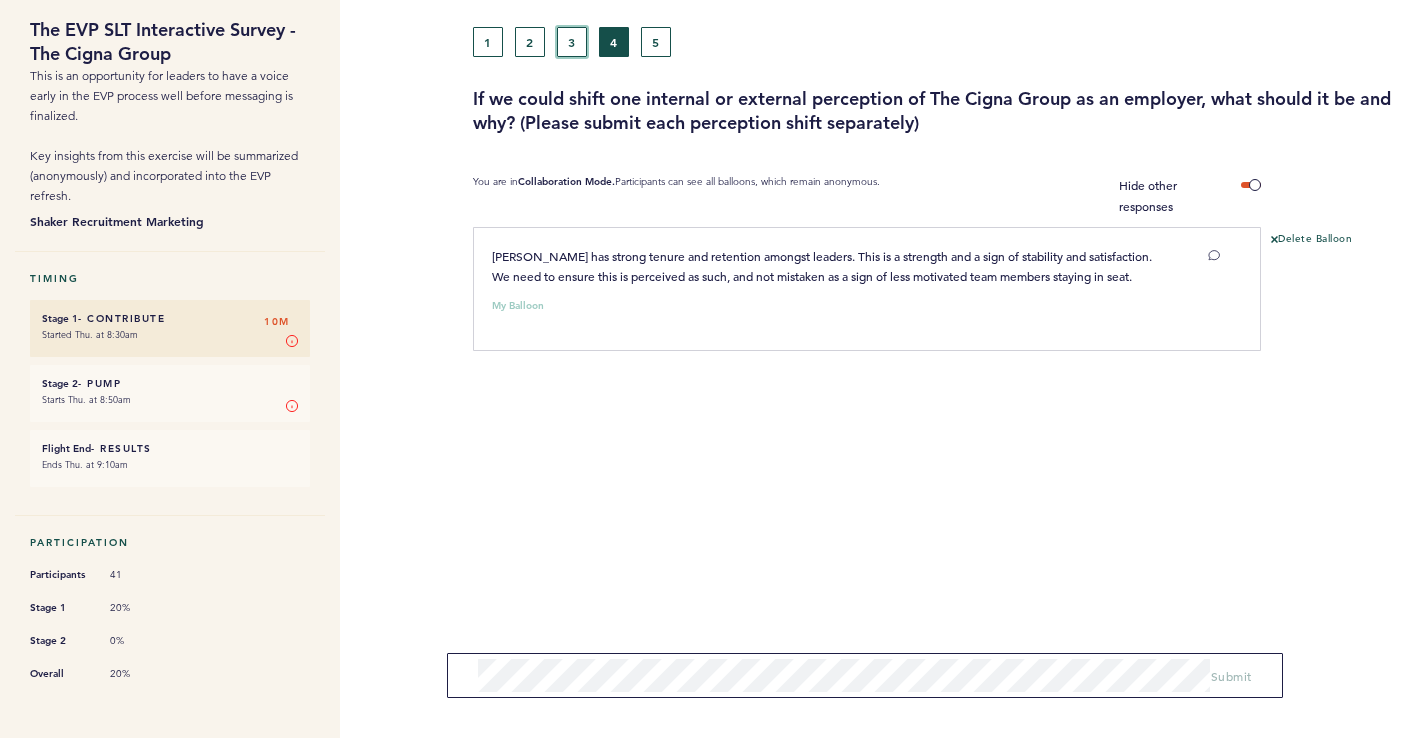 click on "3" at bounding box center (572, 42) 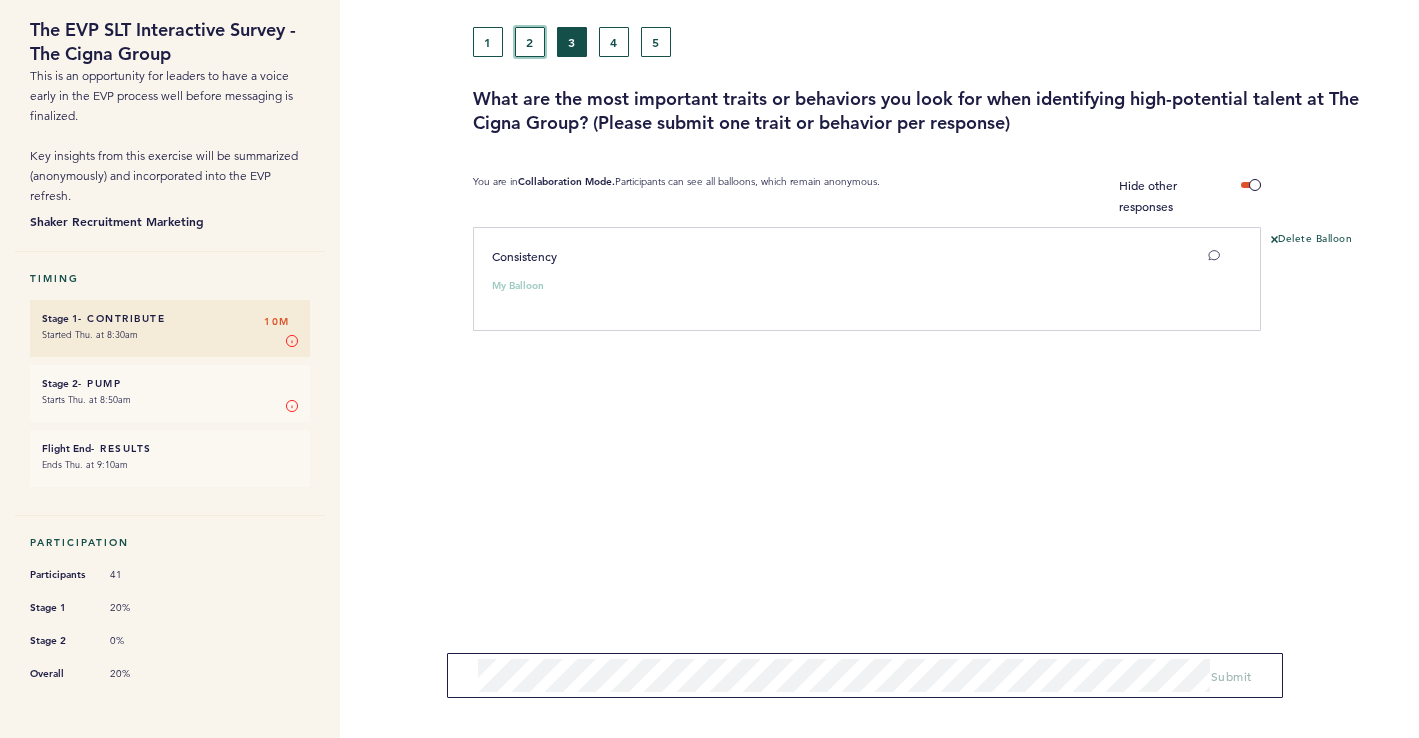 click on "2" at bounding box center [530, 42] 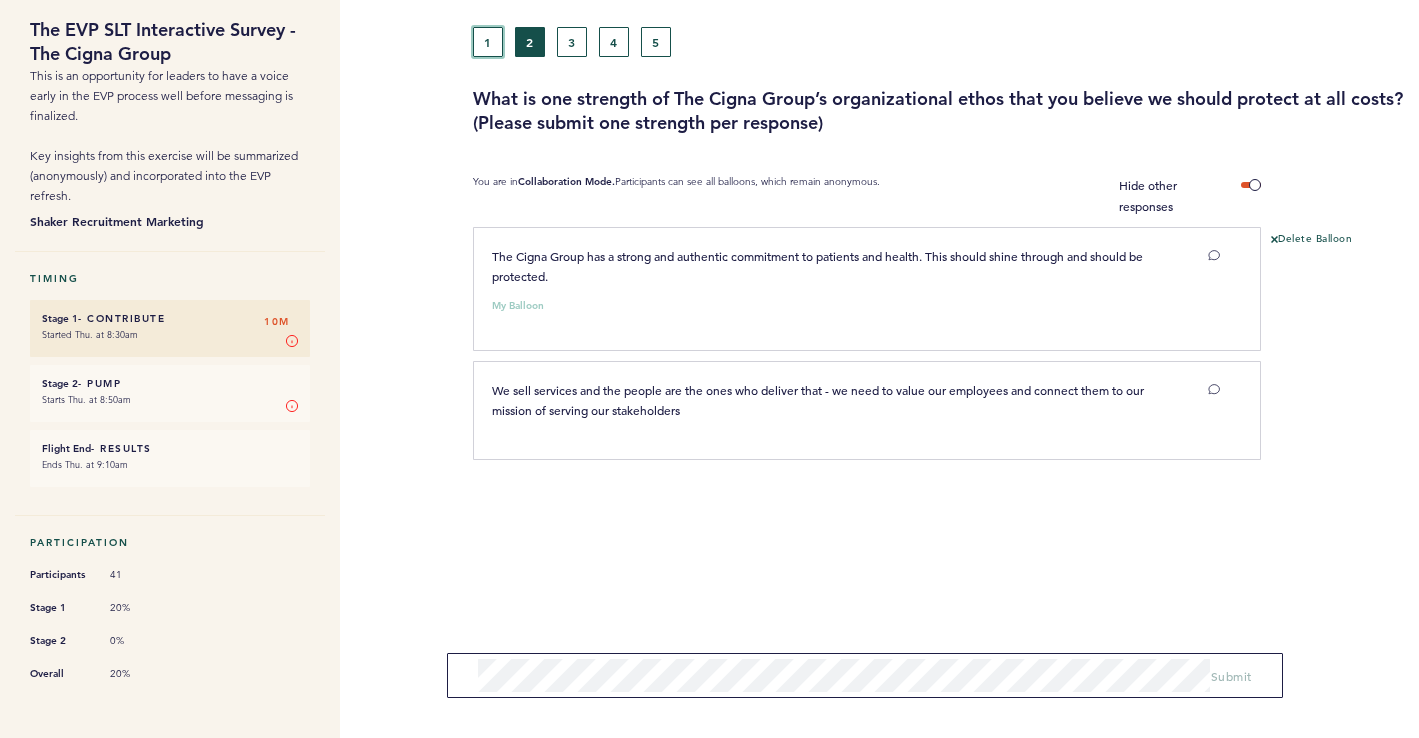click on "1" at bounding box center [488, 42] 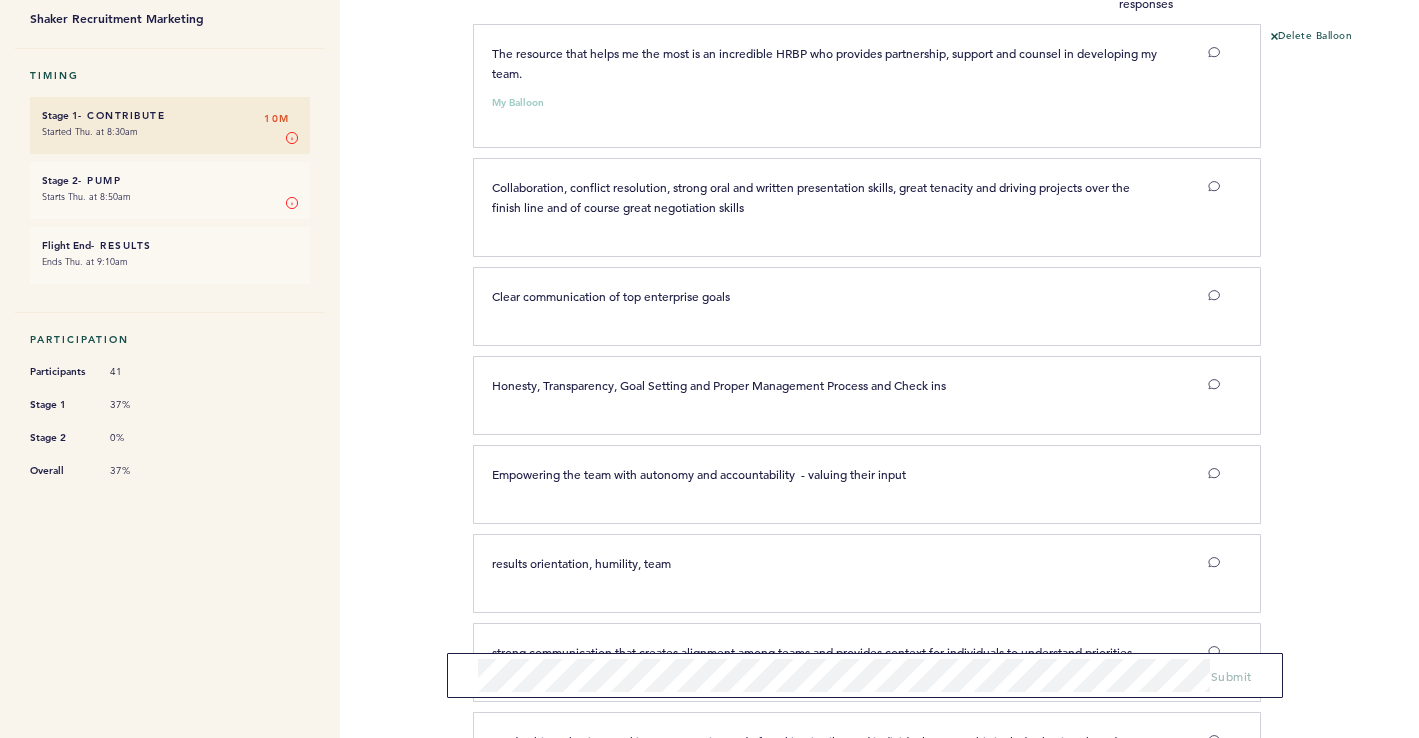 scroll, scrollTop: 0, scrollLeft: 0, axis: both 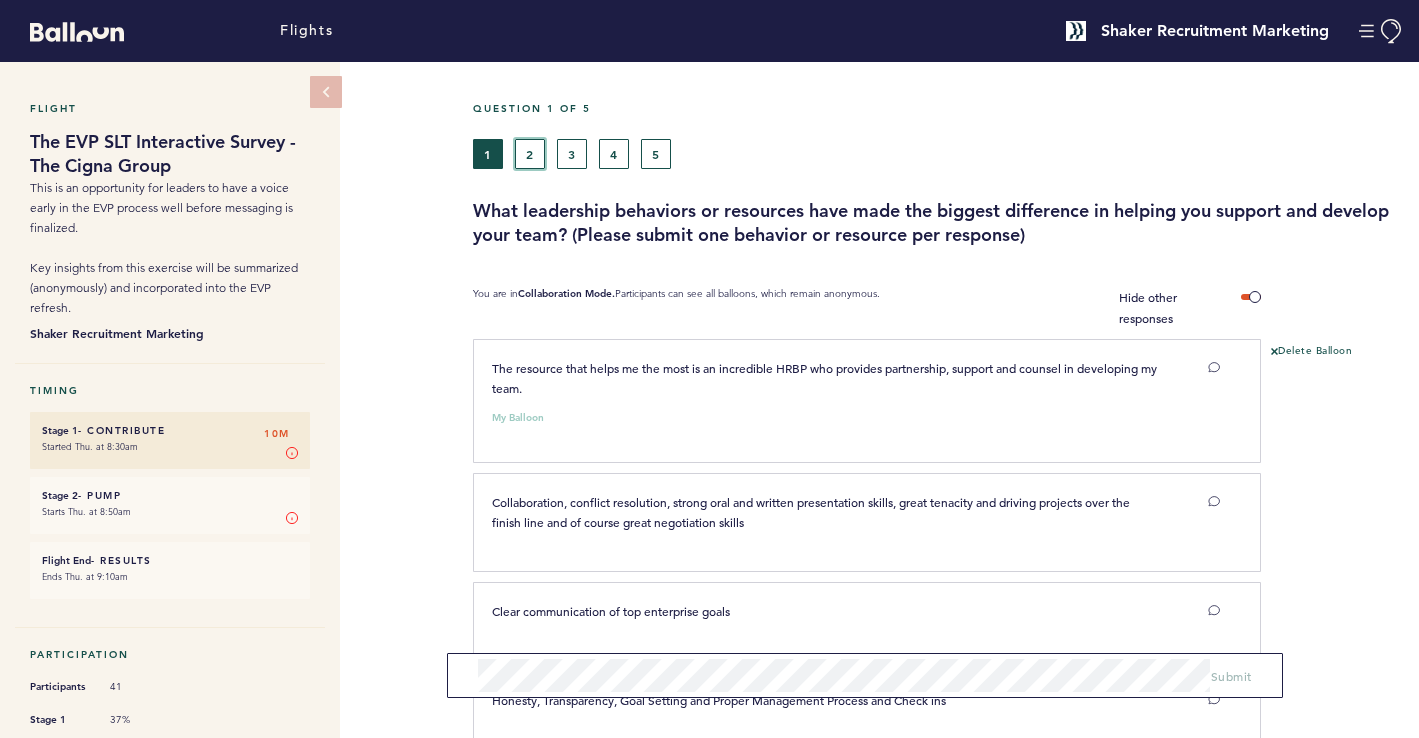 click on "2" at bounding box center [530, 154] 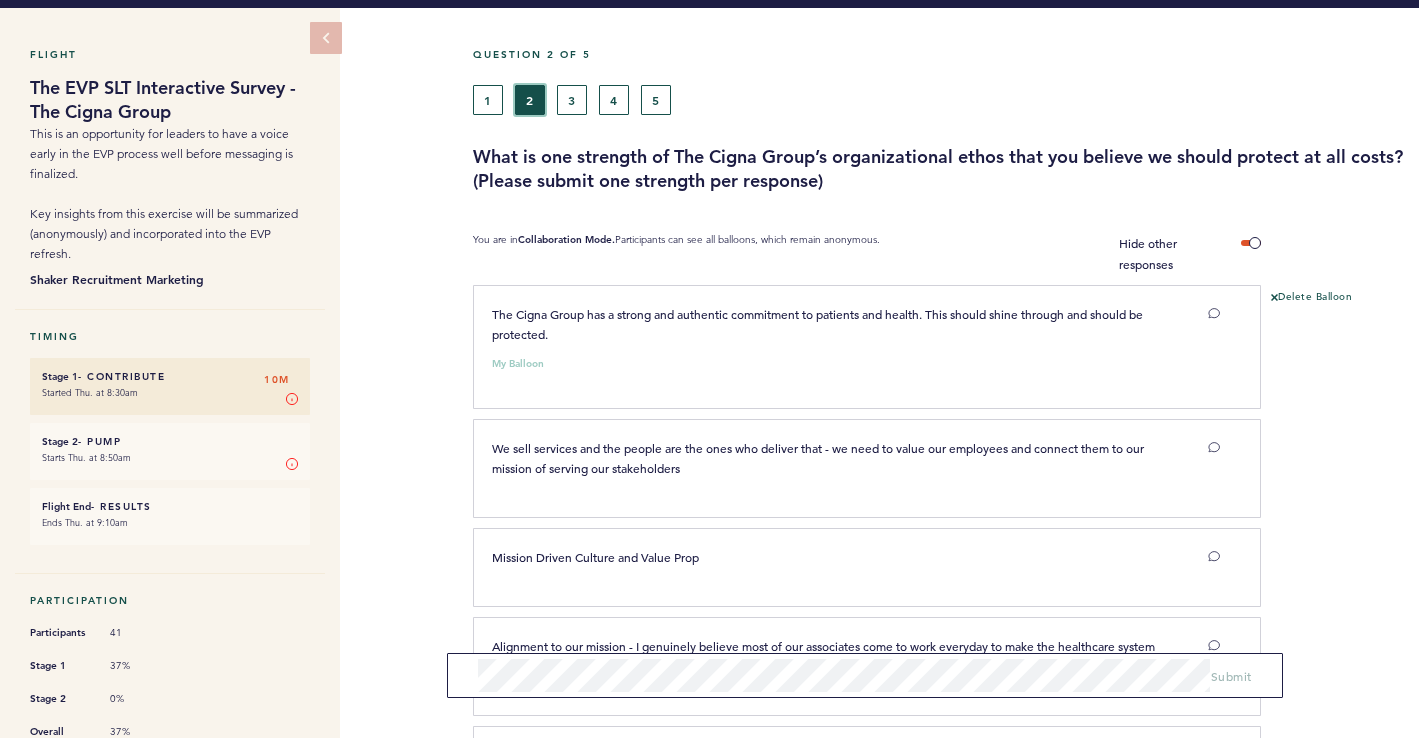 scroll, scrollTop: 0, scrollLeft: 0, axis: both 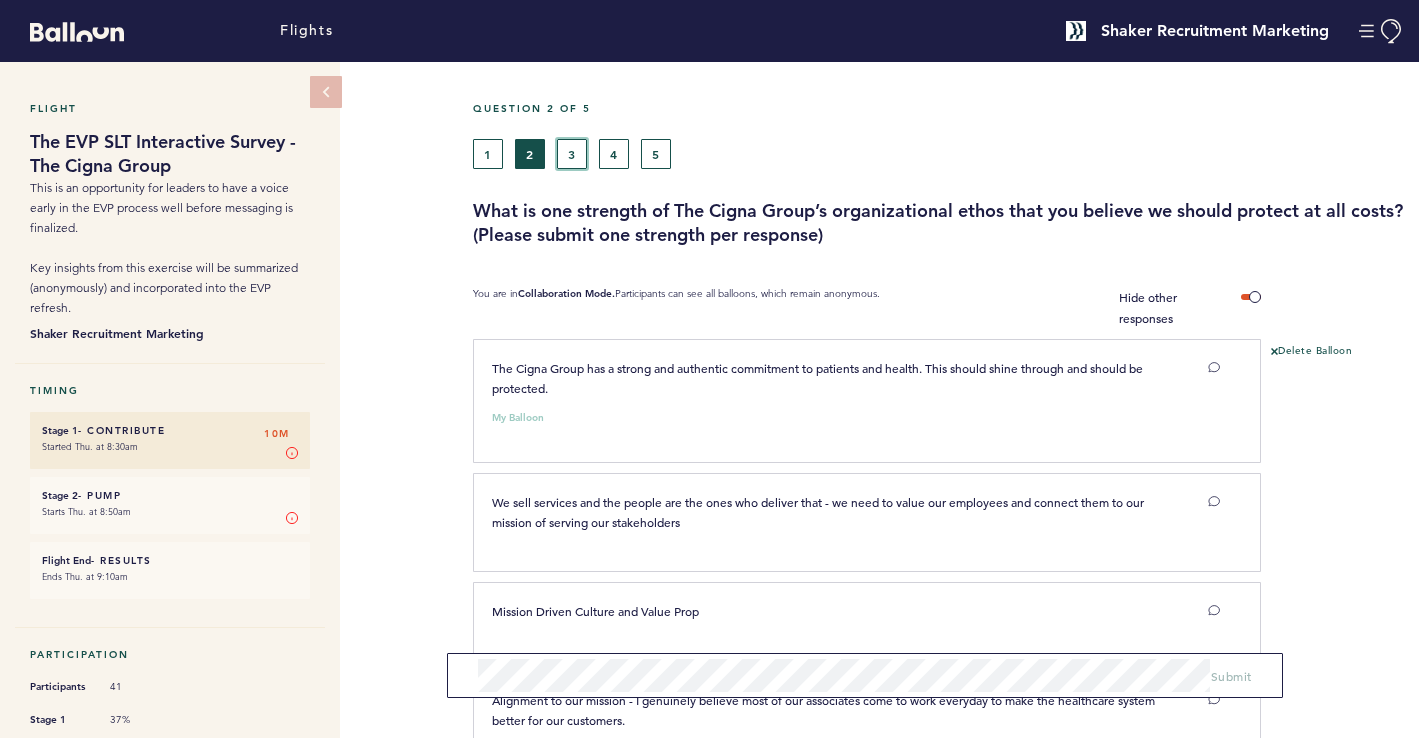 click on "3" at bounding box center [572, 154] 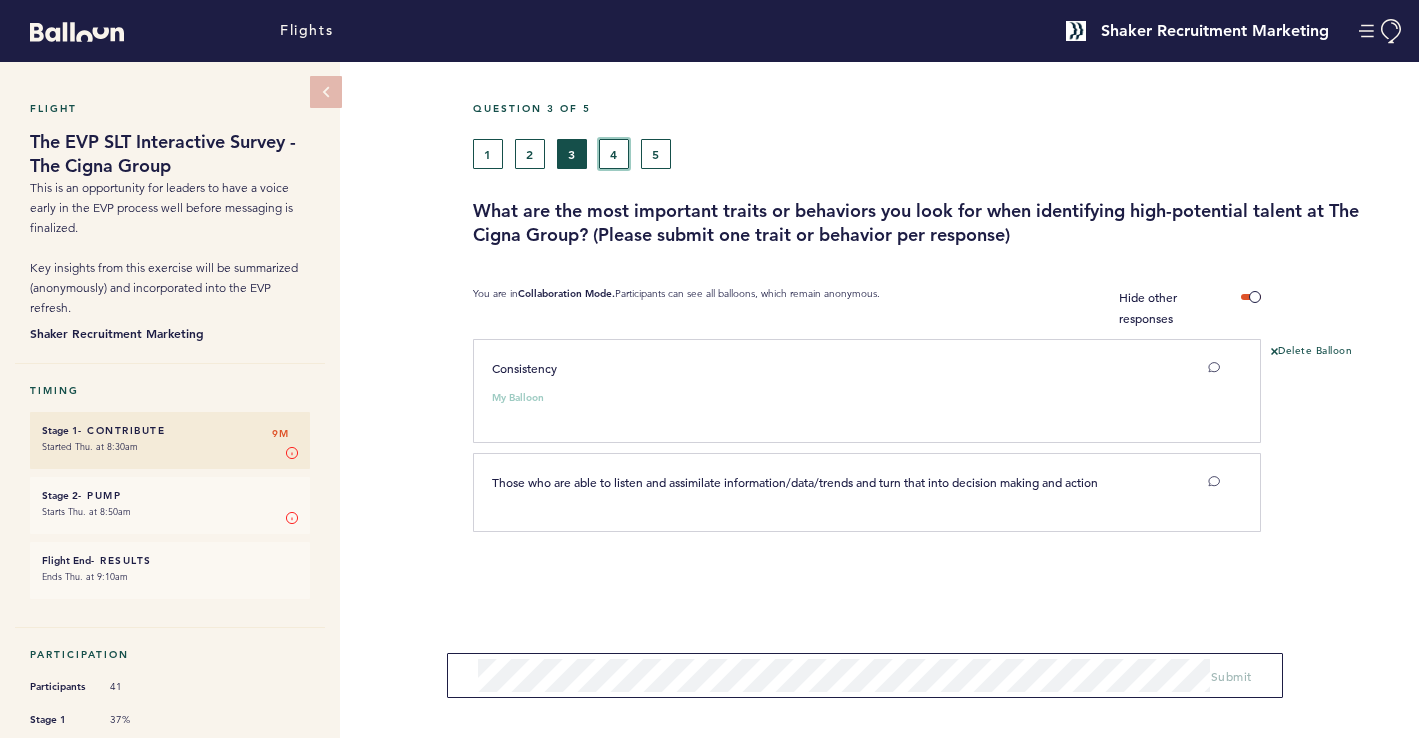 click on "4" at bounding box center (614, 154) 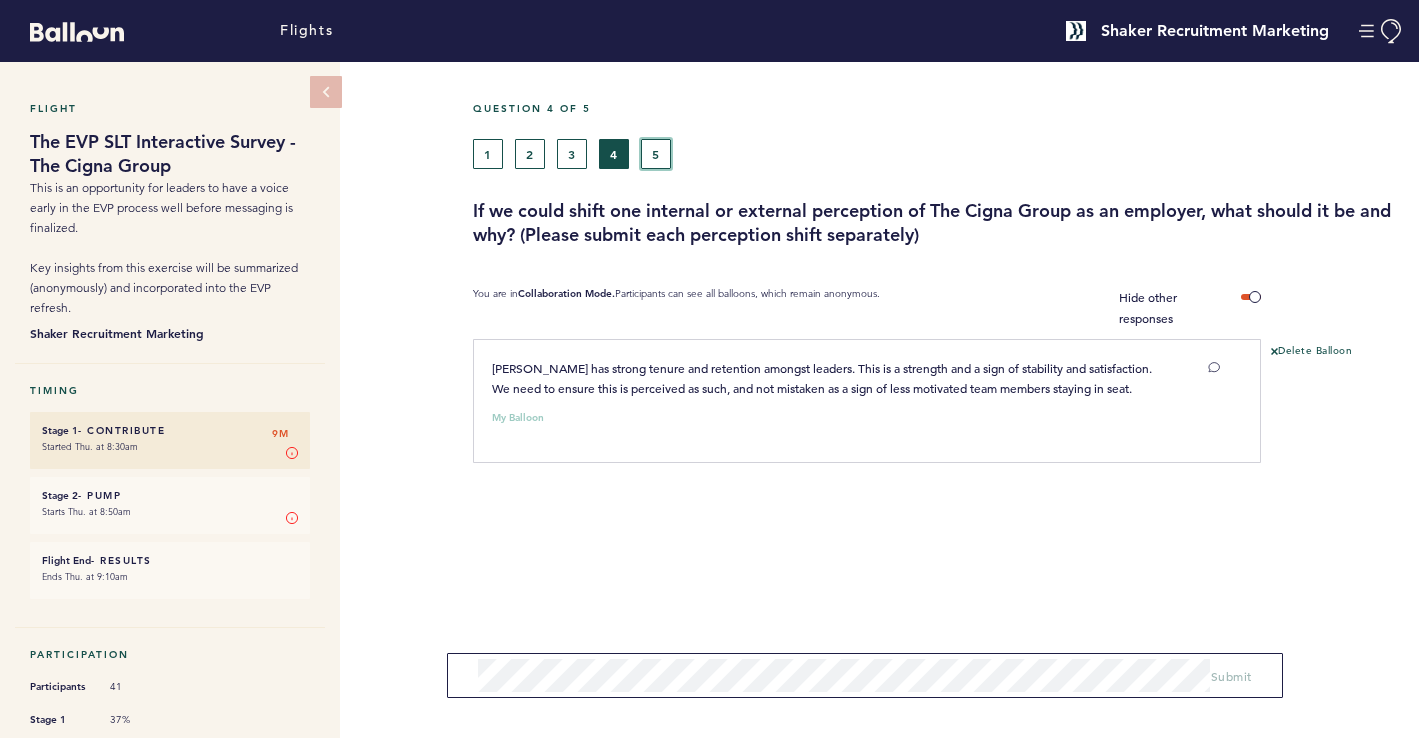 click on "5" at bounding box center [656, 154] 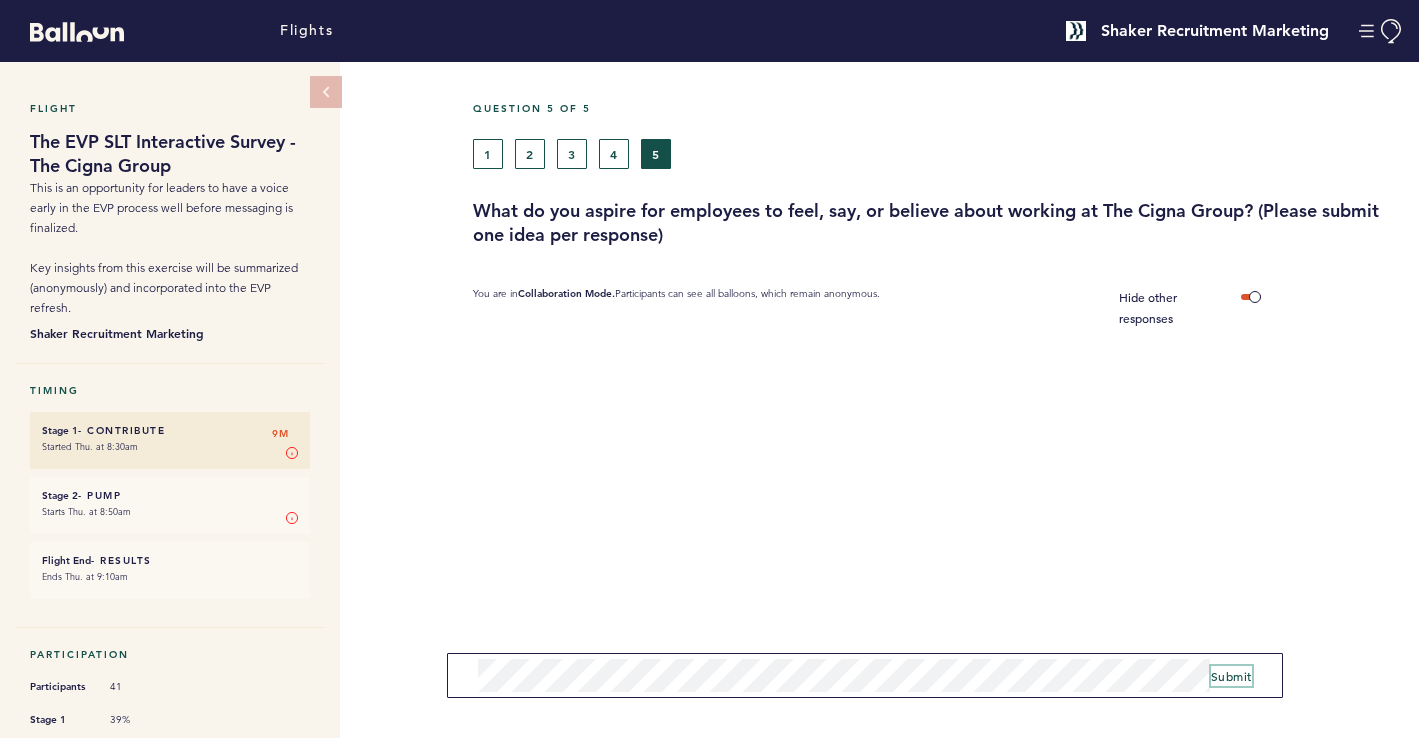 click on "Submit" at bounding box center (1231, 676) 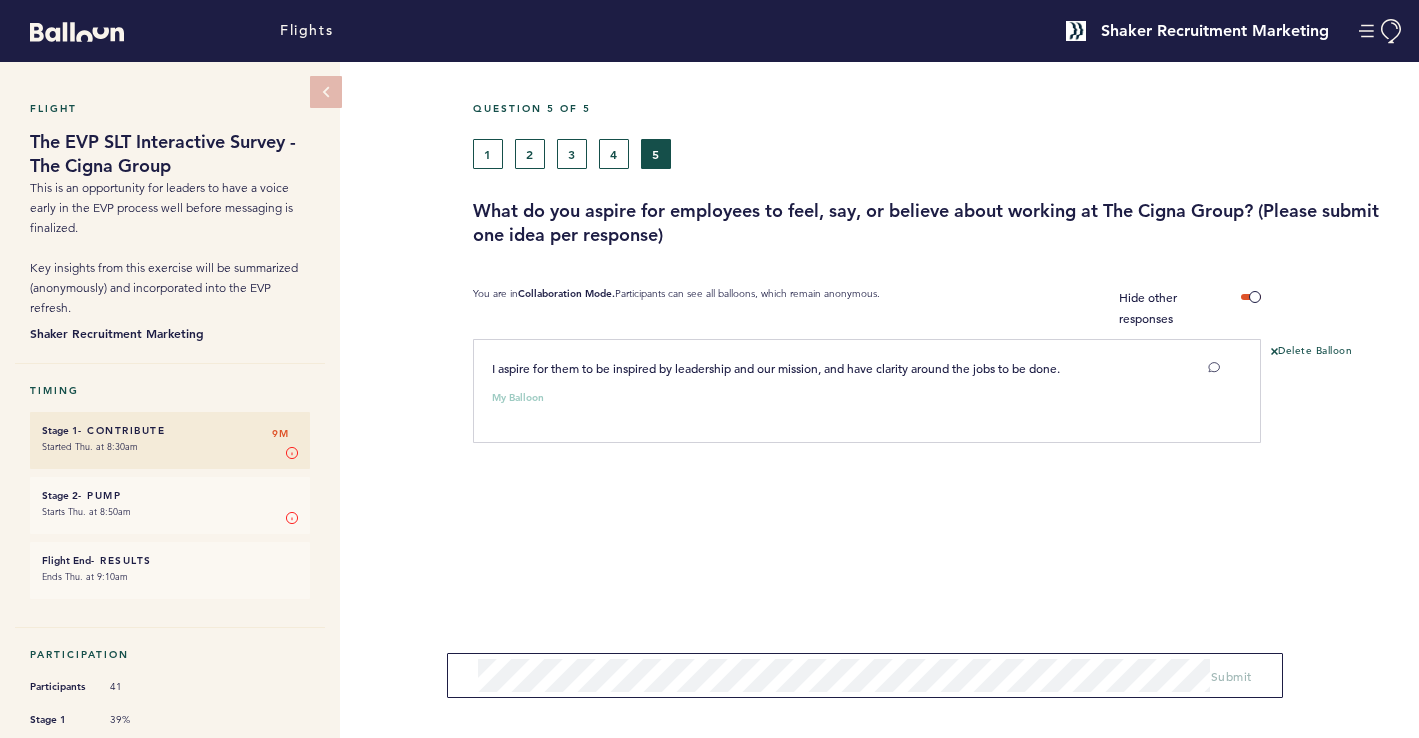 click on "Stage 2  - Pump   9M" at bounding box center (170, 495) 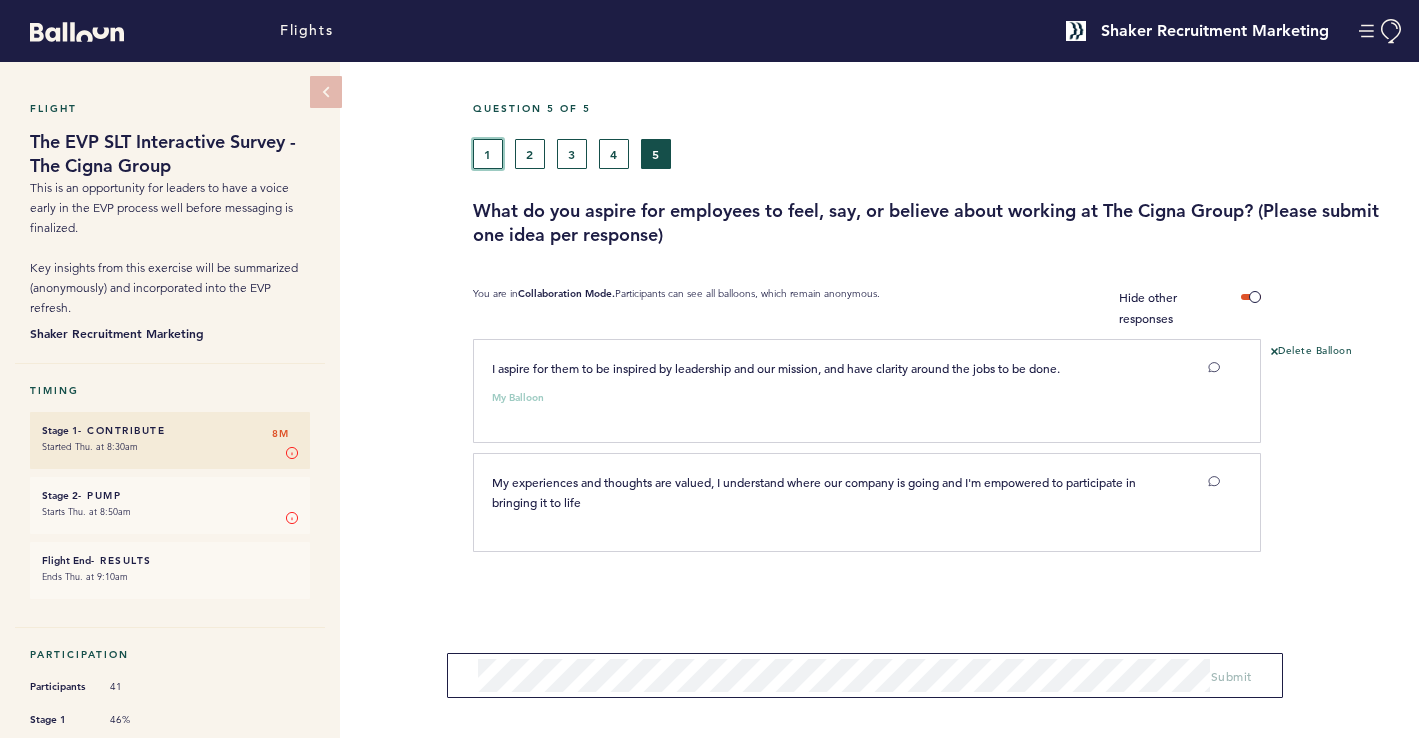 click on "1" at bounding box center (488, 154) 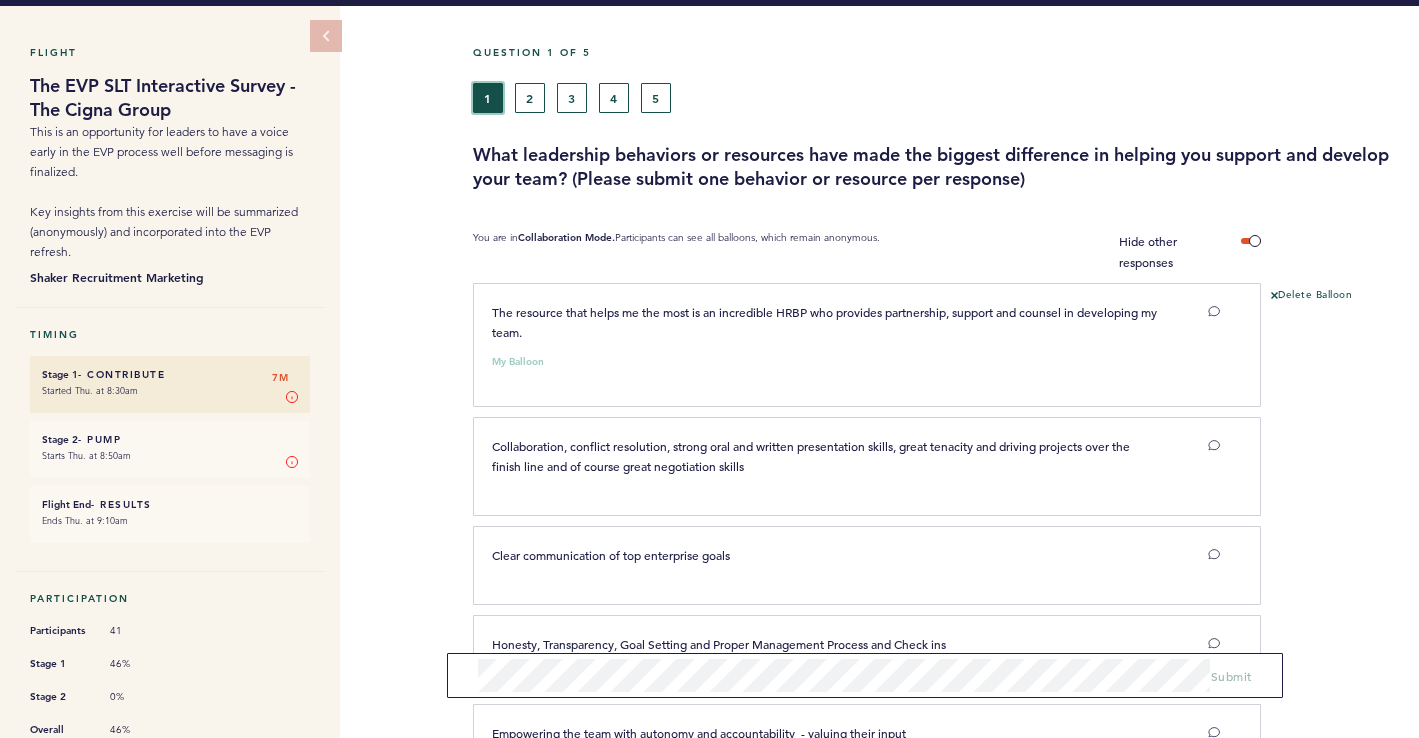 scroll, scrollTop: 0, scrollLeft: 0, axis: both 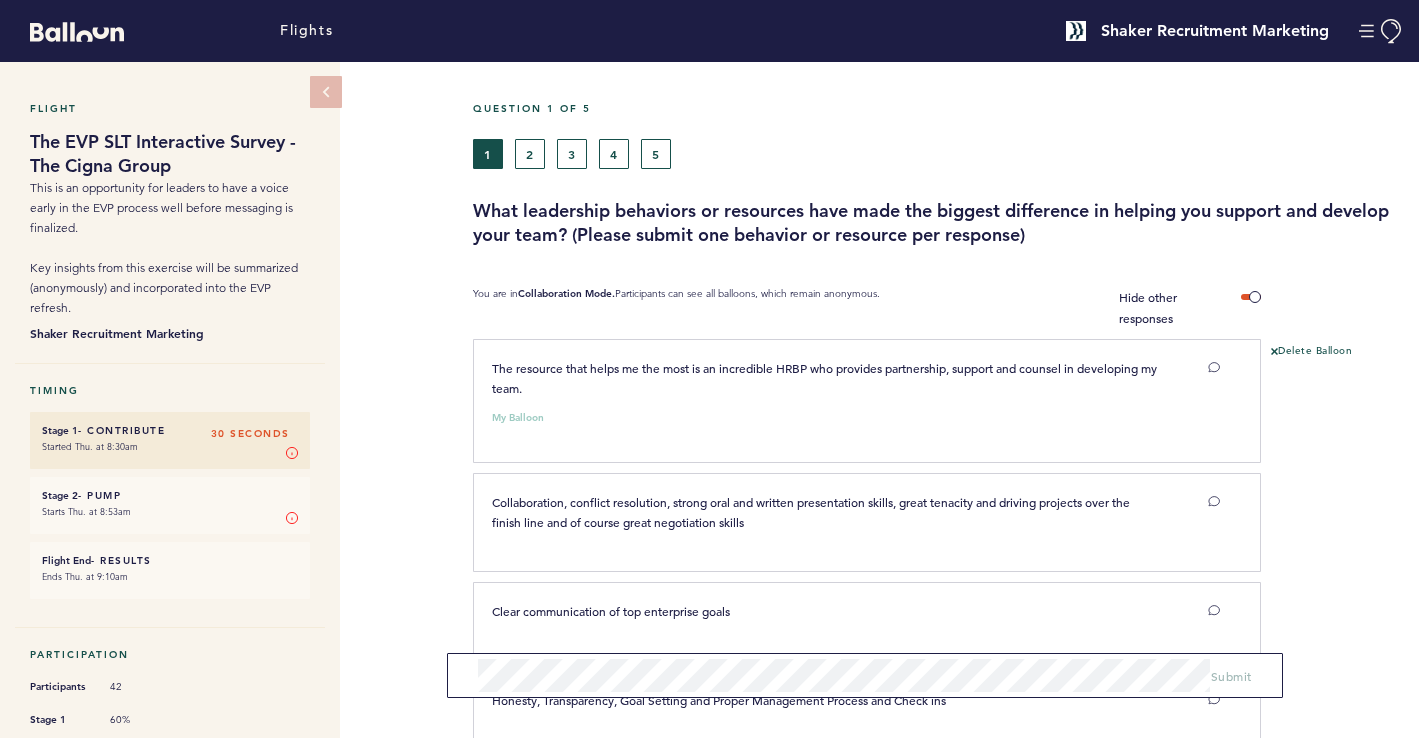 click on "Stage 2  - Pump   30 seconds   Starts Thu. at 8:53am  Stage 2  In Stage 2, you vote on the responses by pumping the balloons that you like or support.   Click once for balloons you support/like and twice for your top choices.  Learn More" at bounding box center [170, 505] 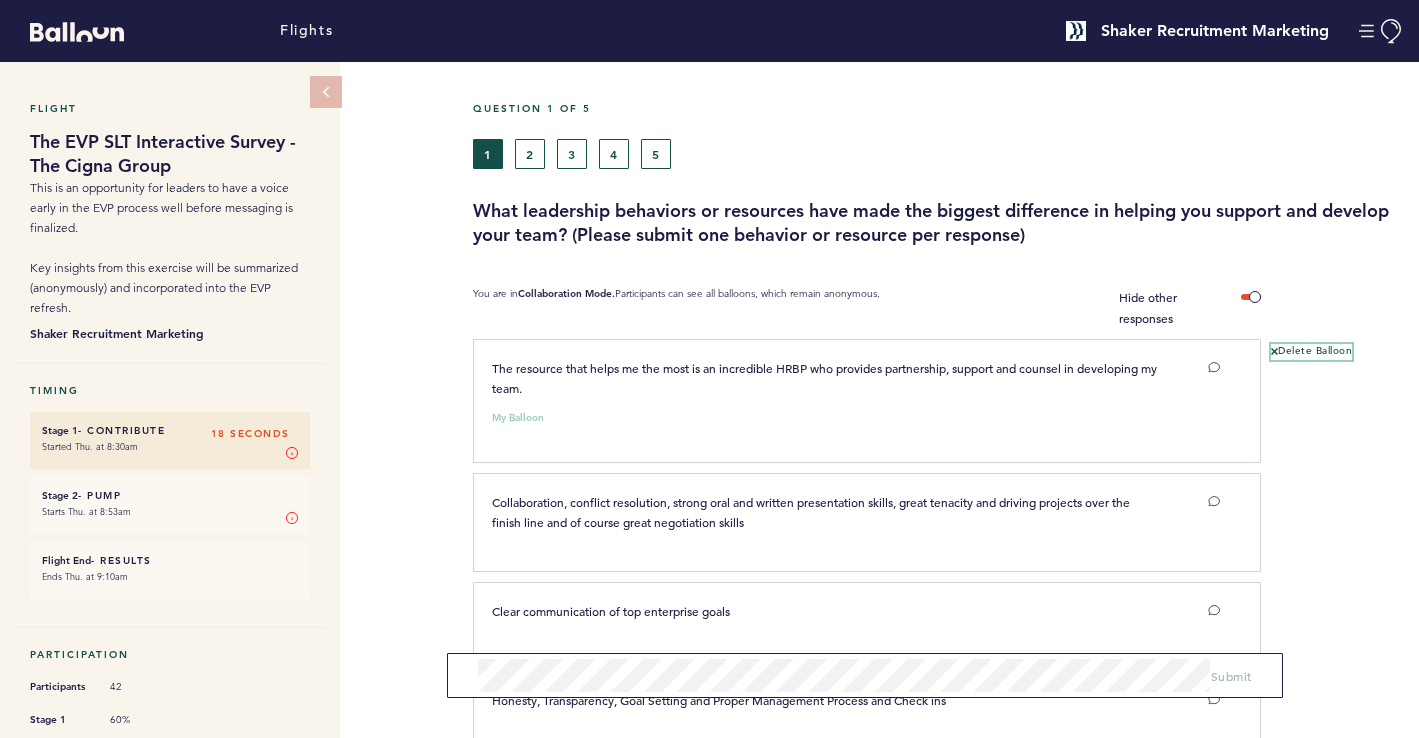 click 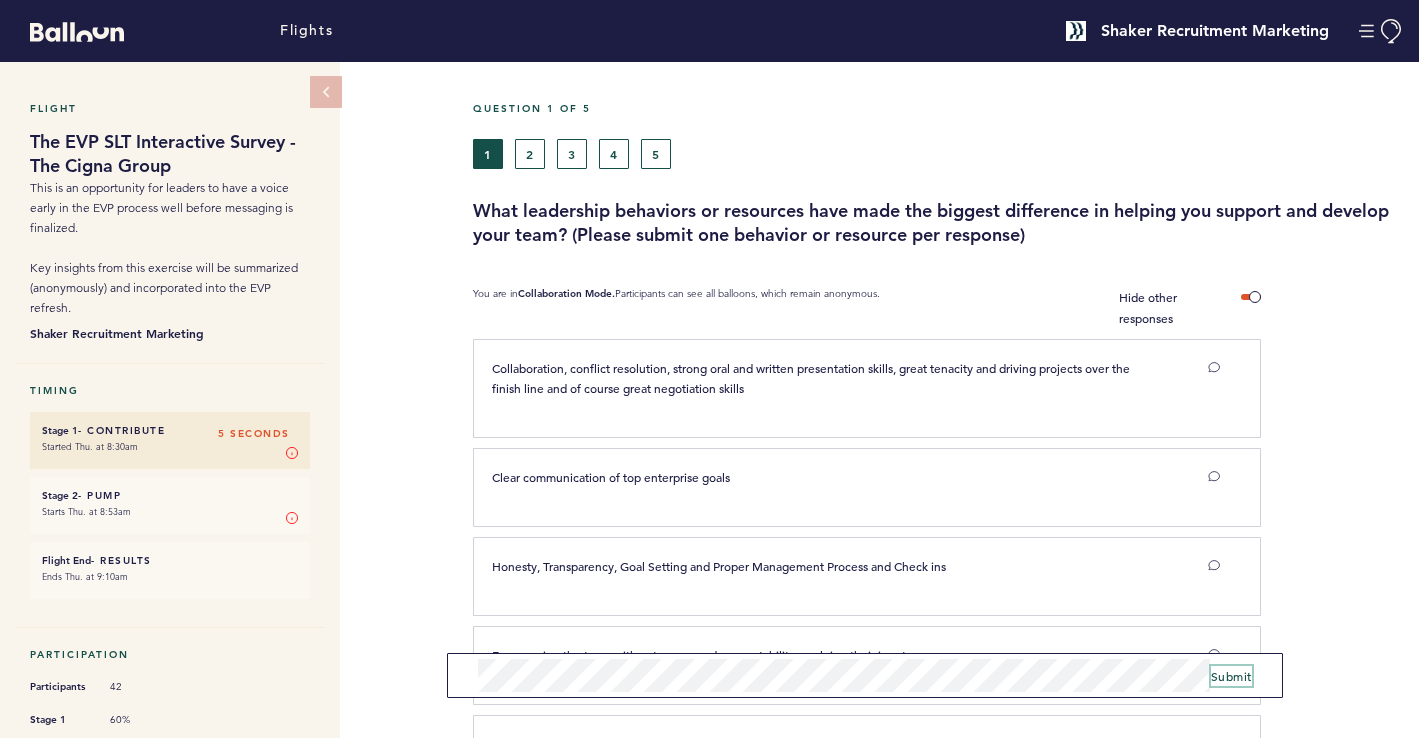 click on "Submit" at bounding box center [1231, 676] 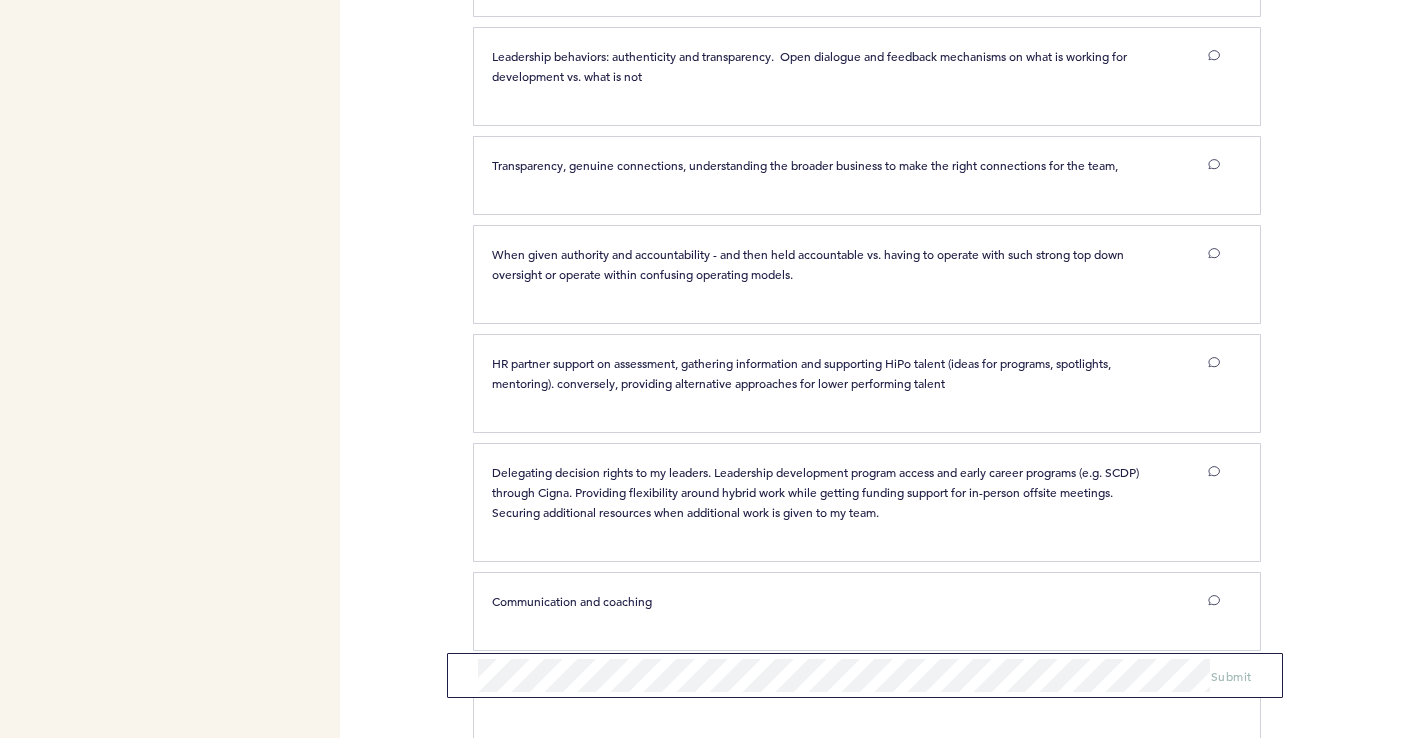 scroll, scrollTop: 2584, scrollLeft: 0, axis: vertical 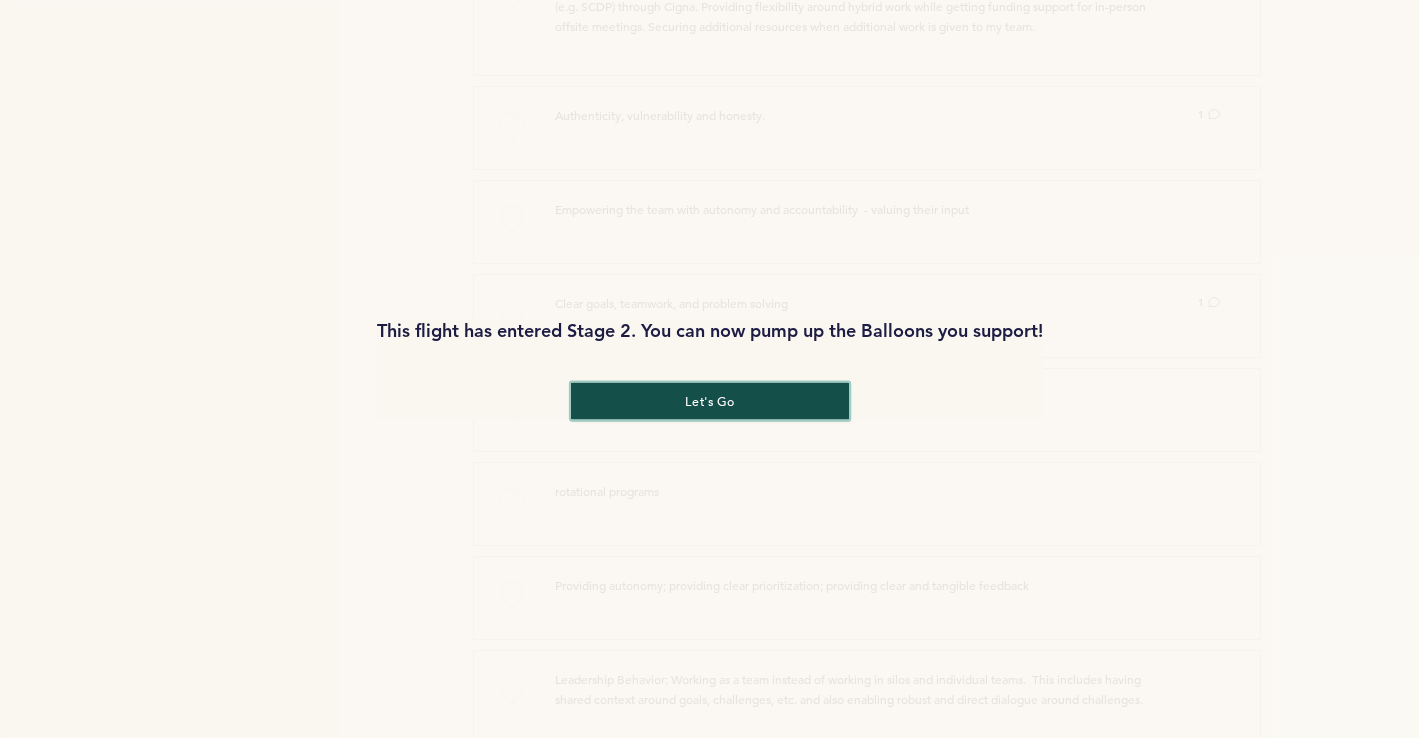 click on "let's go" at bounding box center [709, 400] 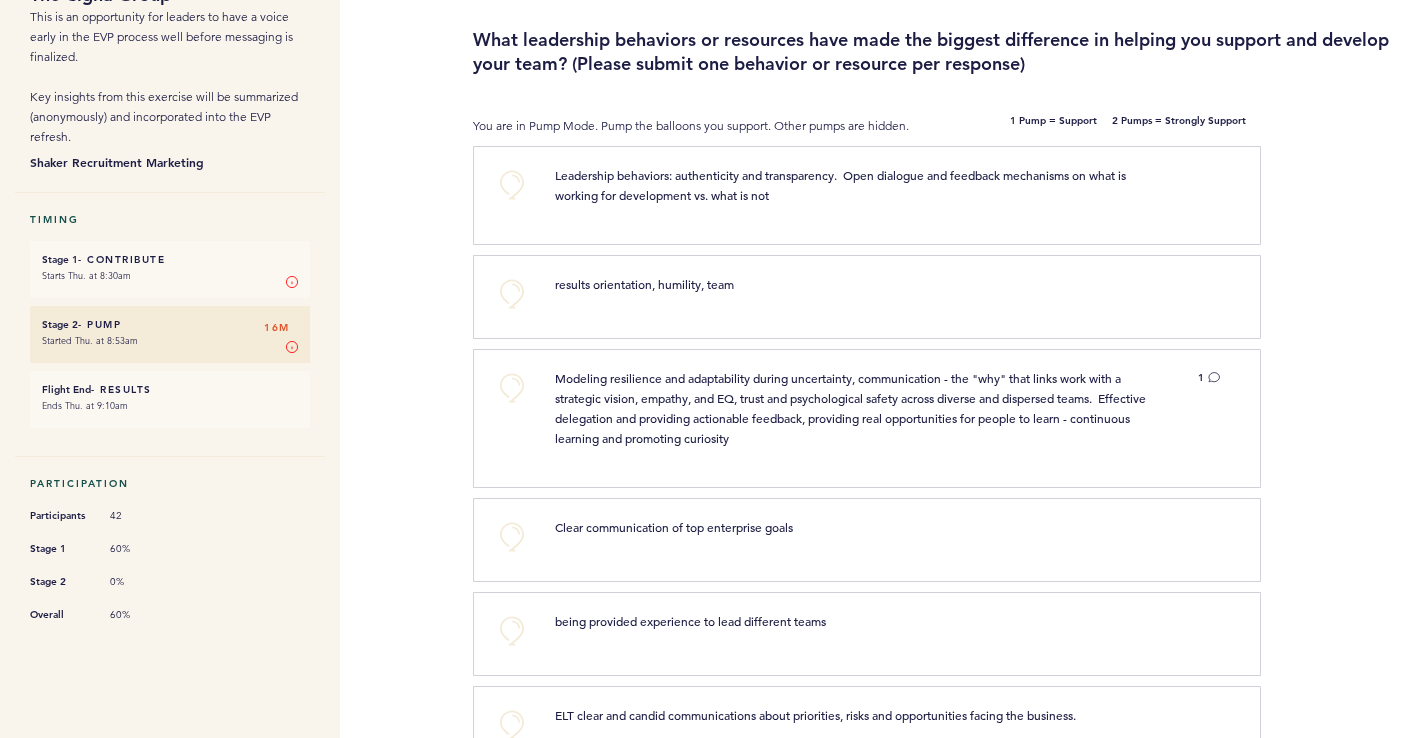 scroll, scrollTop: 0, scrollLeft: 0, axis: both 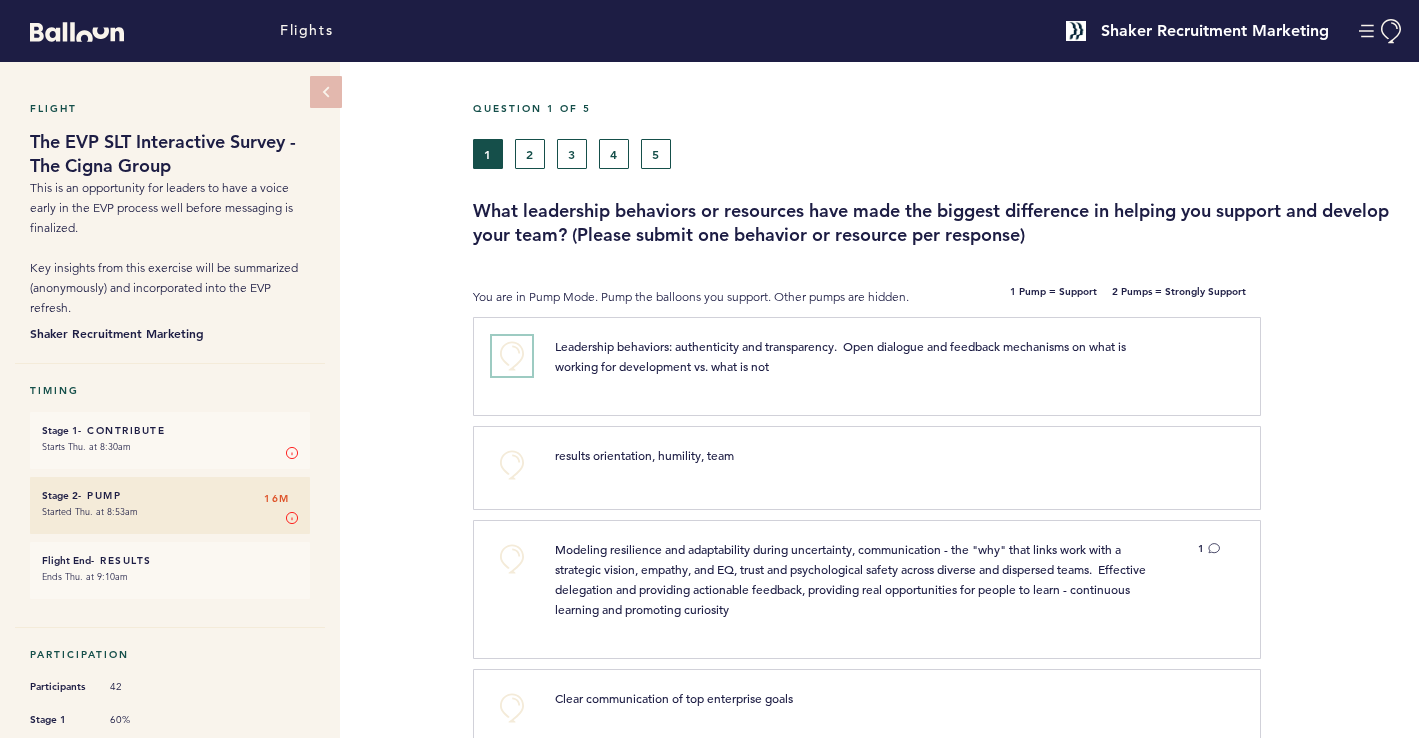 click on "+0" at bounding box center [512, 356] 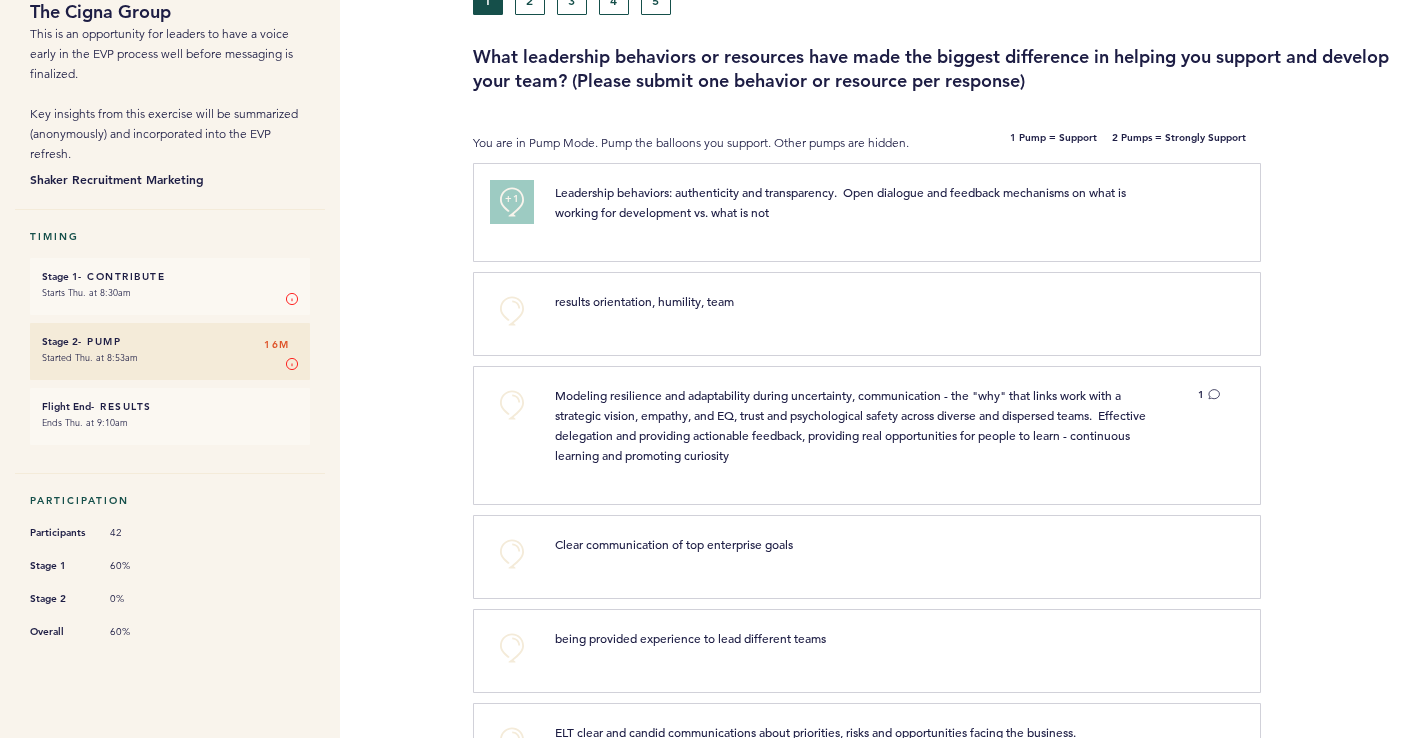 scroll, scrollTop: 176, scrollLeft: 0, axis: vertical 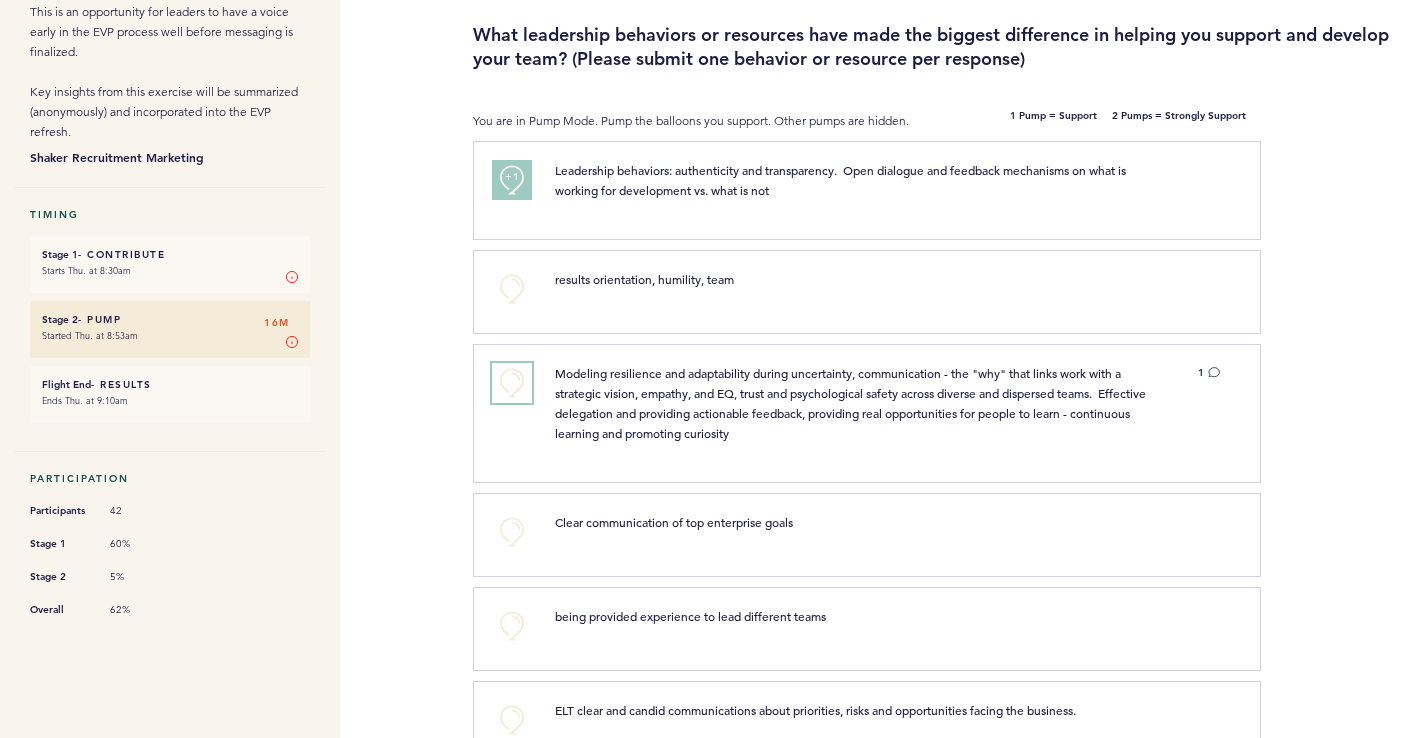 click on "+0" at bounding box center [512, 383] 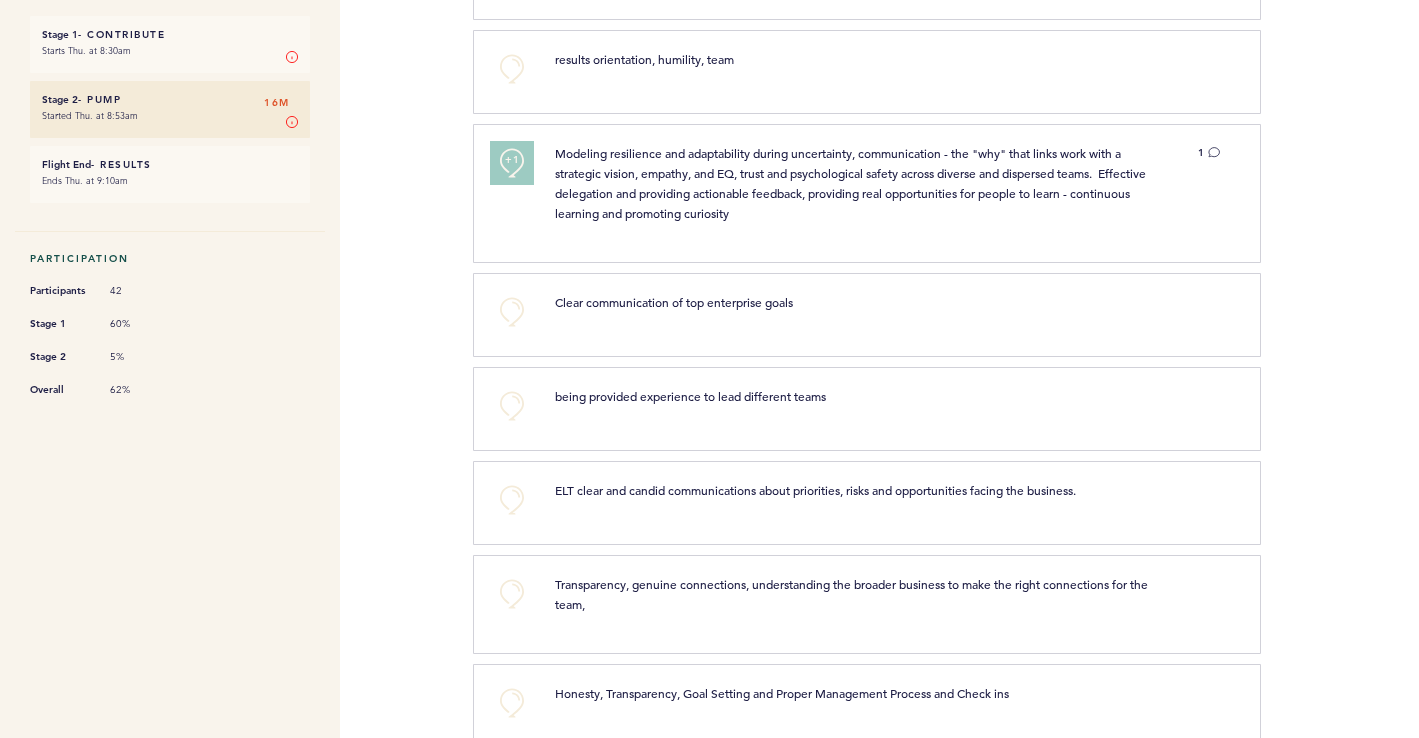 scroll, scrollTop: 397, scrollLeft: 0, axis: vertical 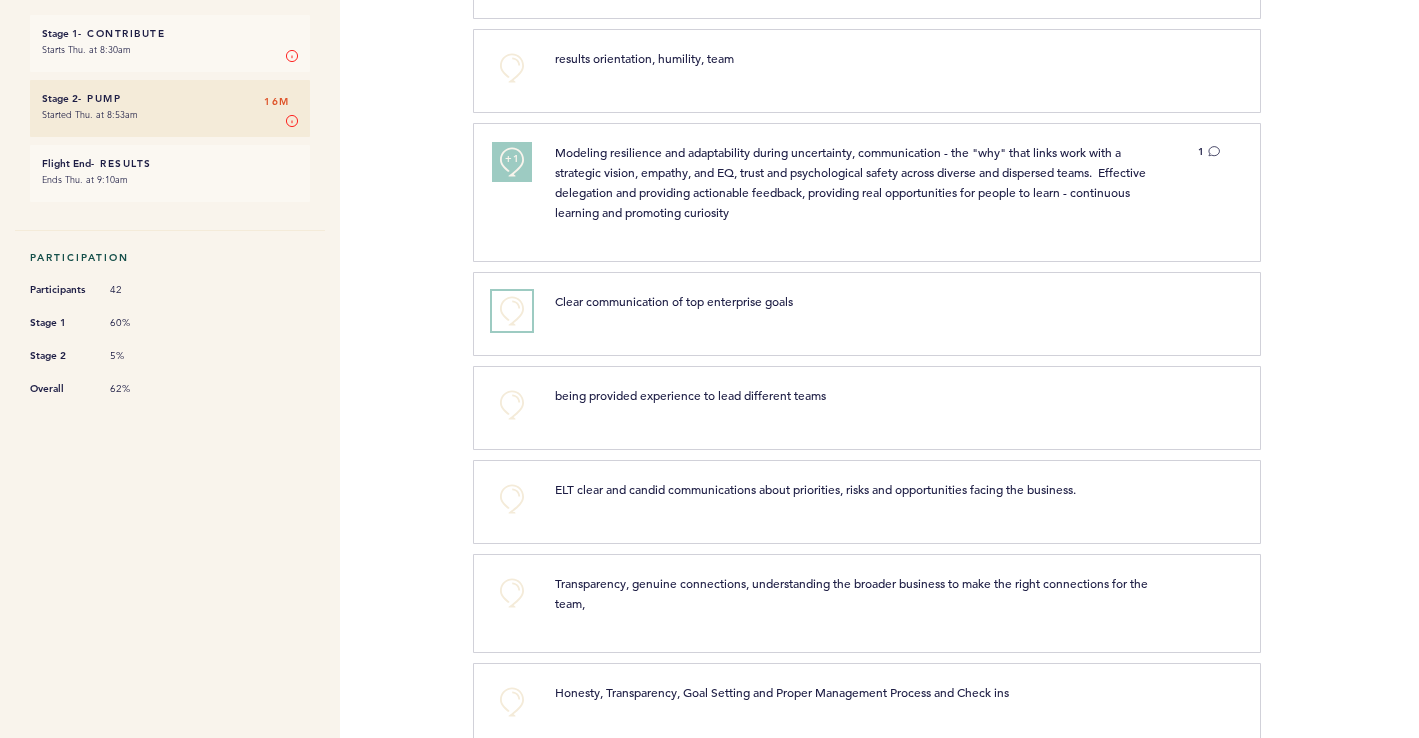 click on "+0" at bounding box center [512, 311] 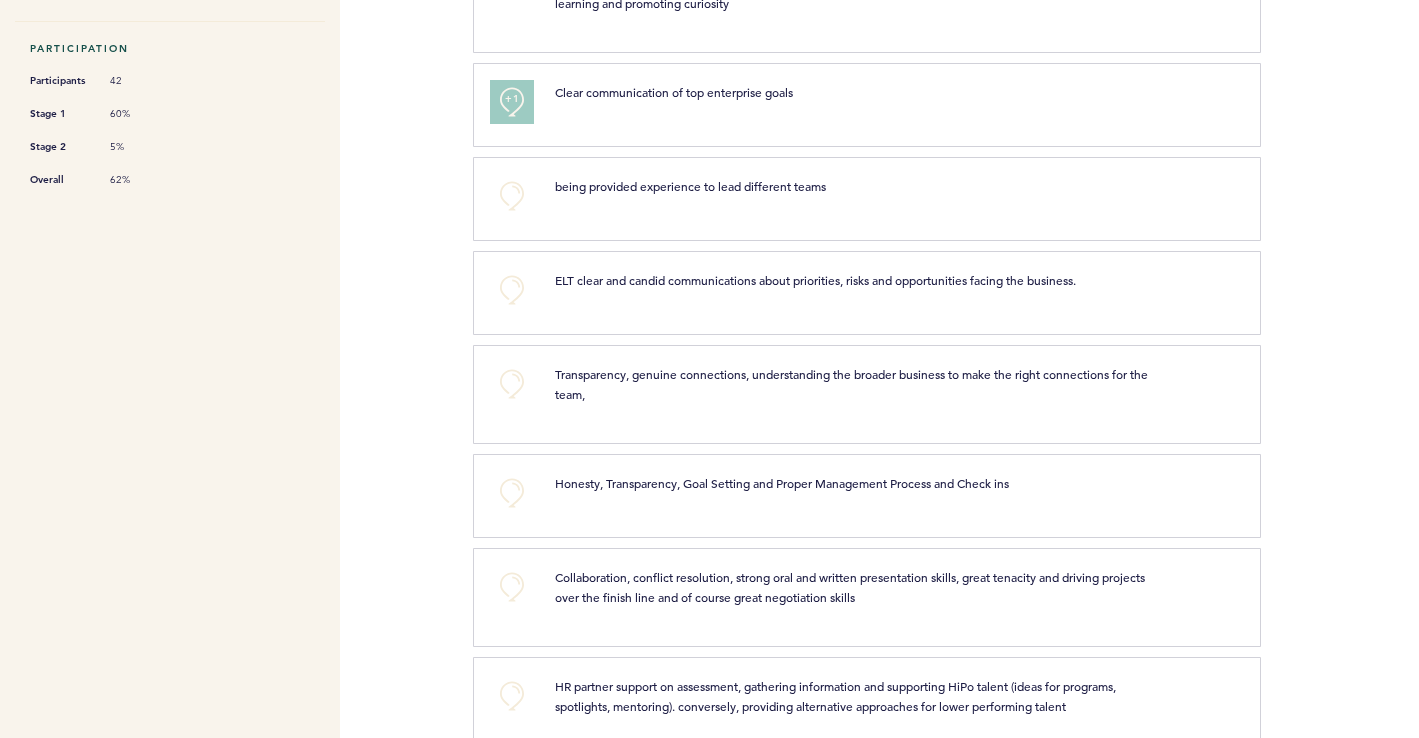 scroll, scrollTop: 618, scrollLeft: 0, axis: vertical 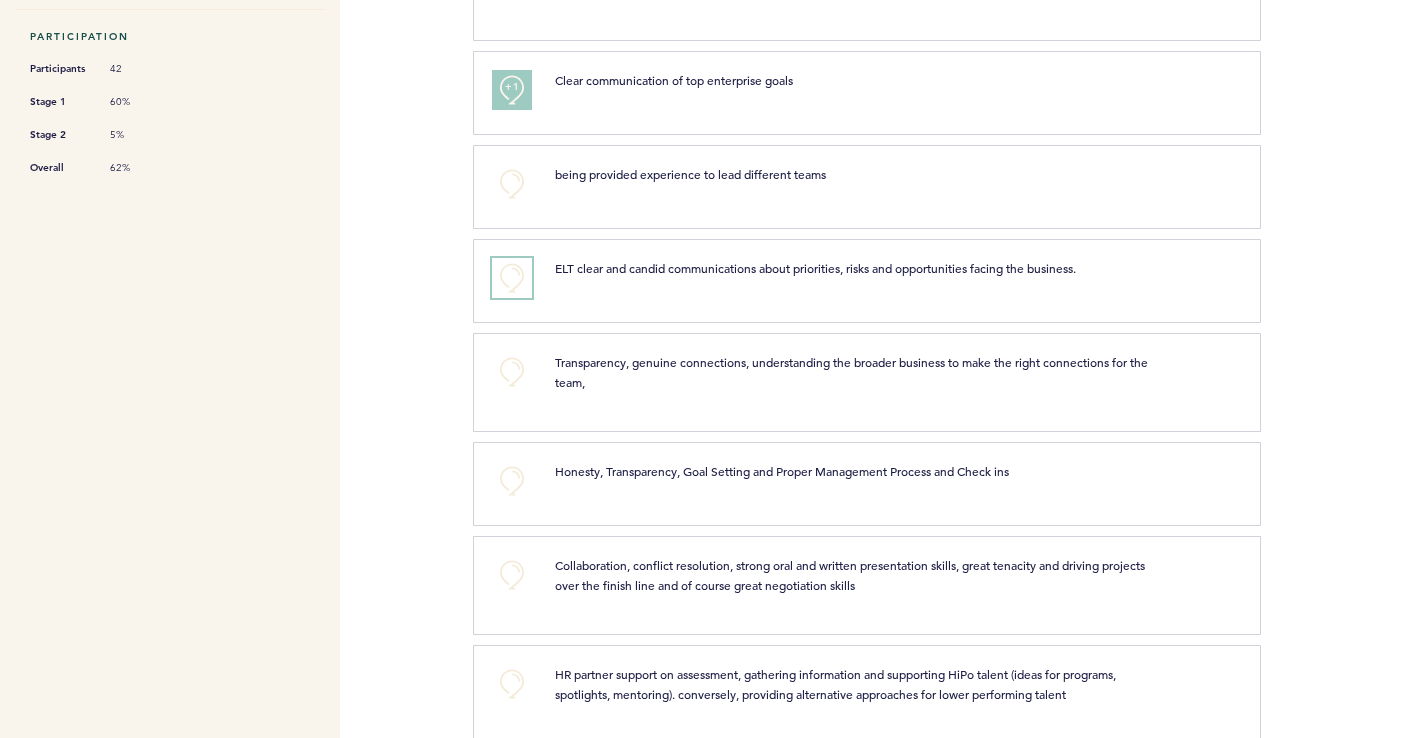 click on "+0" at bounding box center (512, 278) 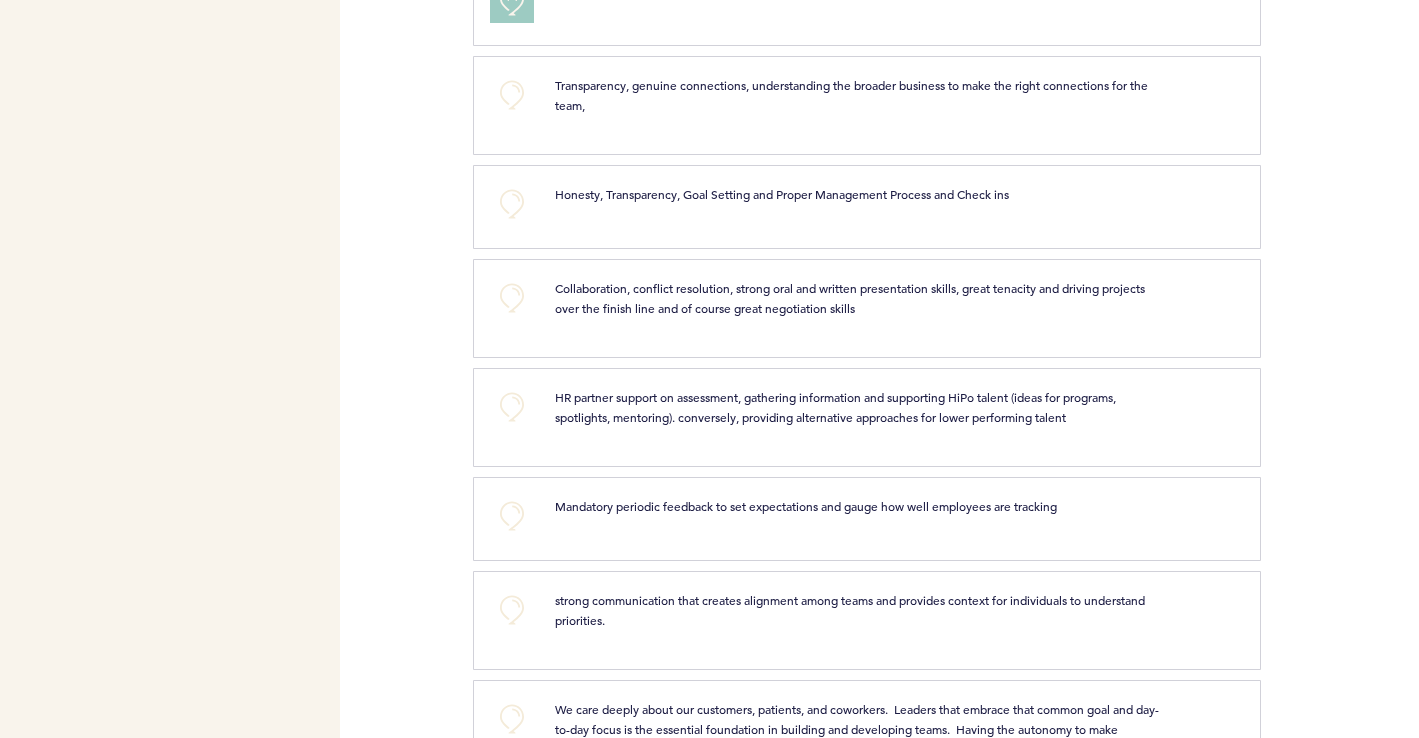scroll, scrollTop: 903, scrollLeft: 0, axis: vertical 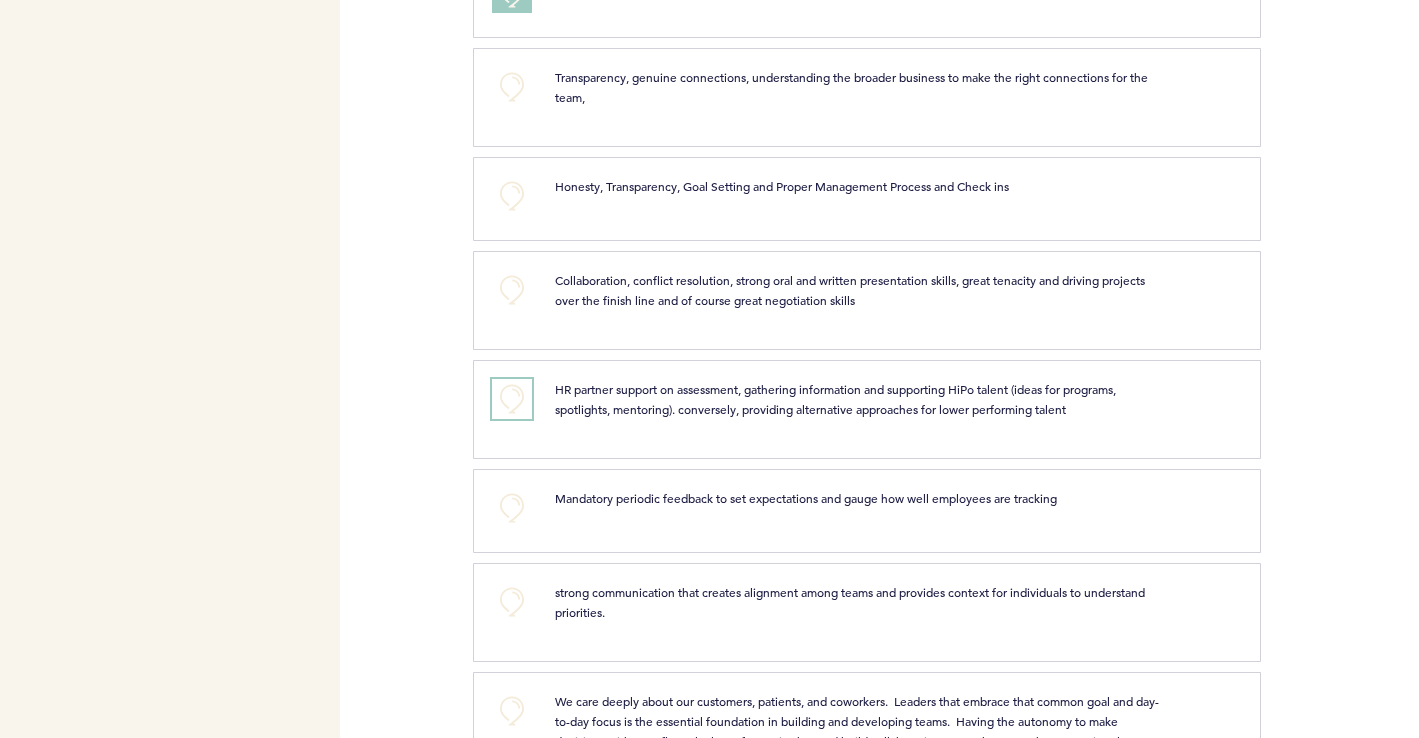 click on "+0" at bounding box center [512, 399] 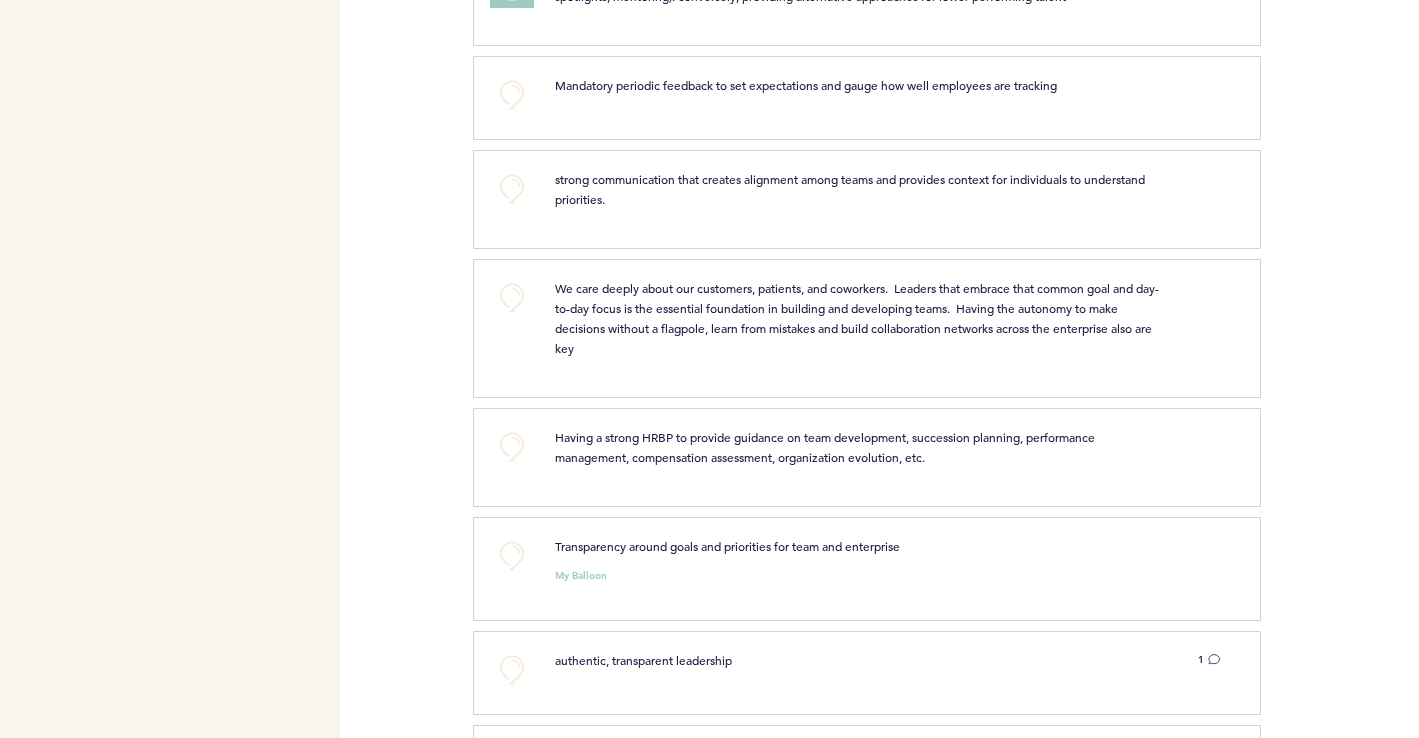 scroll, scrollTop: 1331, scrollLeft: 0, axis: vertical 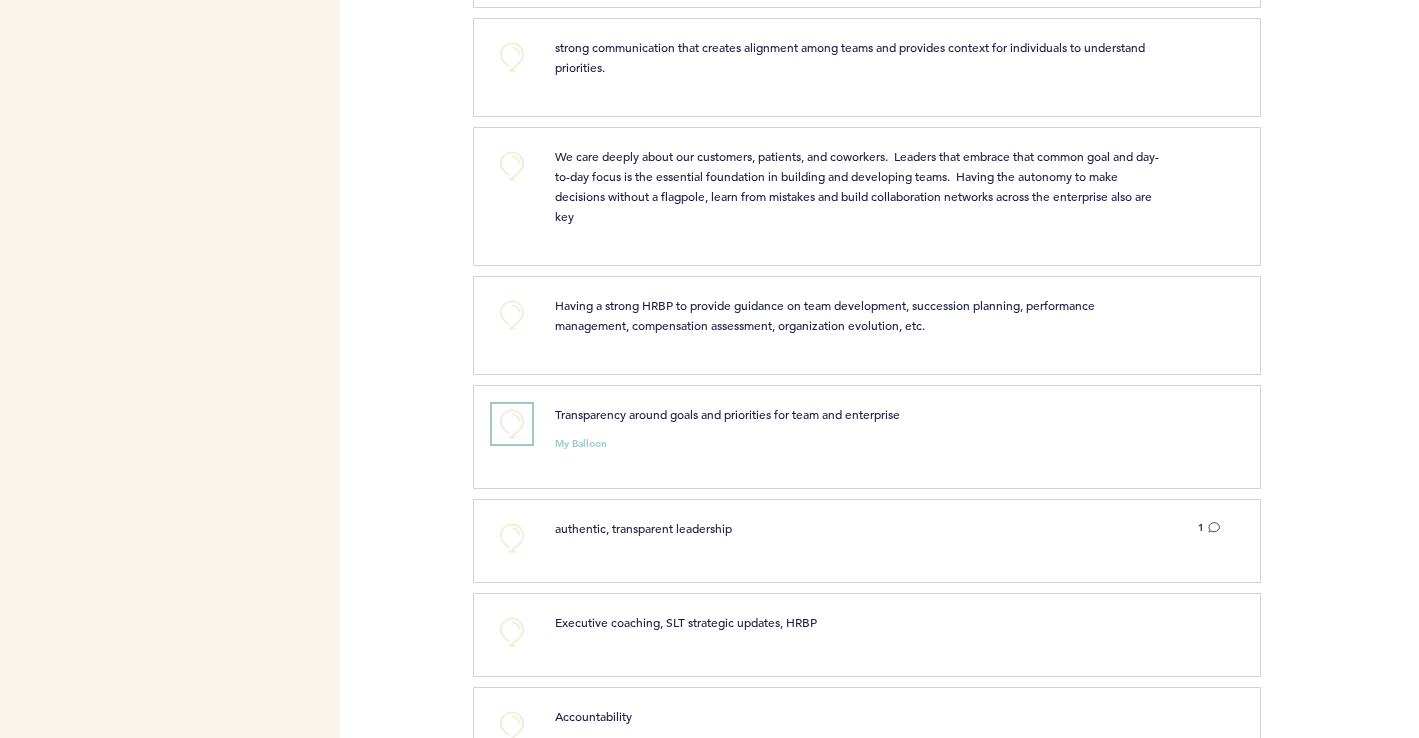 click on "+0" at bounding box center [512, 424] 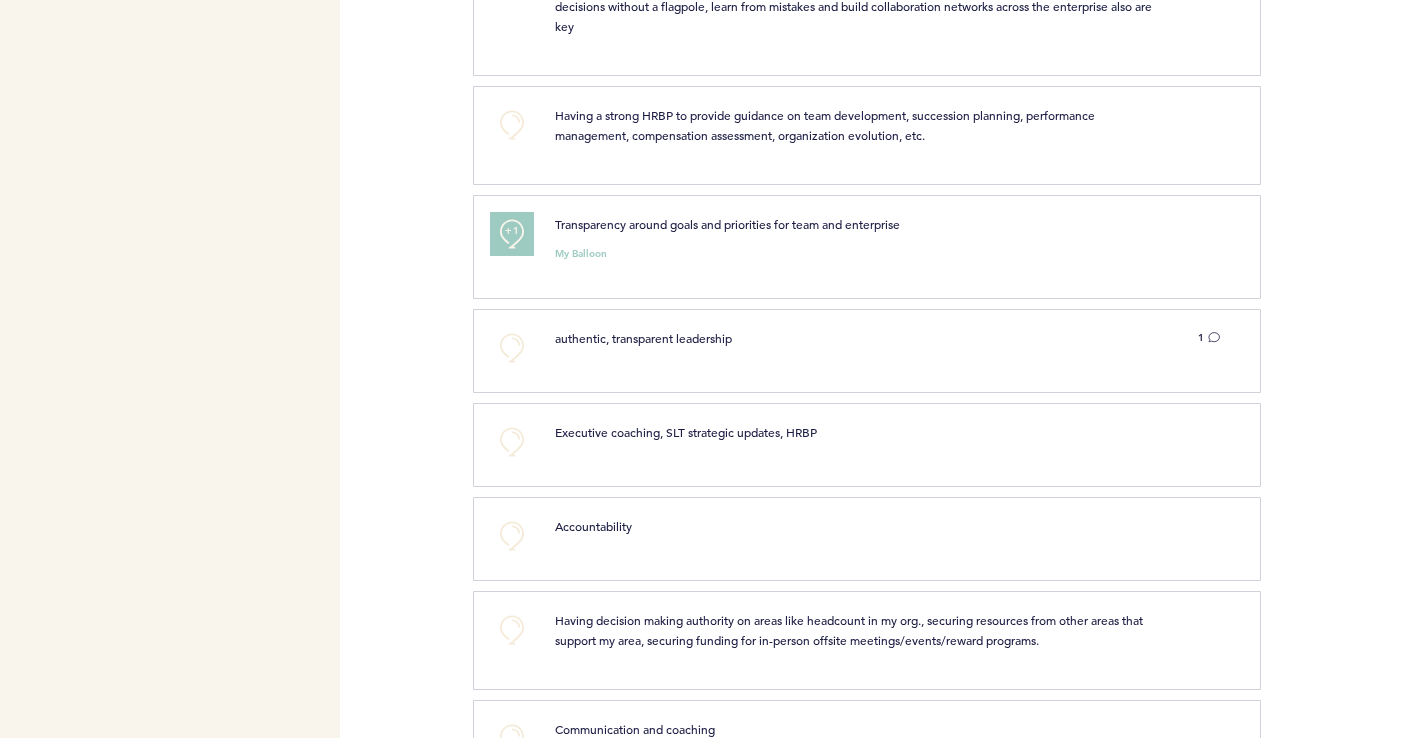 scroll, scrollTop: 1645, scrollLeft: 0, axis: vertical 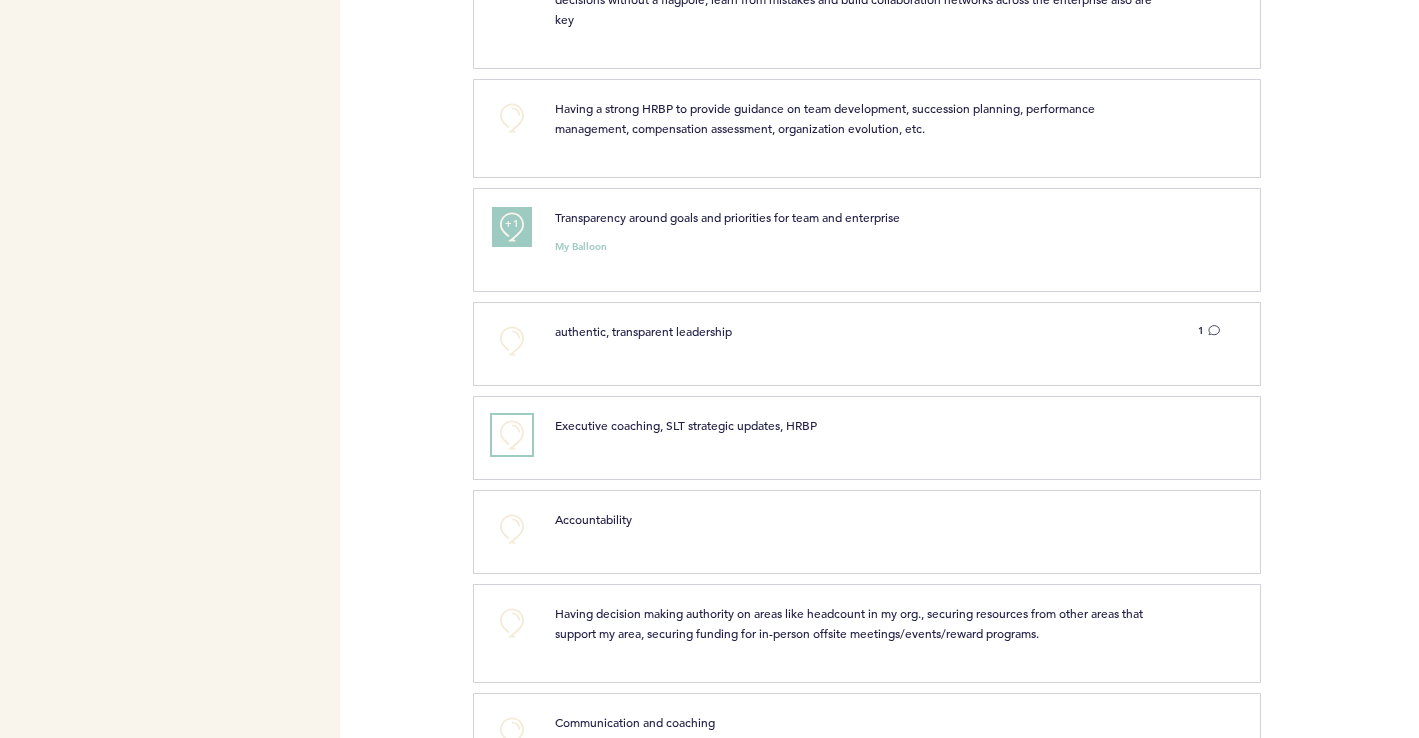 click on "+0" at bounding box center (512, 435) 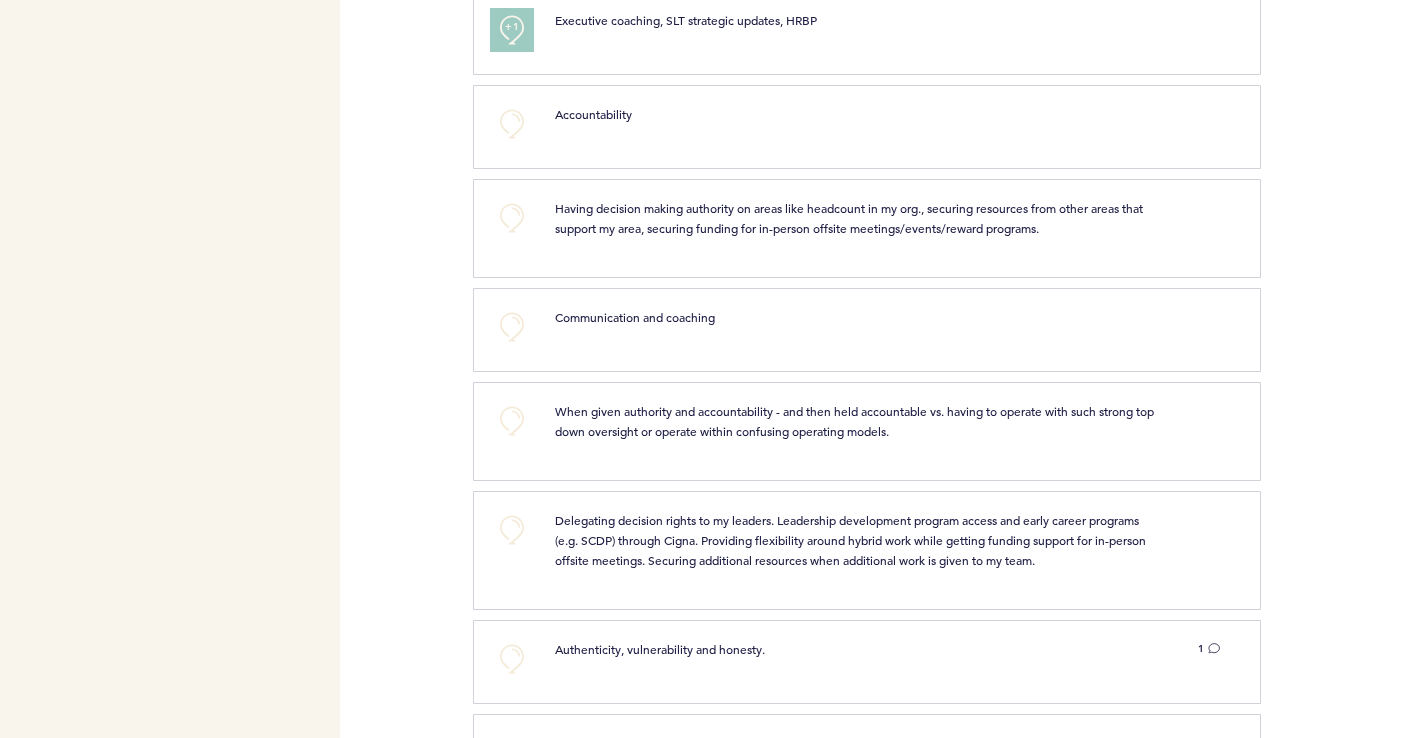scroll, scrollTop: 2051, scrollLeft: 0, axis: vertical 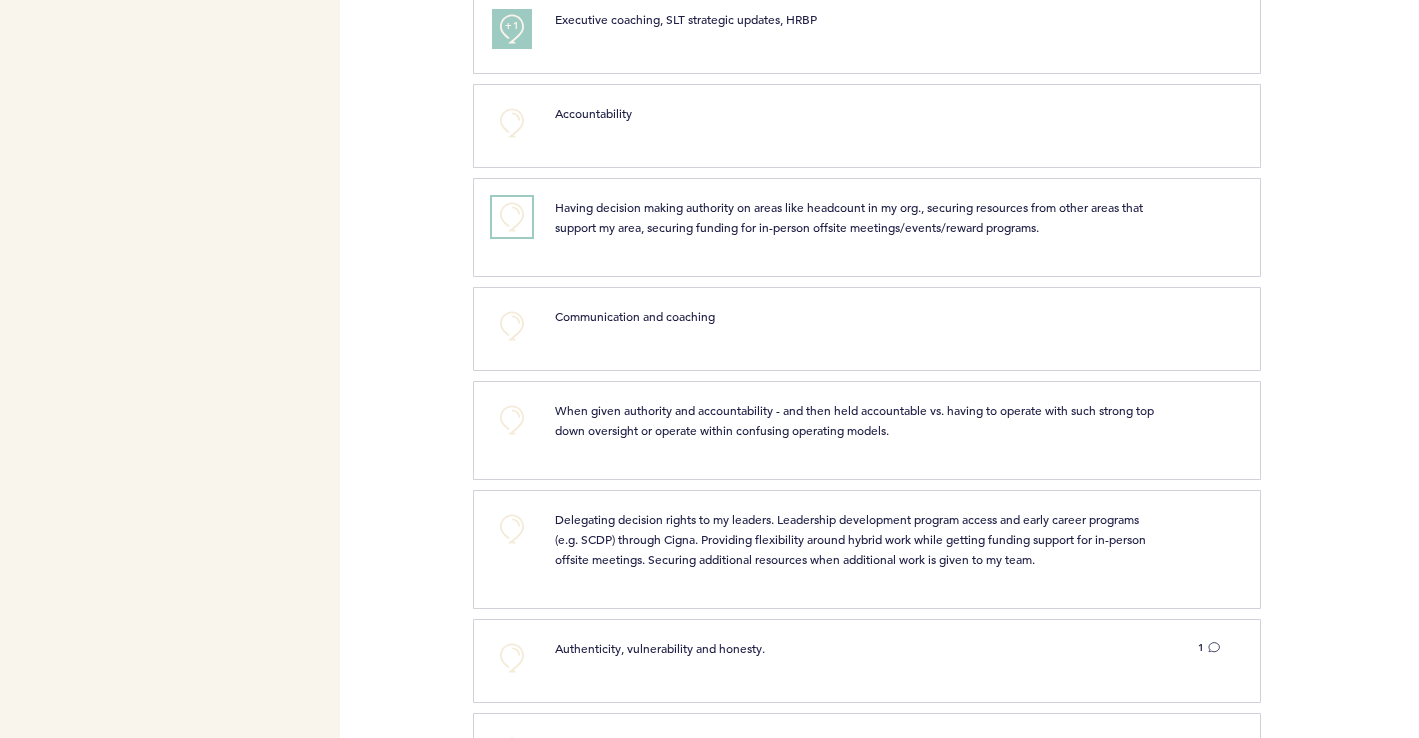 click on "+0" at bounding box center (512, 217) 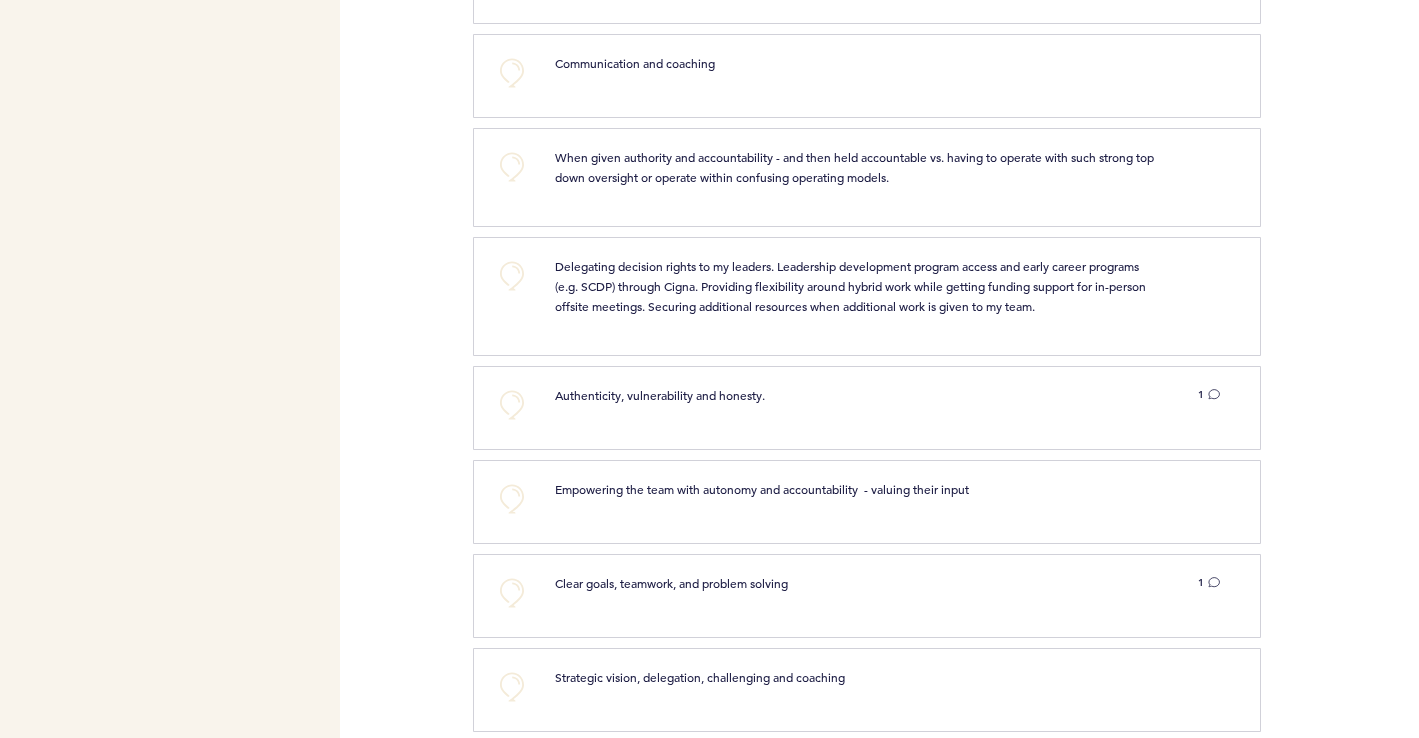 scroll, scrollTop: 2315, scrollLeft: 0, axis: vertical 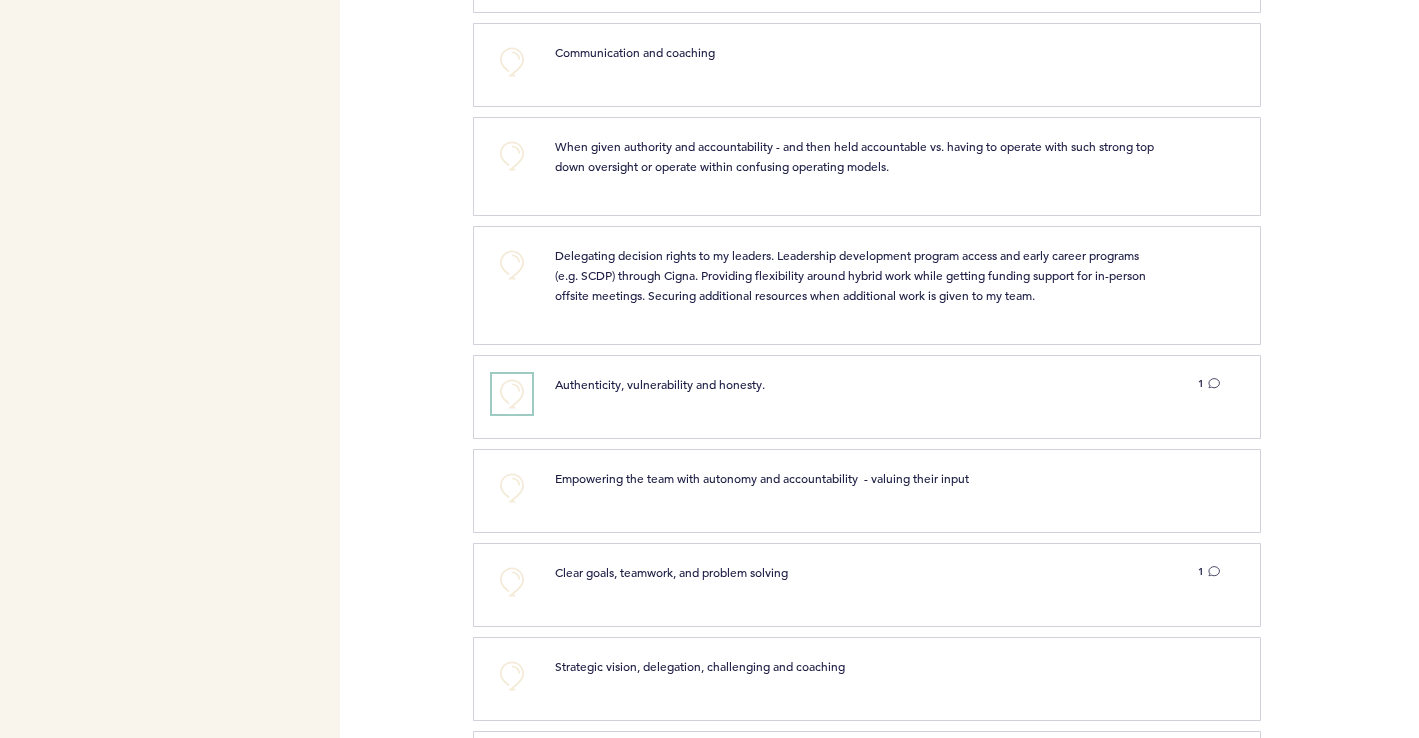 click on "+0" at bounding box center (512, 394) 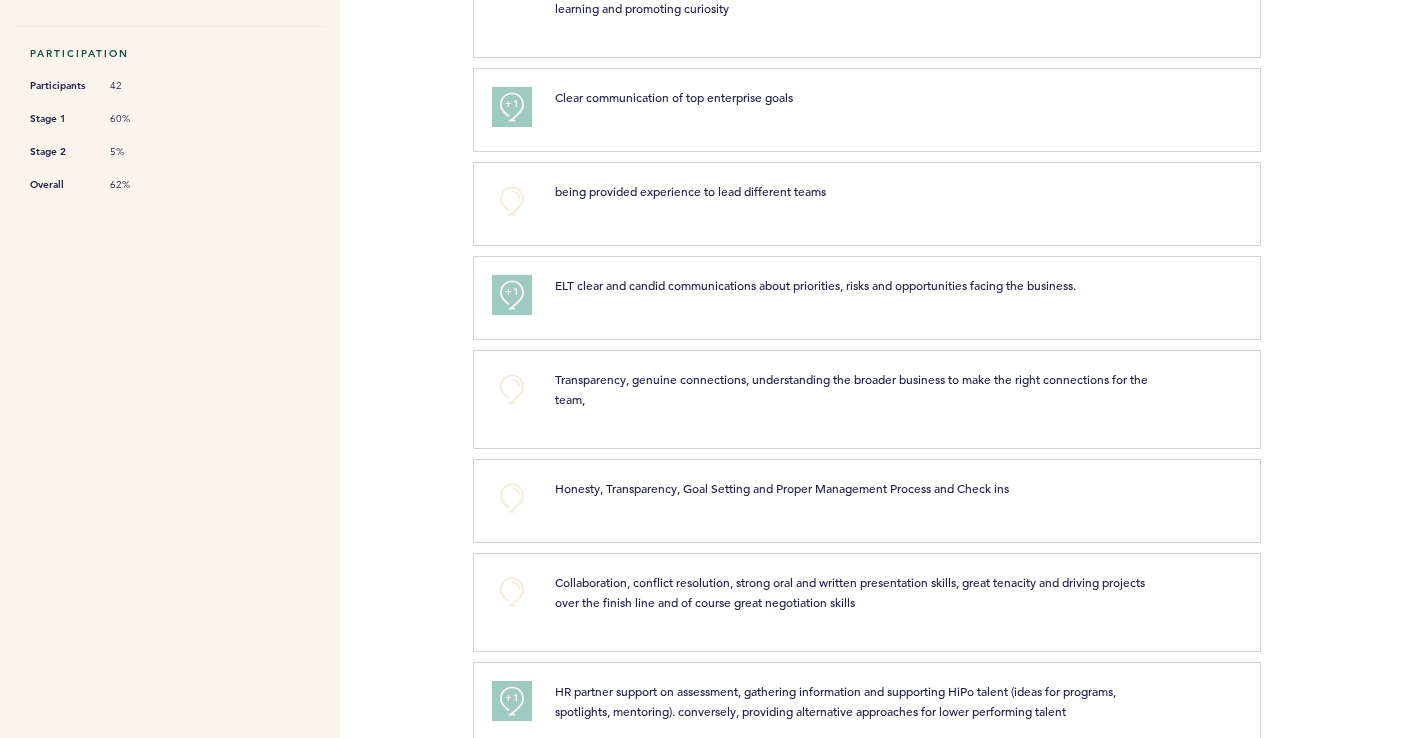 scroll, scrollTop: 47, scrollLeft: 0, axis: vertical 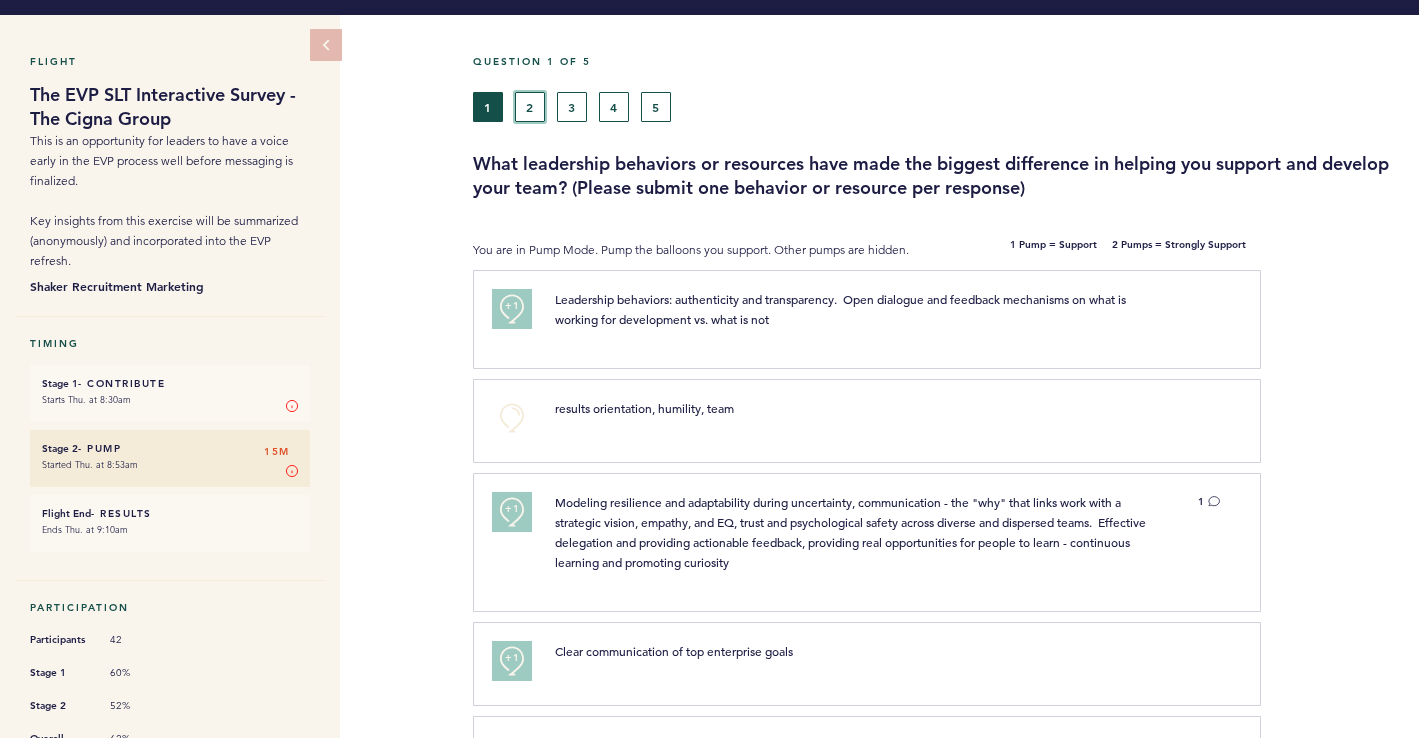 click on "2" at bounding box center [530, 107] 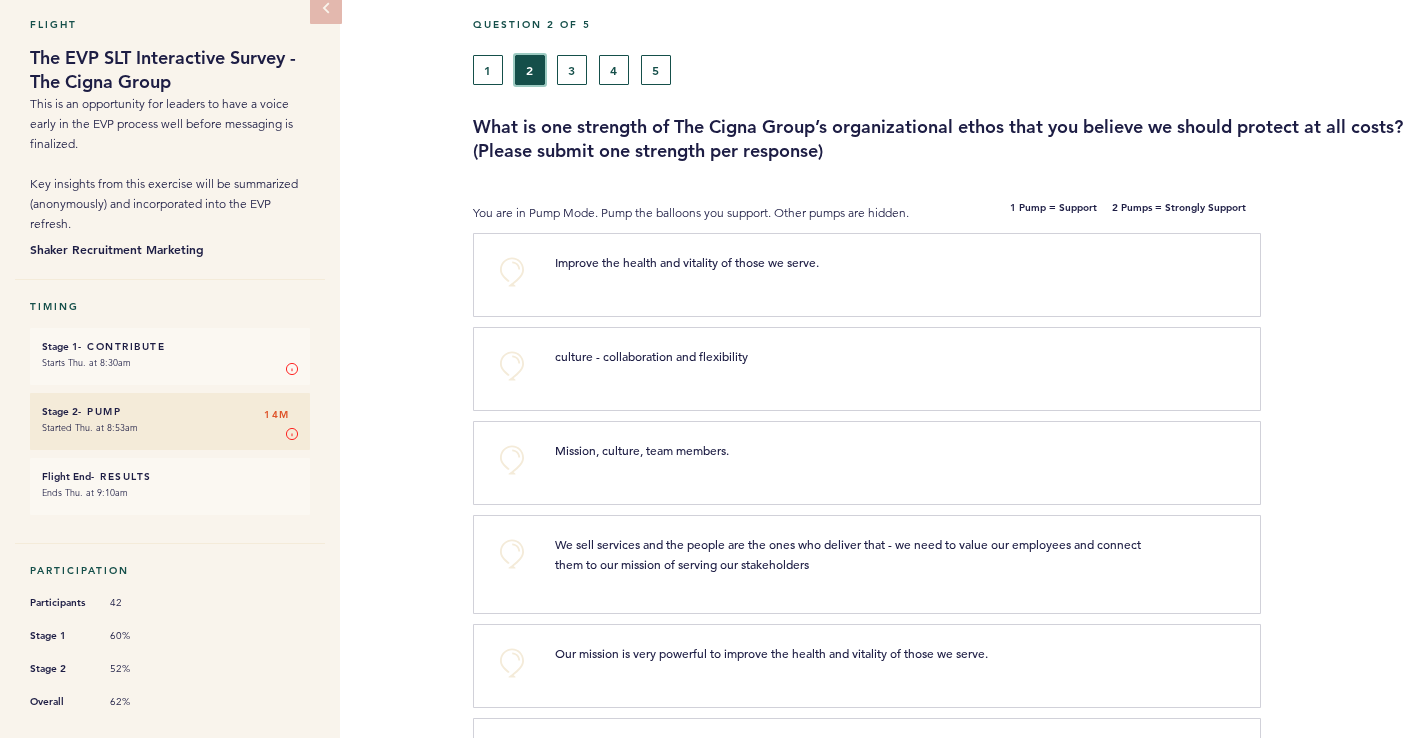 scroll, scrollTop: 88, scrollLeft: 0, axis: vertical 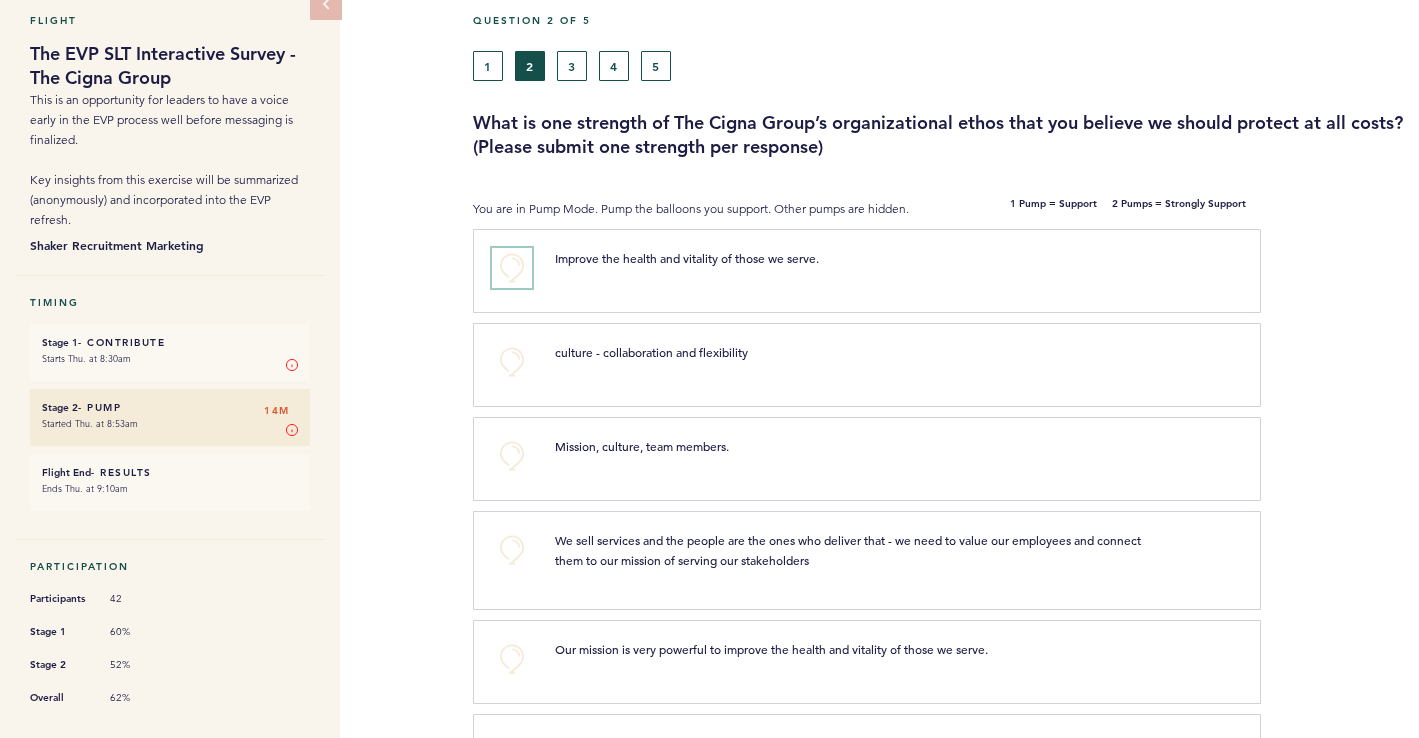 click on "+0" at bounding box center [512, 268] 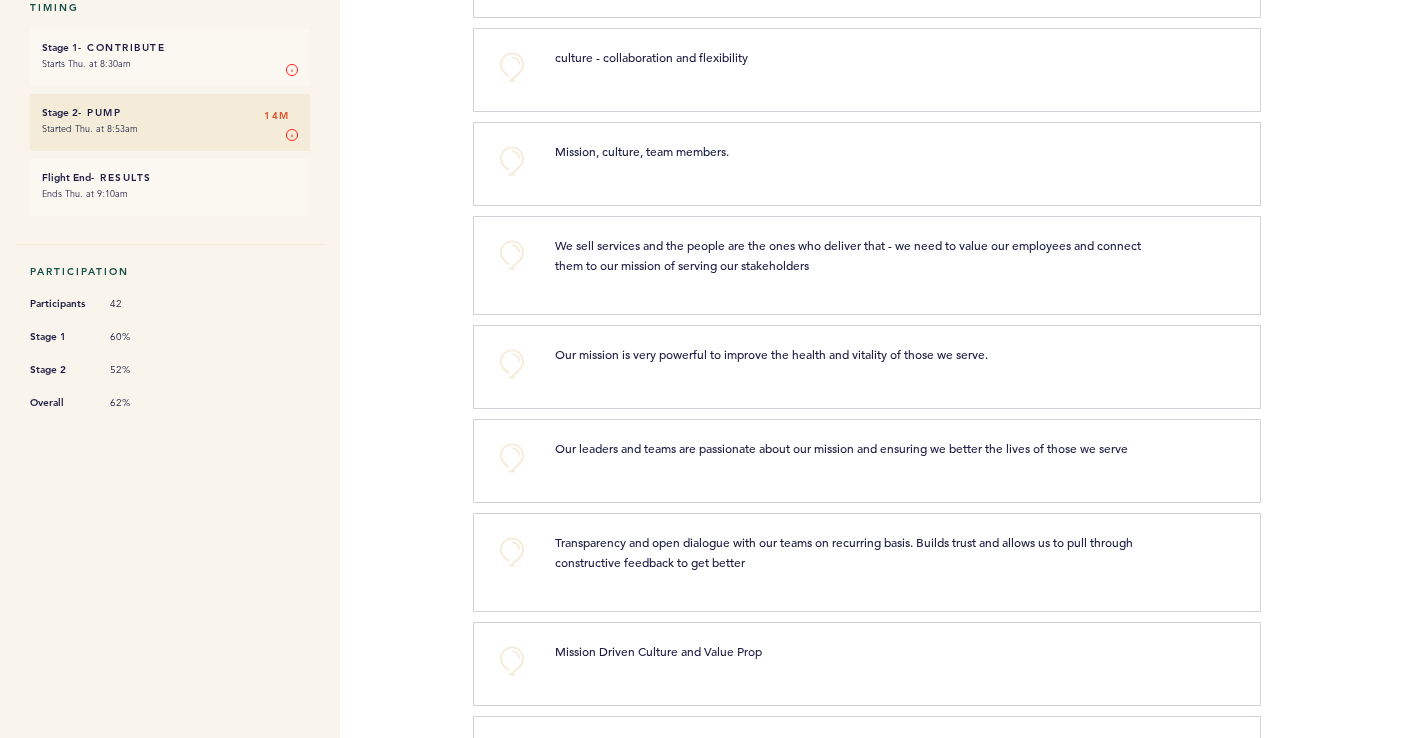 scroll, scrollTop: 423, scrollLeft: 0, axis: vertical 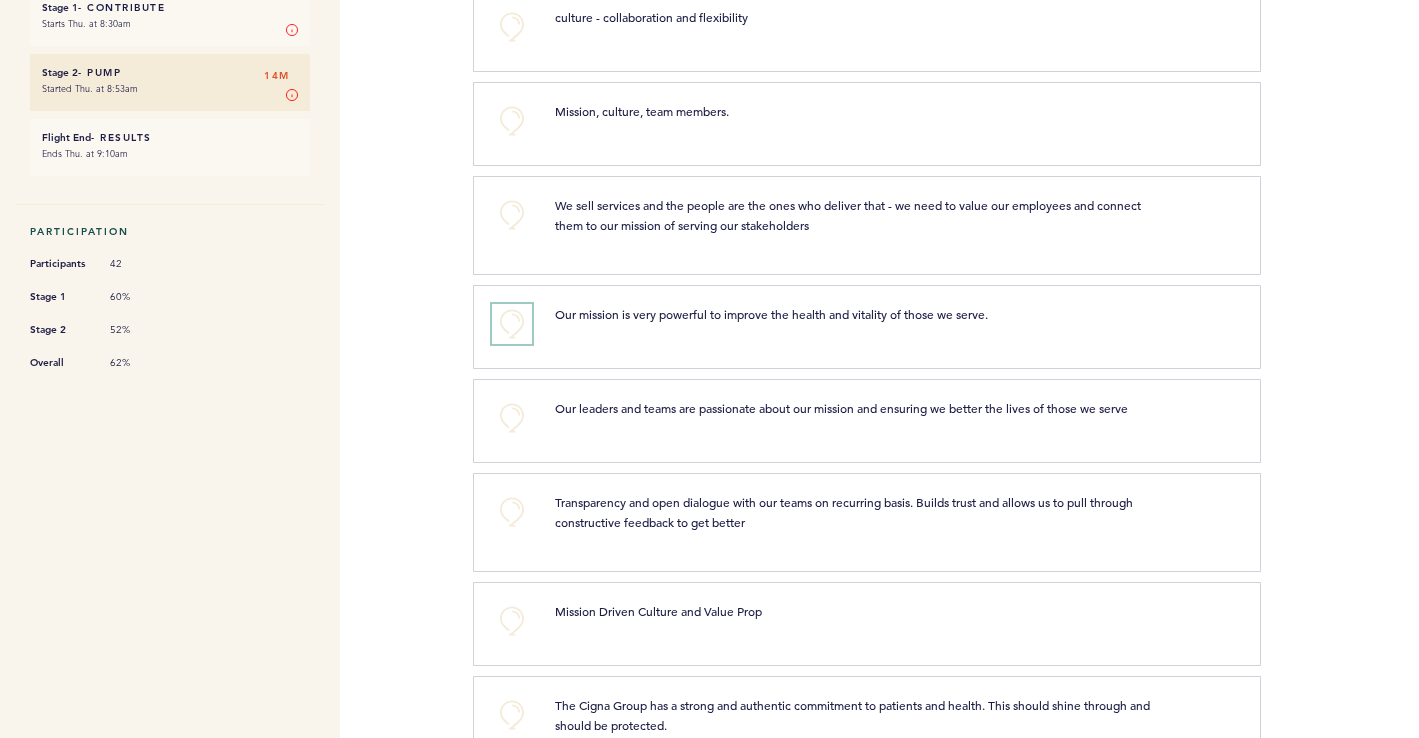 click on "+0" at bounding box center (512, 324) 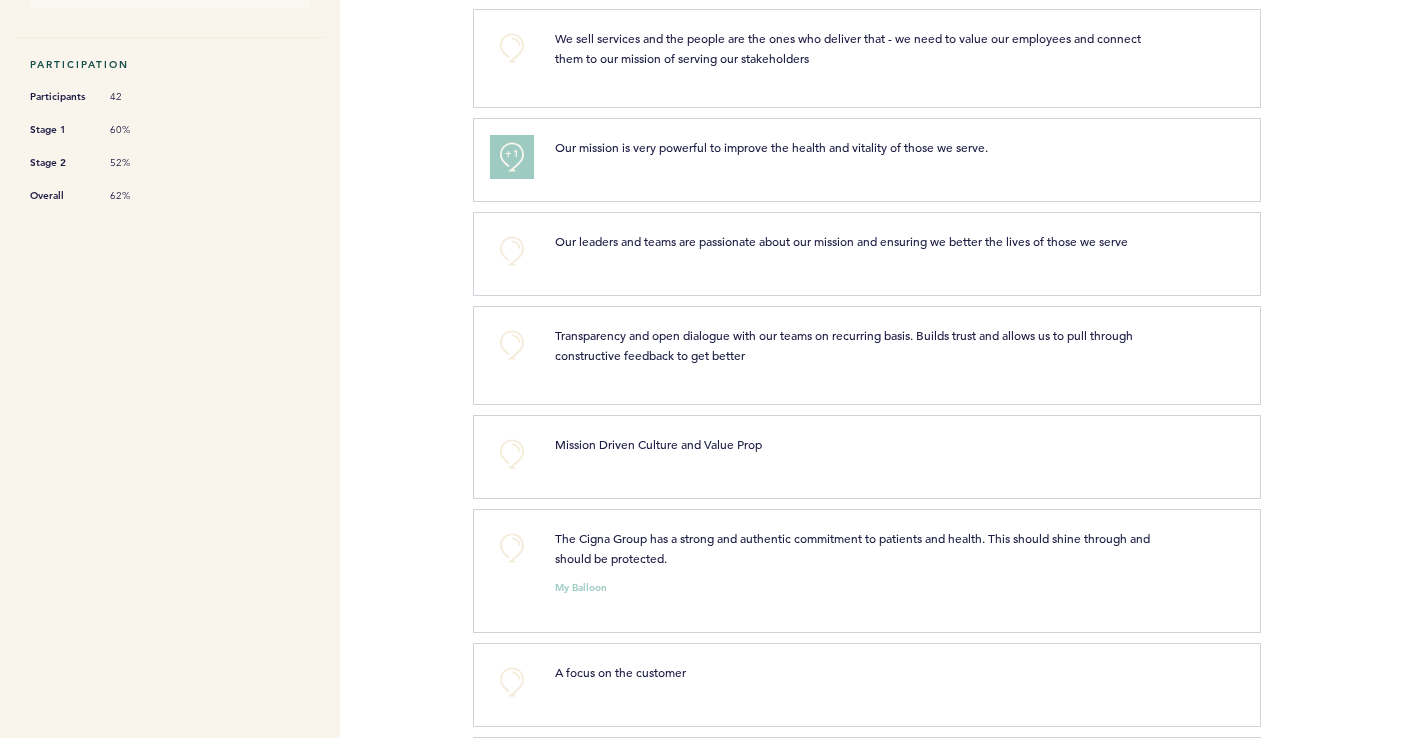 scroll, scrollTop: 683, scrollLeft: 0, axis: vertical 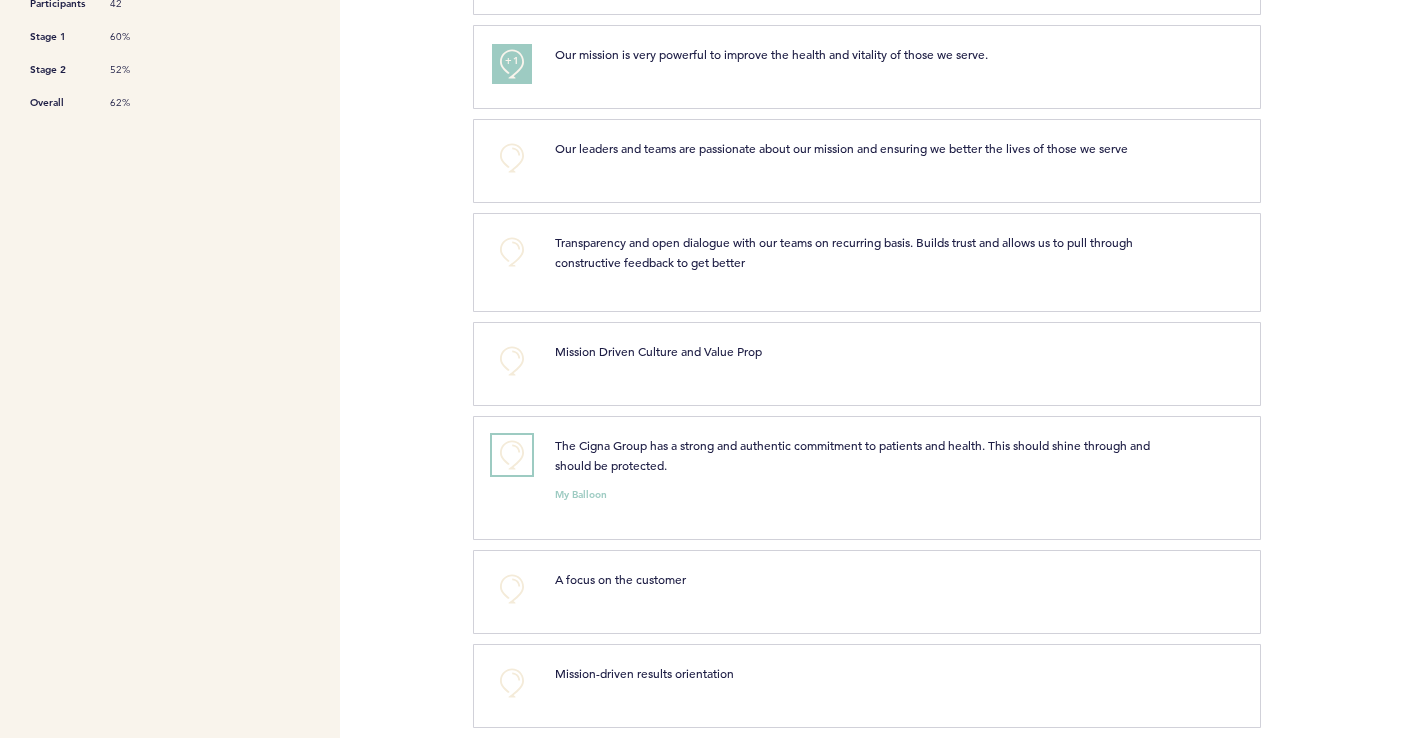 click on "+0" at bounding box center [512, 455] 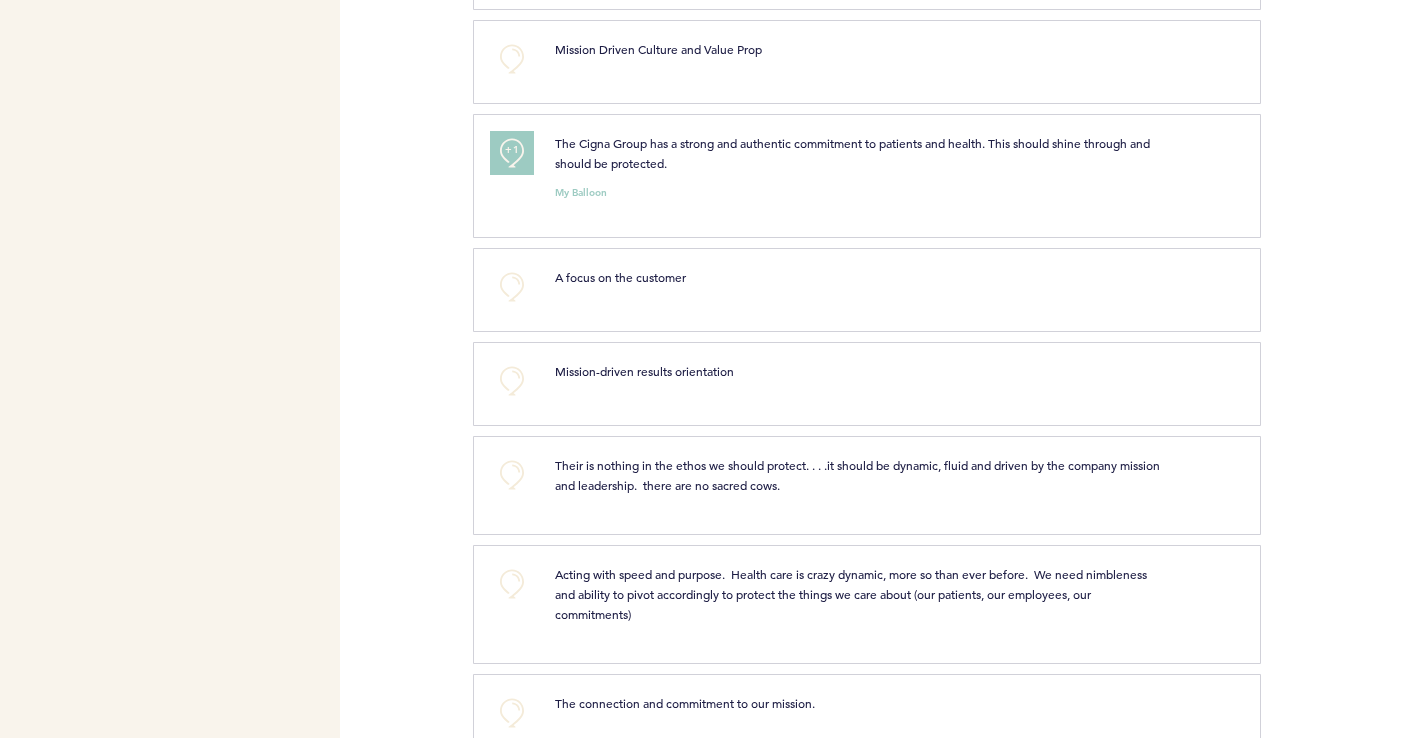 scroll, scrollTop: 986, scrollLeft: 0, axis: vertical 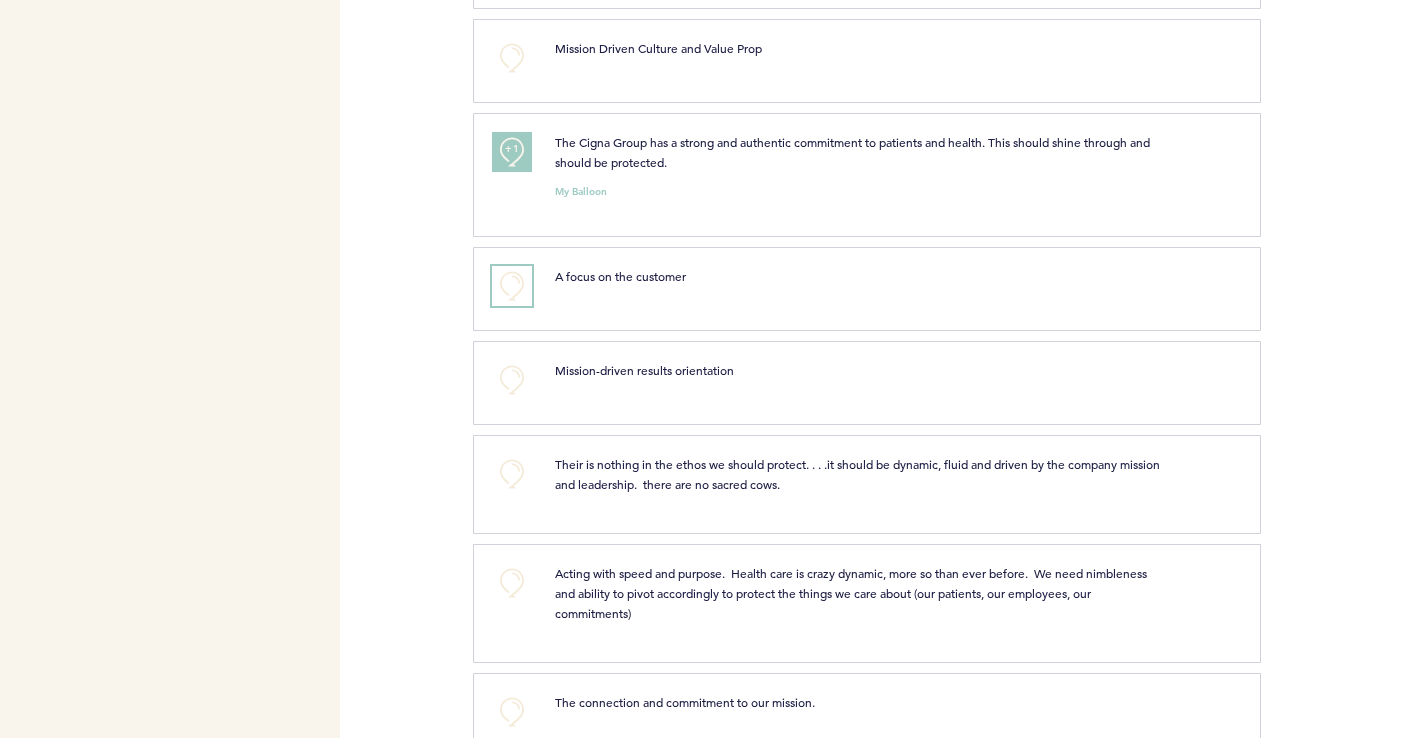click on "+0" at bounding box center [512, 286] 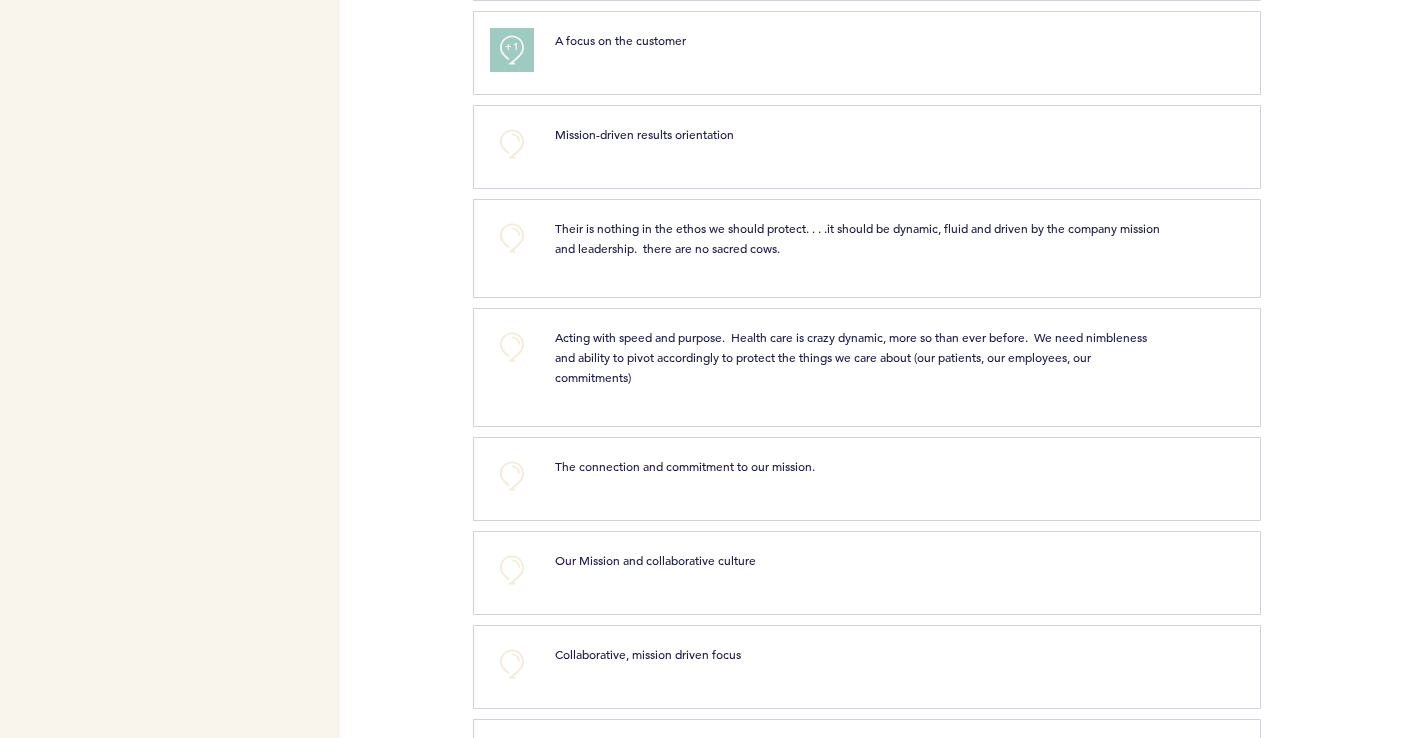scroll, scrollTop: 1339, scrollLeft: 0, axis: vertical 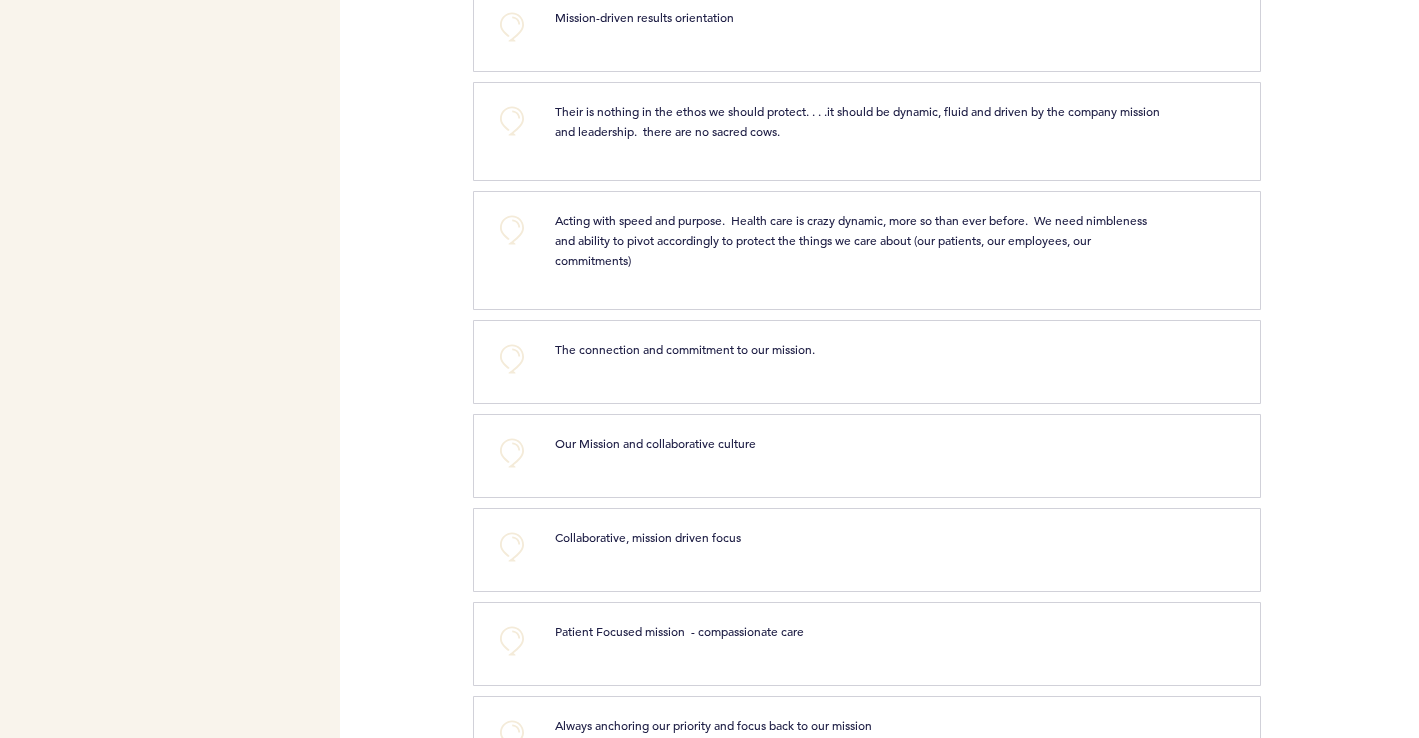 click on "+0 The connection and commitment to our mission.  clear   submit" at bounding box center (867, 362) 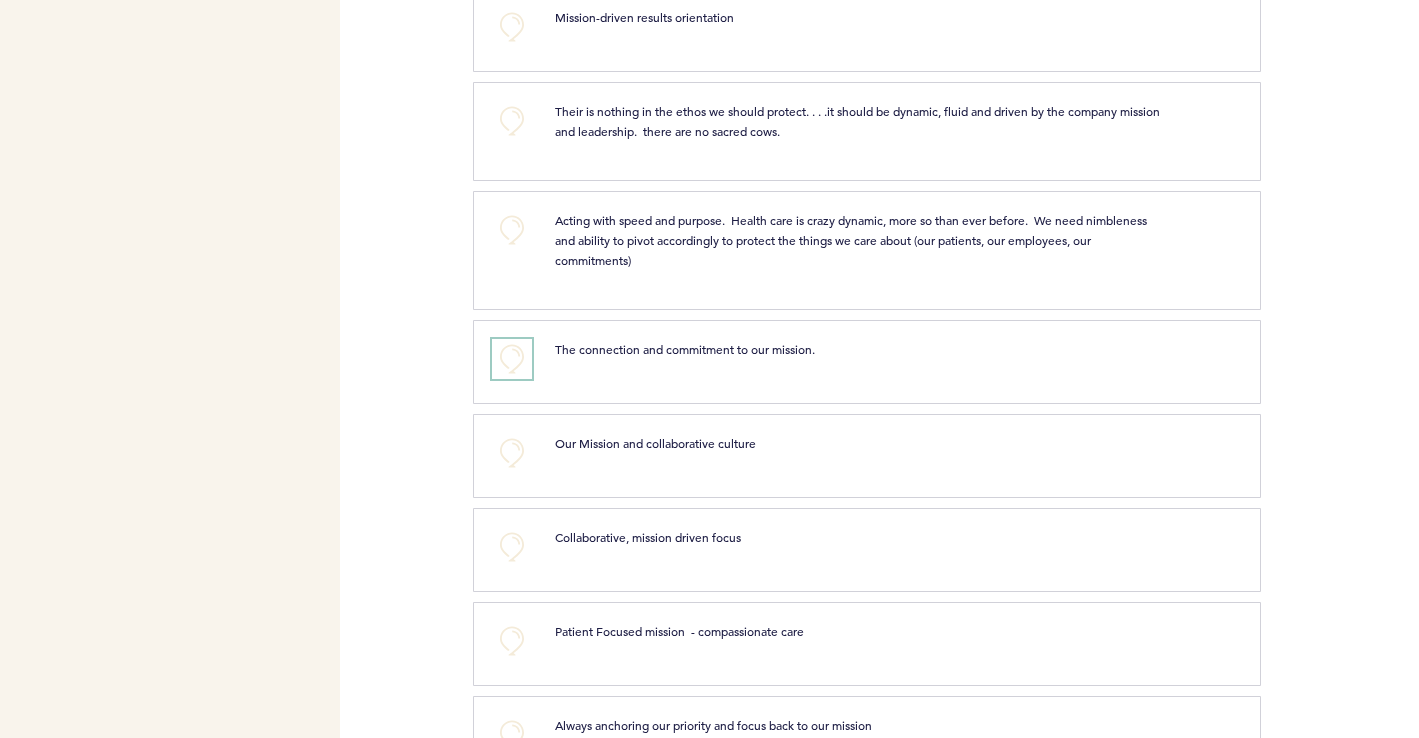 click on "+0" at bounding box center (512, 359) 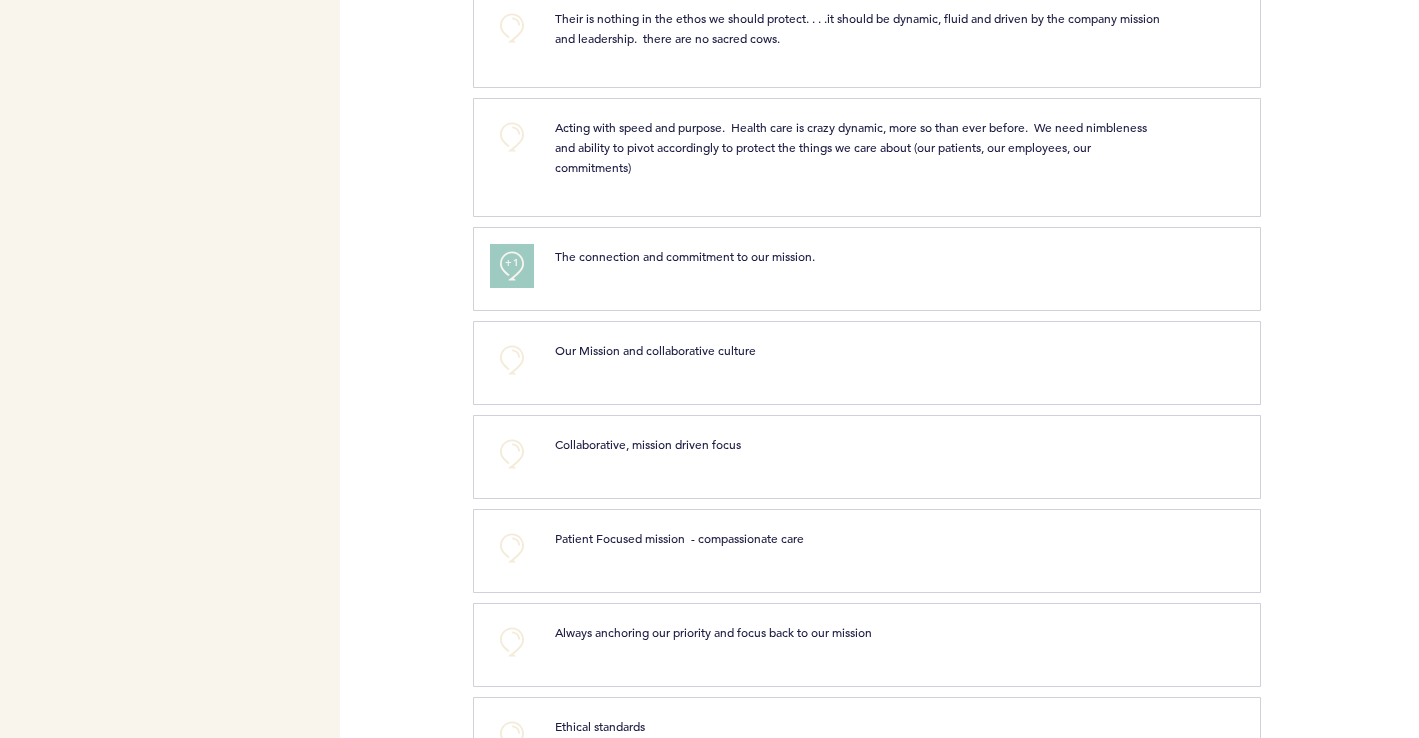scroll, scrollTop: 1511, scrollLeft: 0, axis: vertical 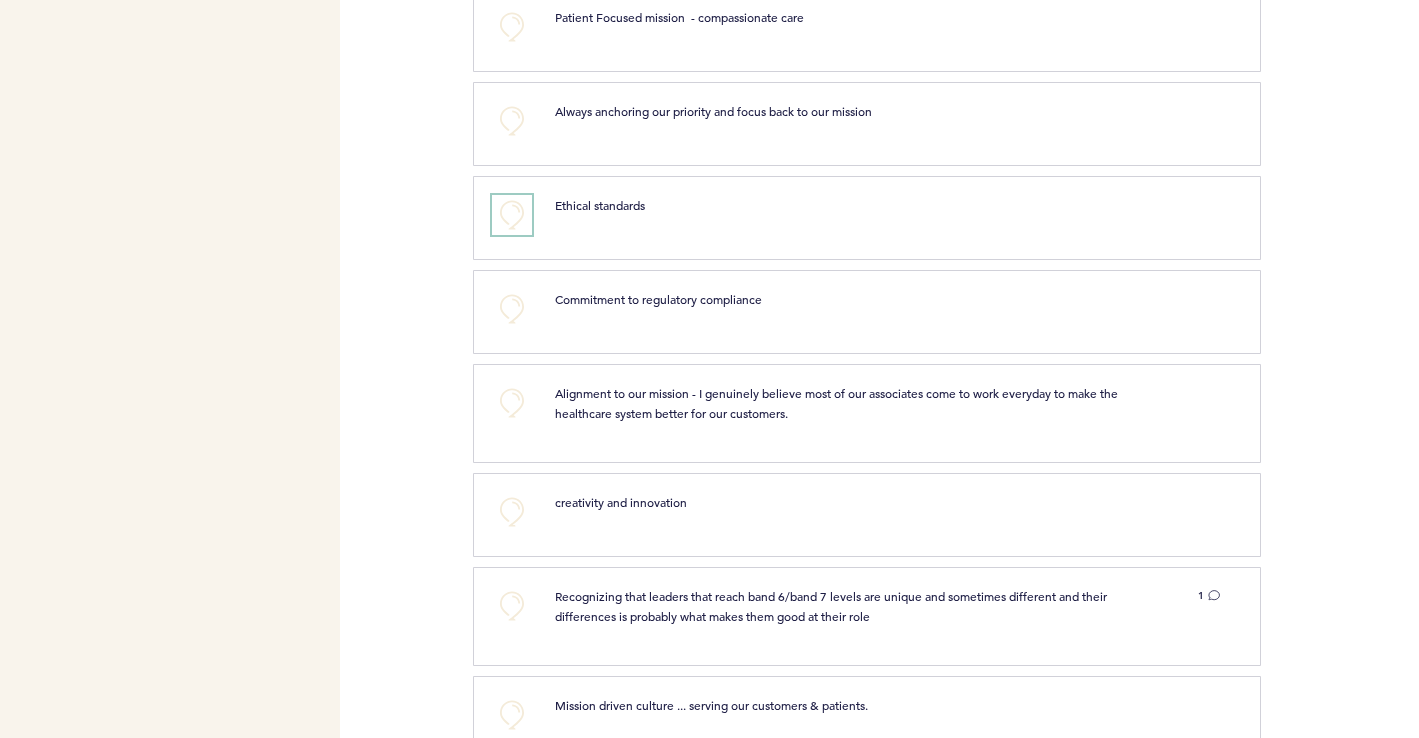click on "+0" at bounding box center [512, 215] 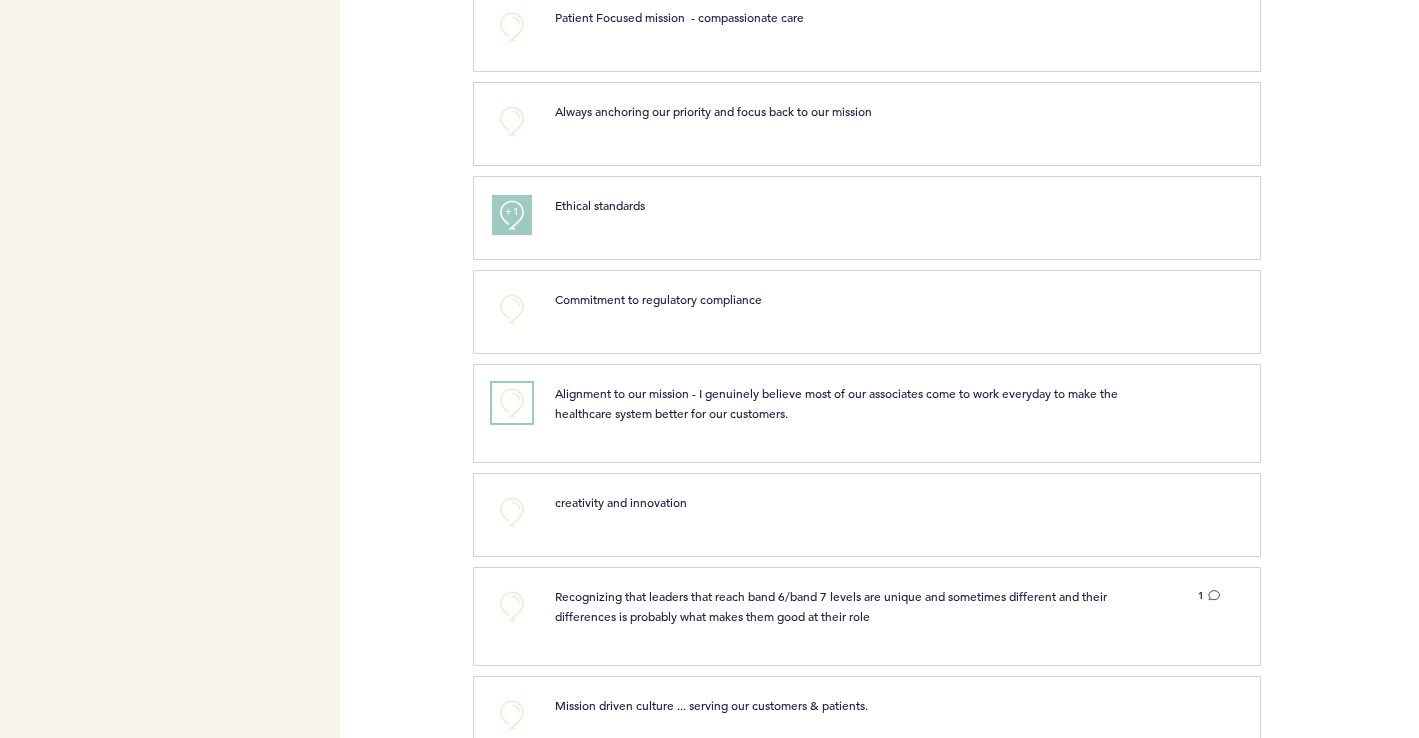 click on "+0" at bounding box center (512, 403) 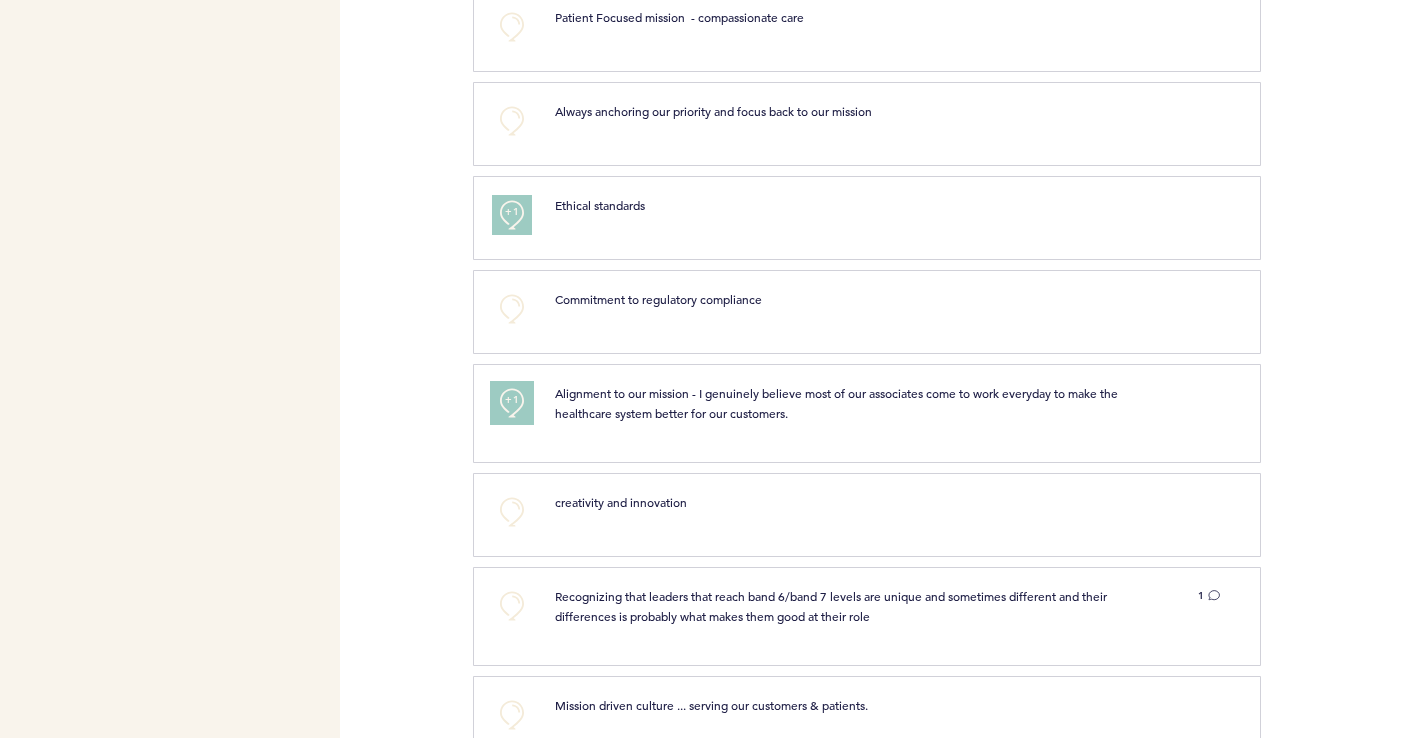 scroll, scrollTop: 2098, scrollLeft: 0, axis: vertical 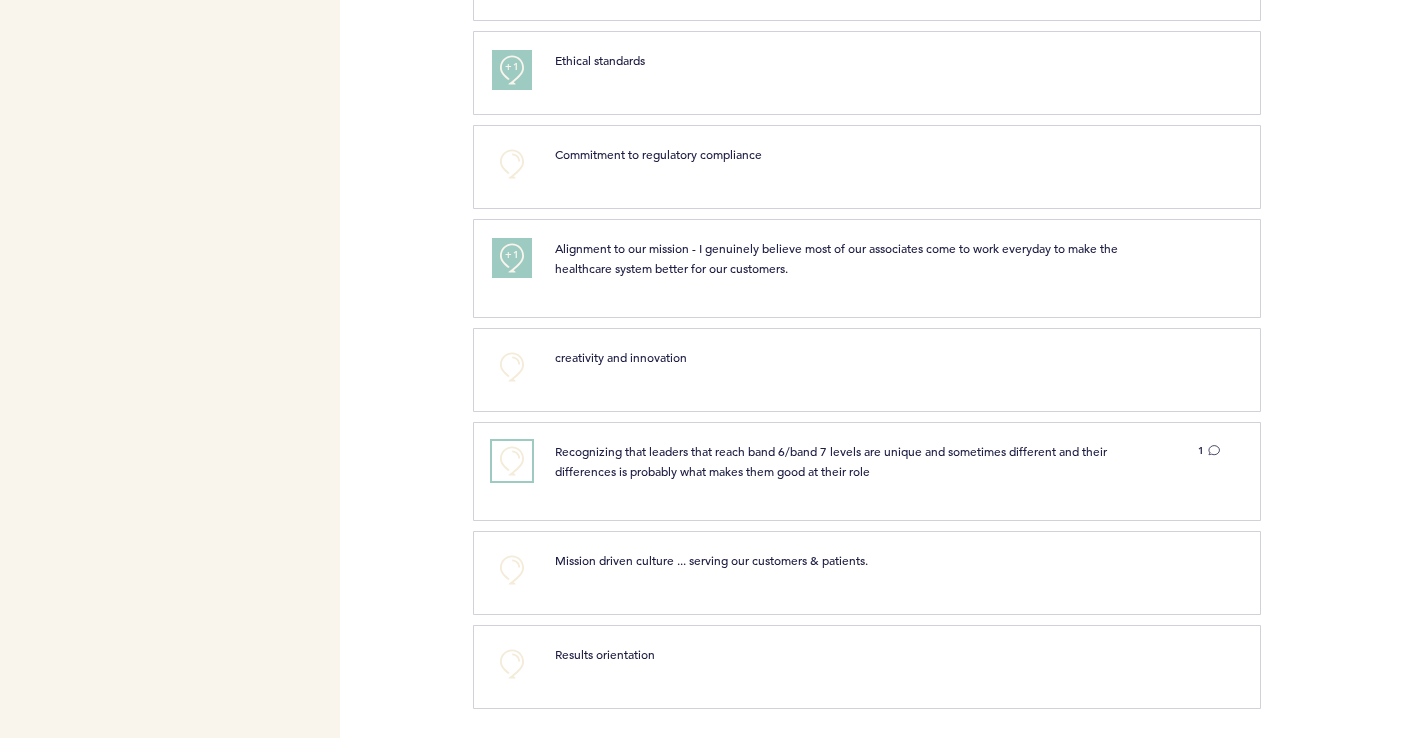 click on "+0" at bounding box center (512, 461) 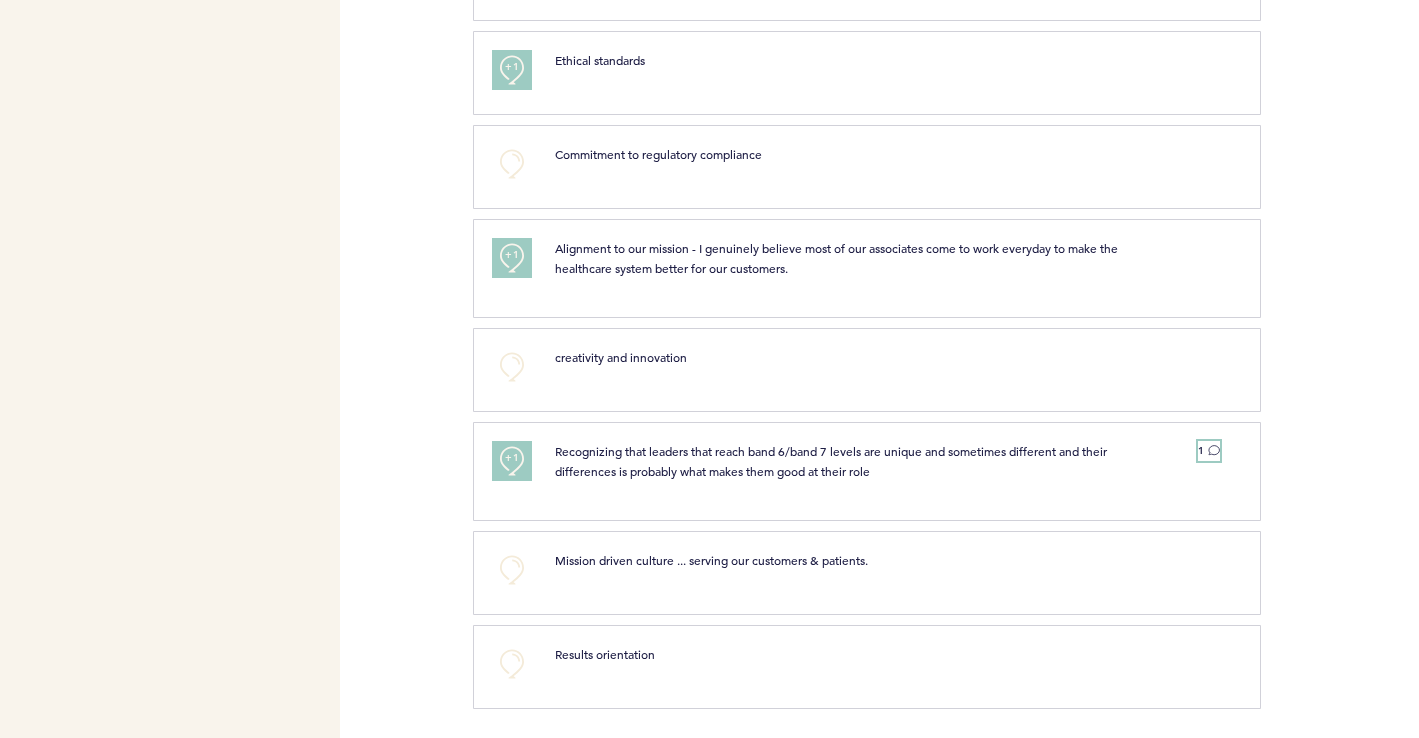 click 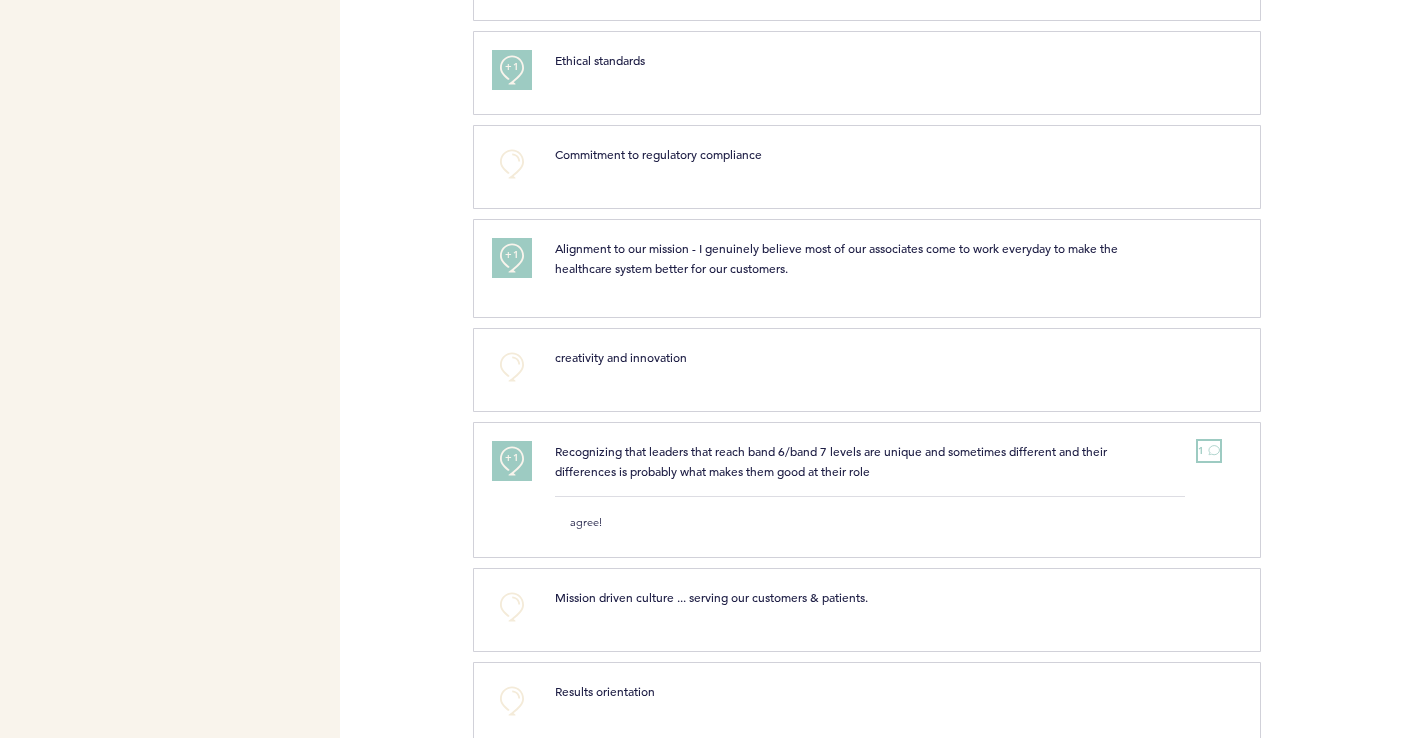 click 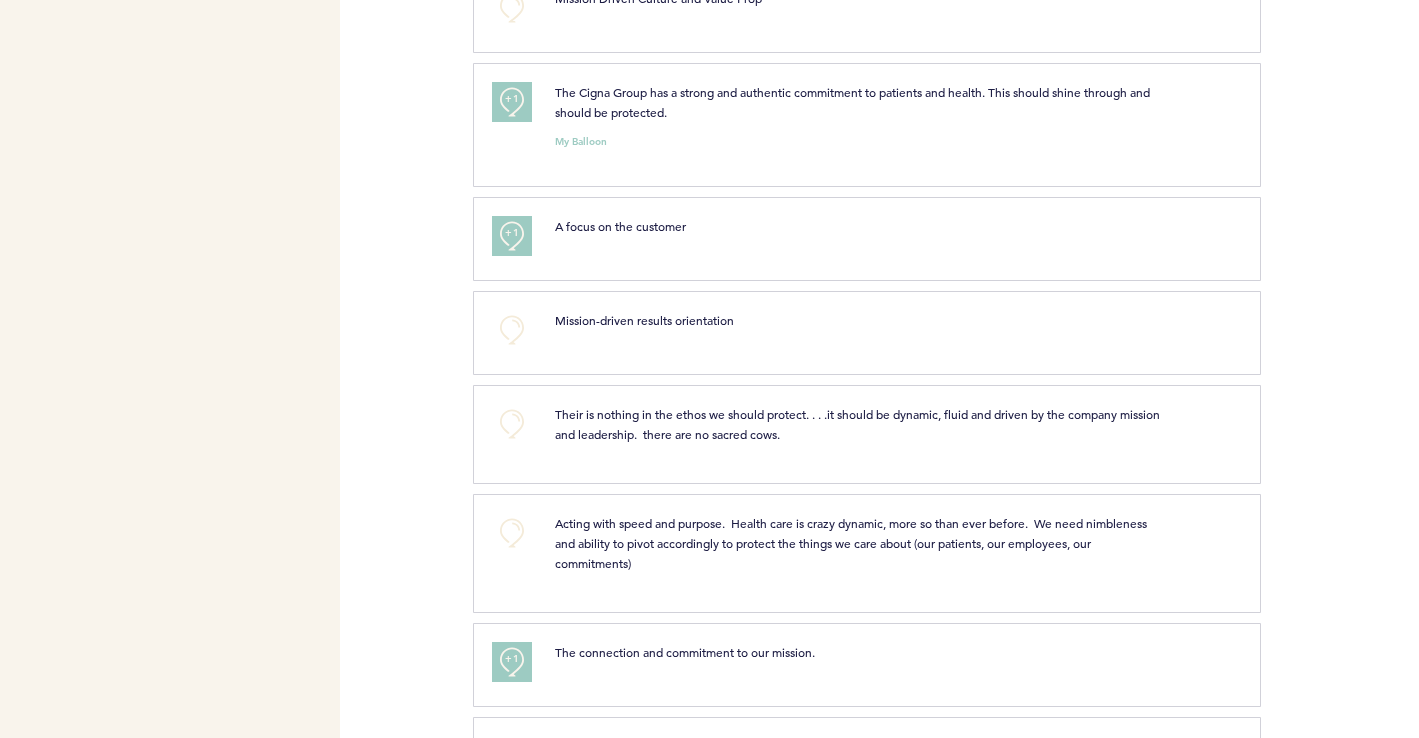 scroll, scrollTop: 0, scrollLeft: 0, axis: both 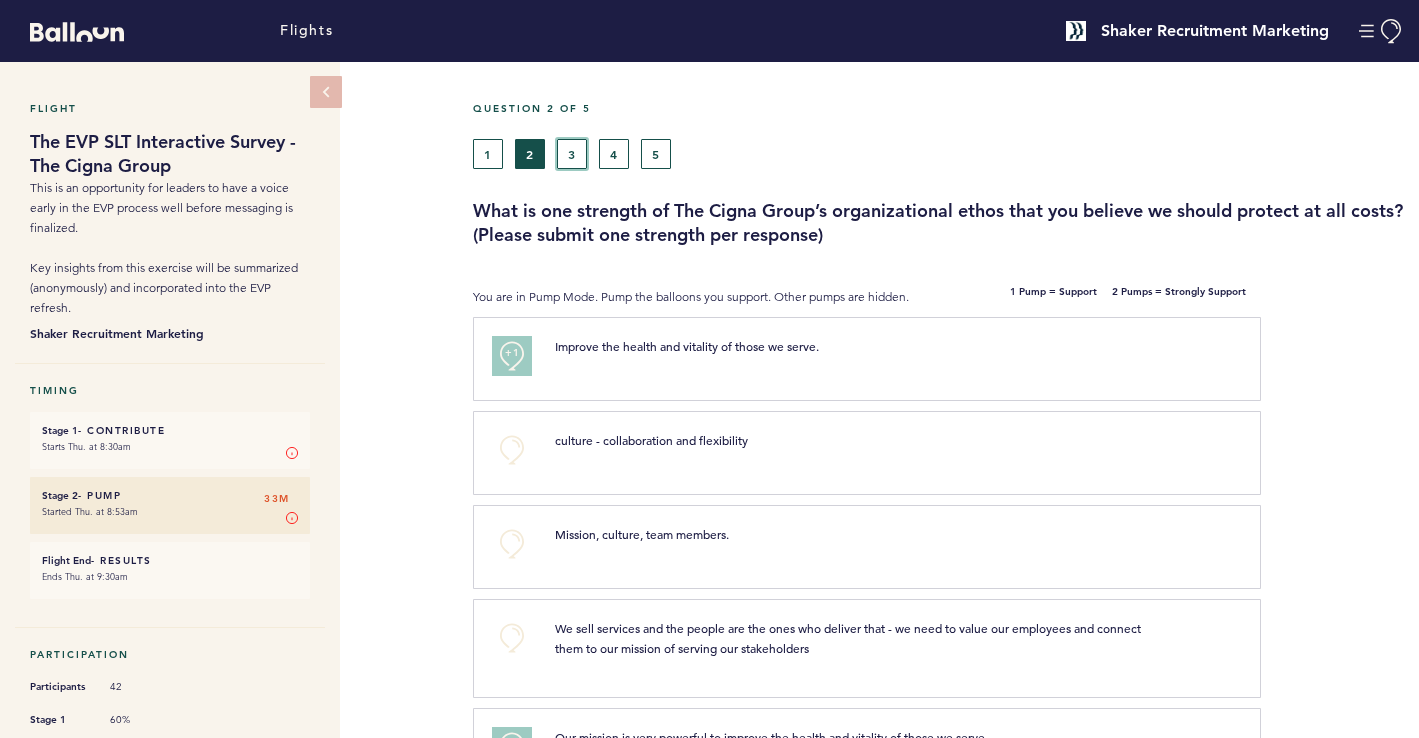 click on "3" at bounding box center (572, 154) 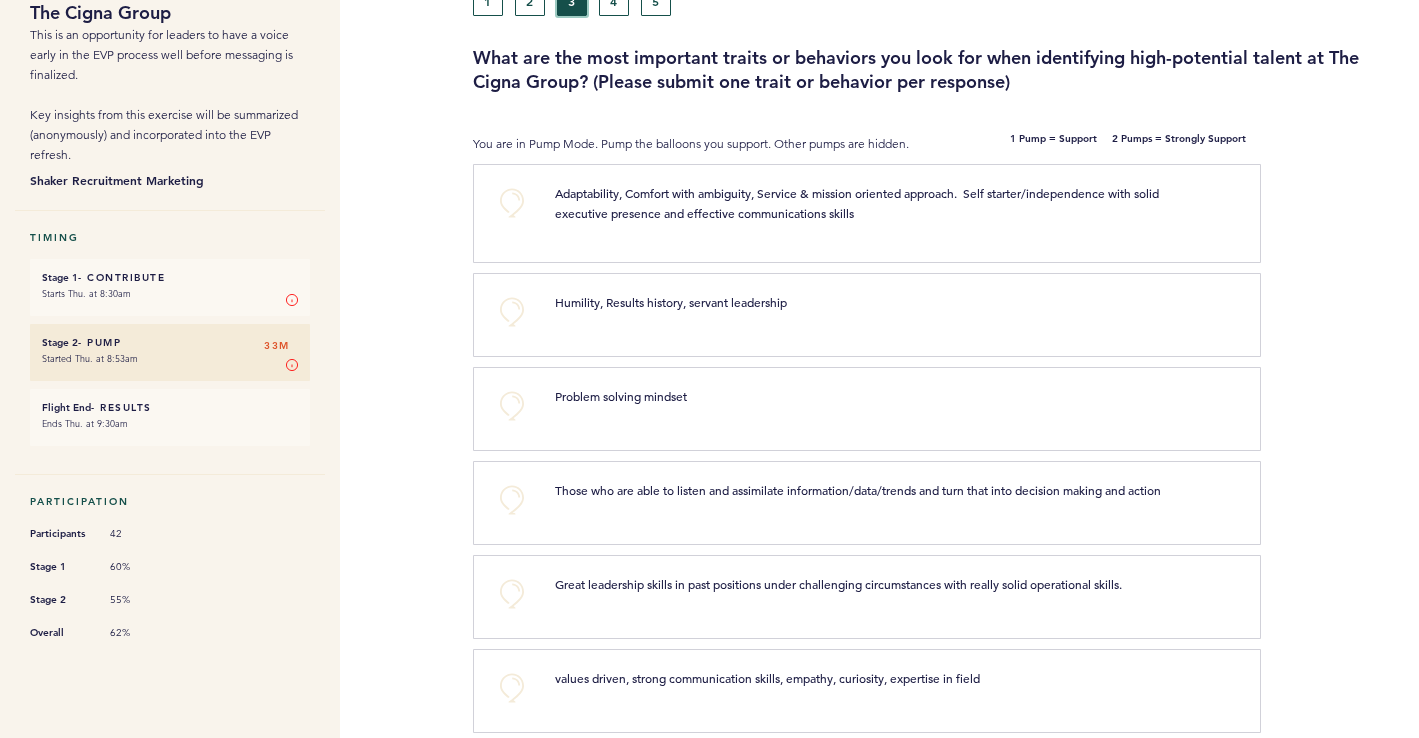scroll, scrollTop: 174, scrollLeft: 0, axis: vertical 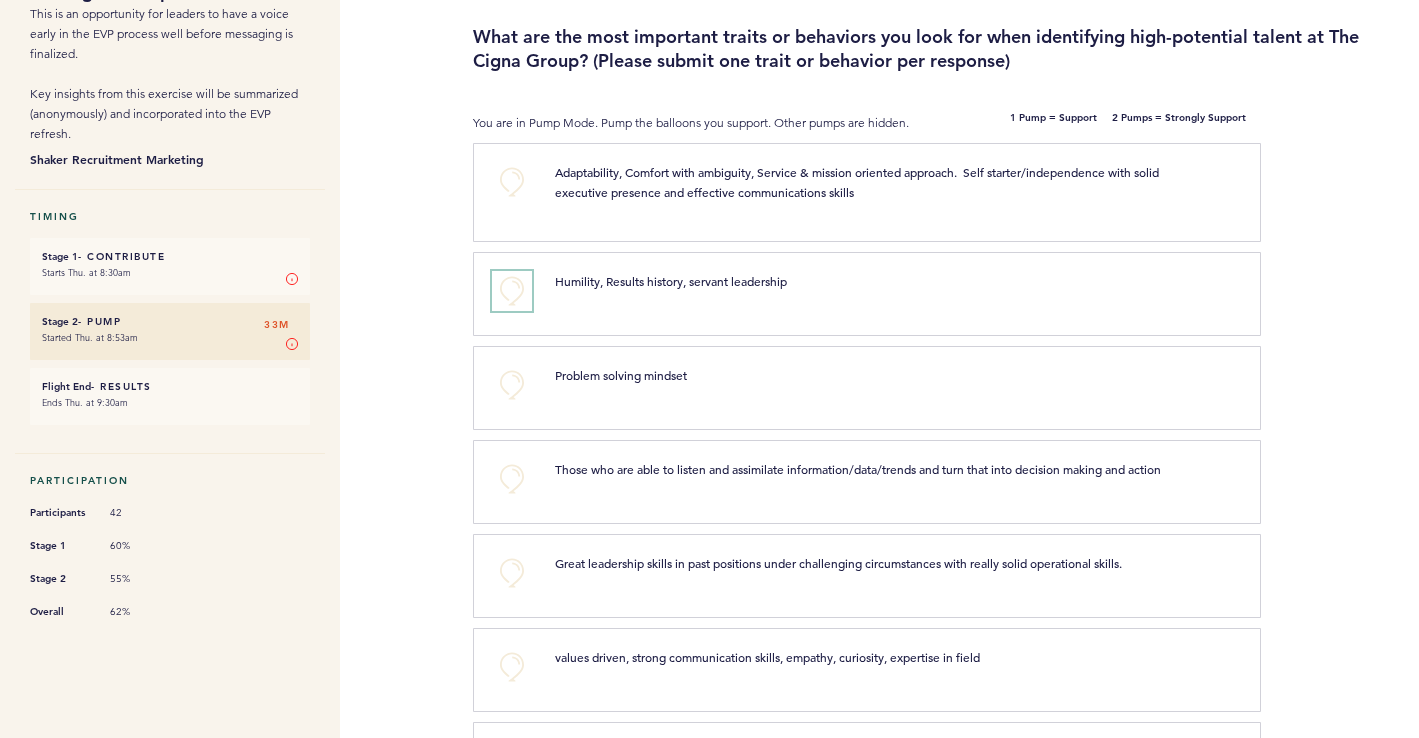 click on "+0" at bounding box center (512, 291) 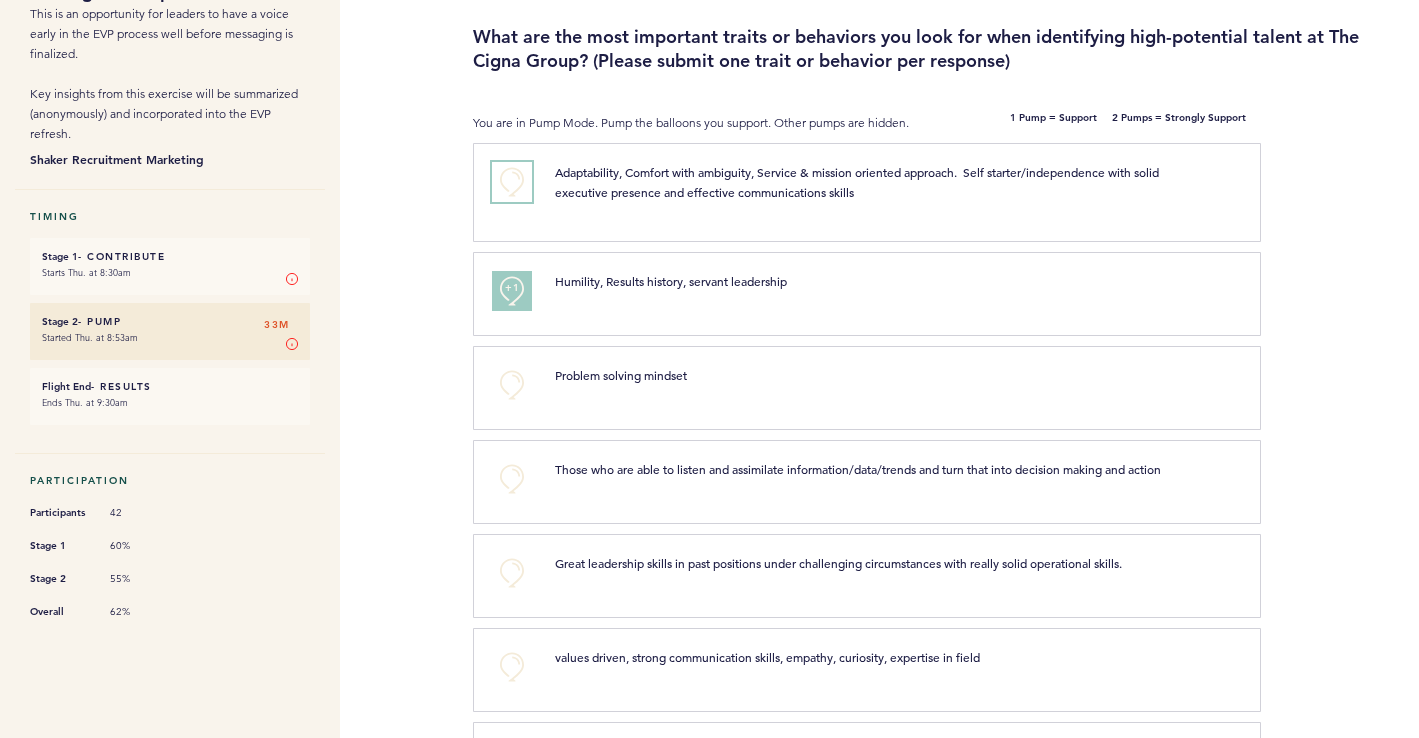 click on "+0" at bounding box center (512, 182) 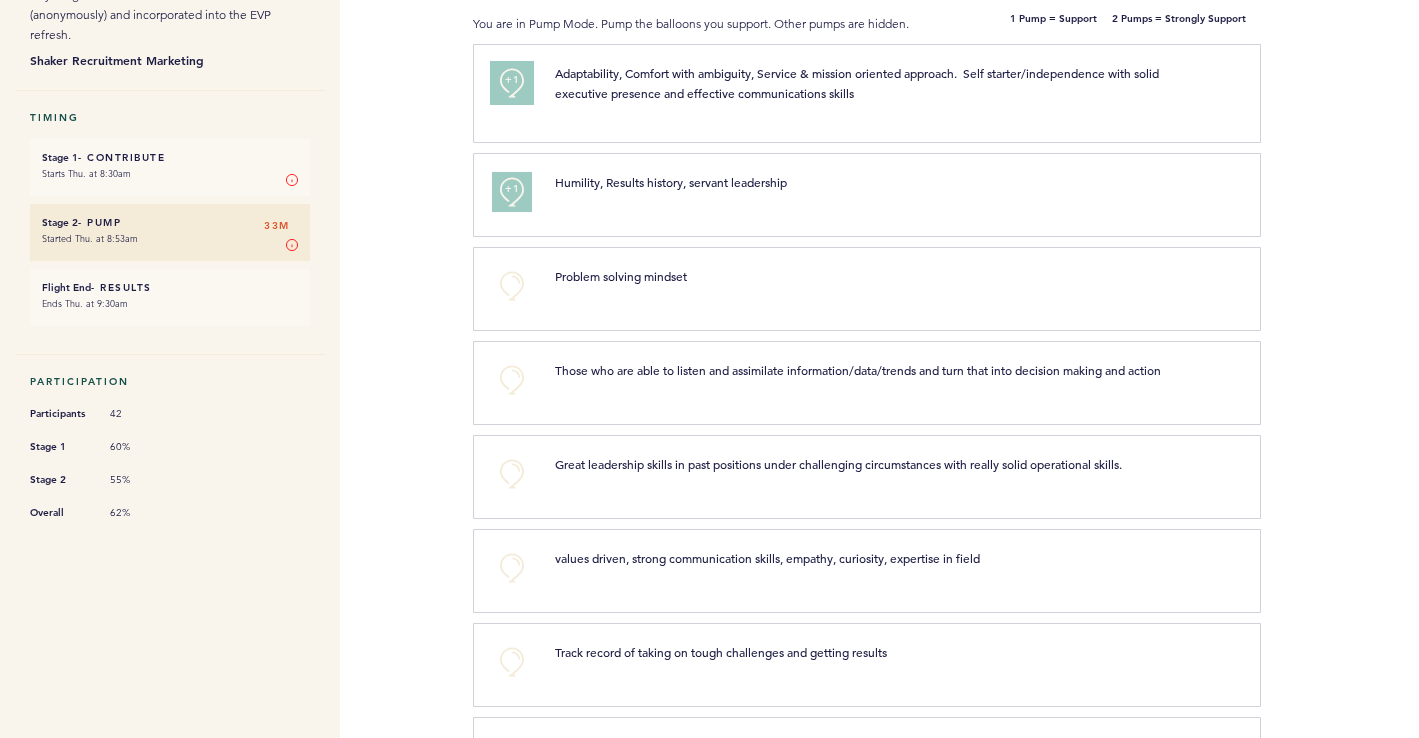 scroll, scrollTop: 325, scrollLeft: 0, axis: vertical 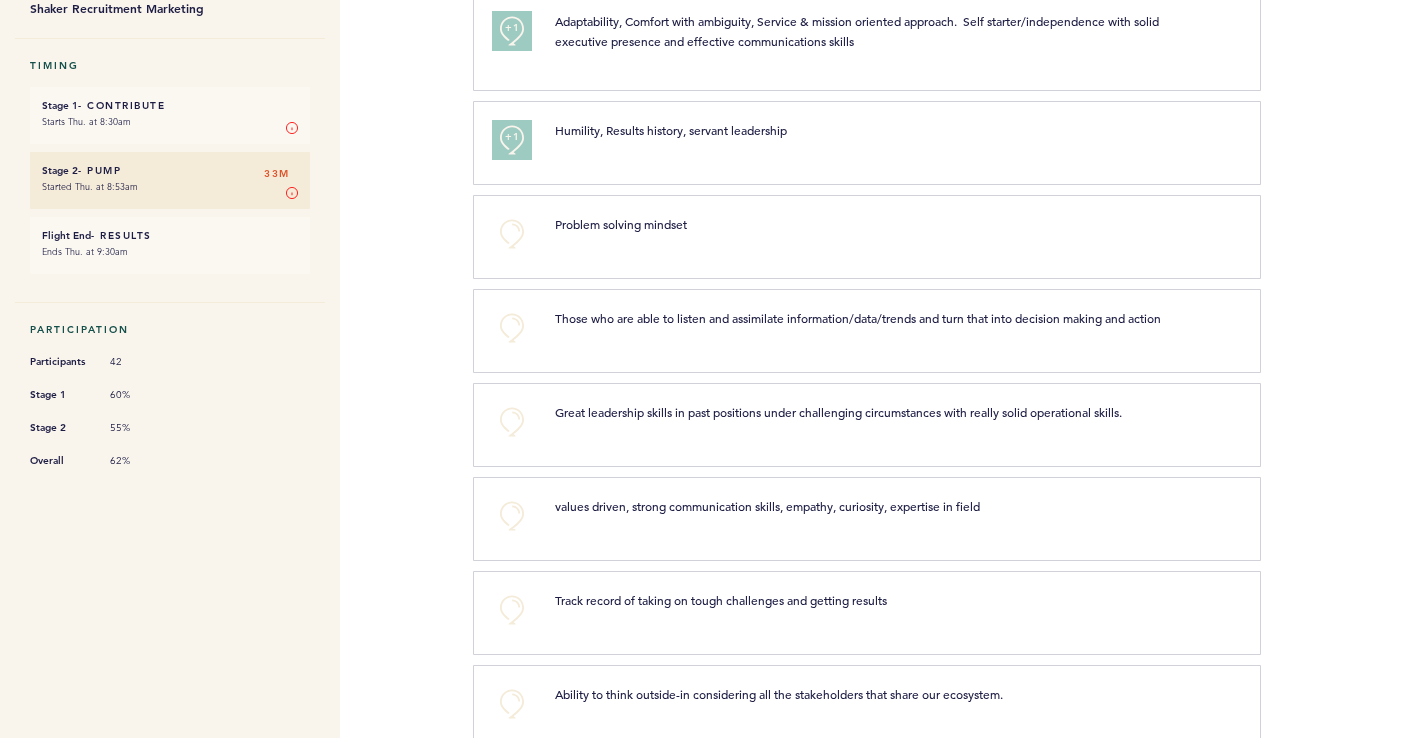 click on "+0" at bounding box center (508, 422) 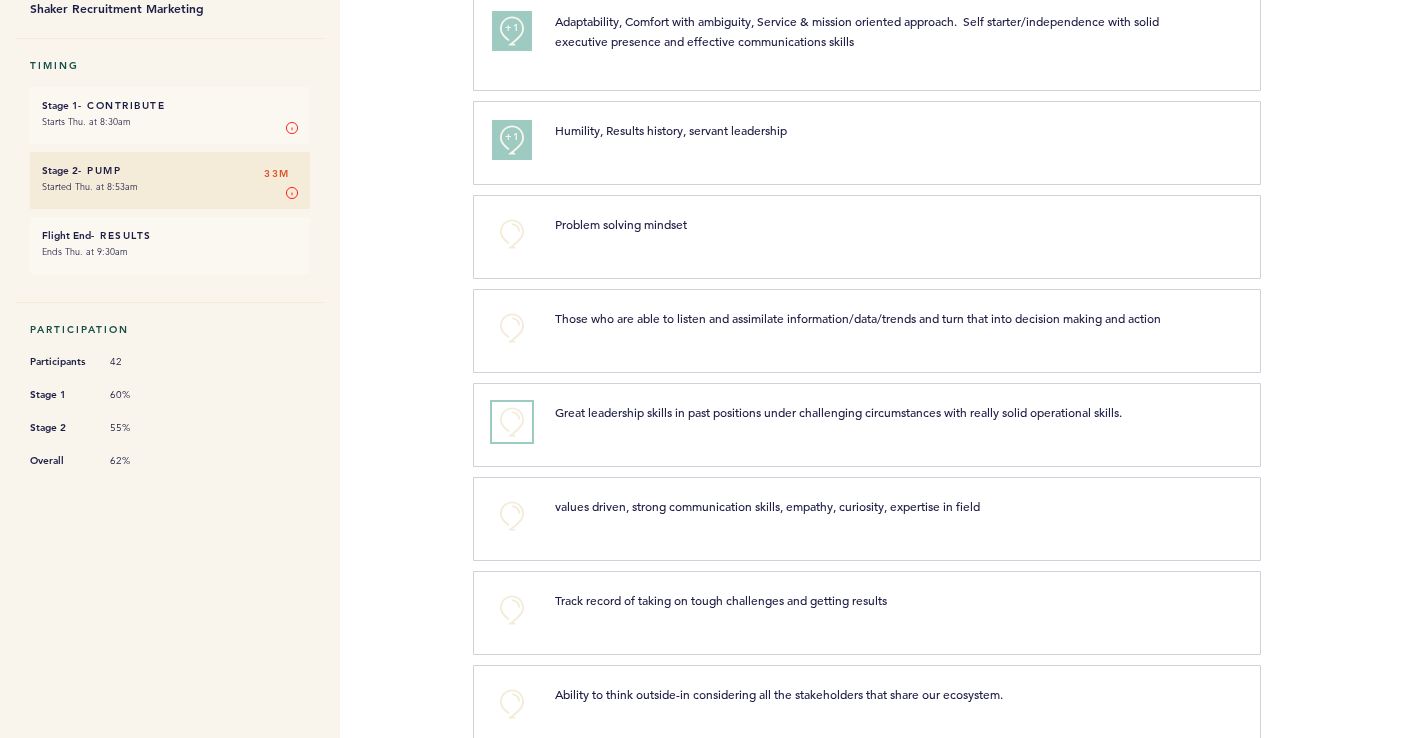 click on "+0" at bounding box center (512, 422) 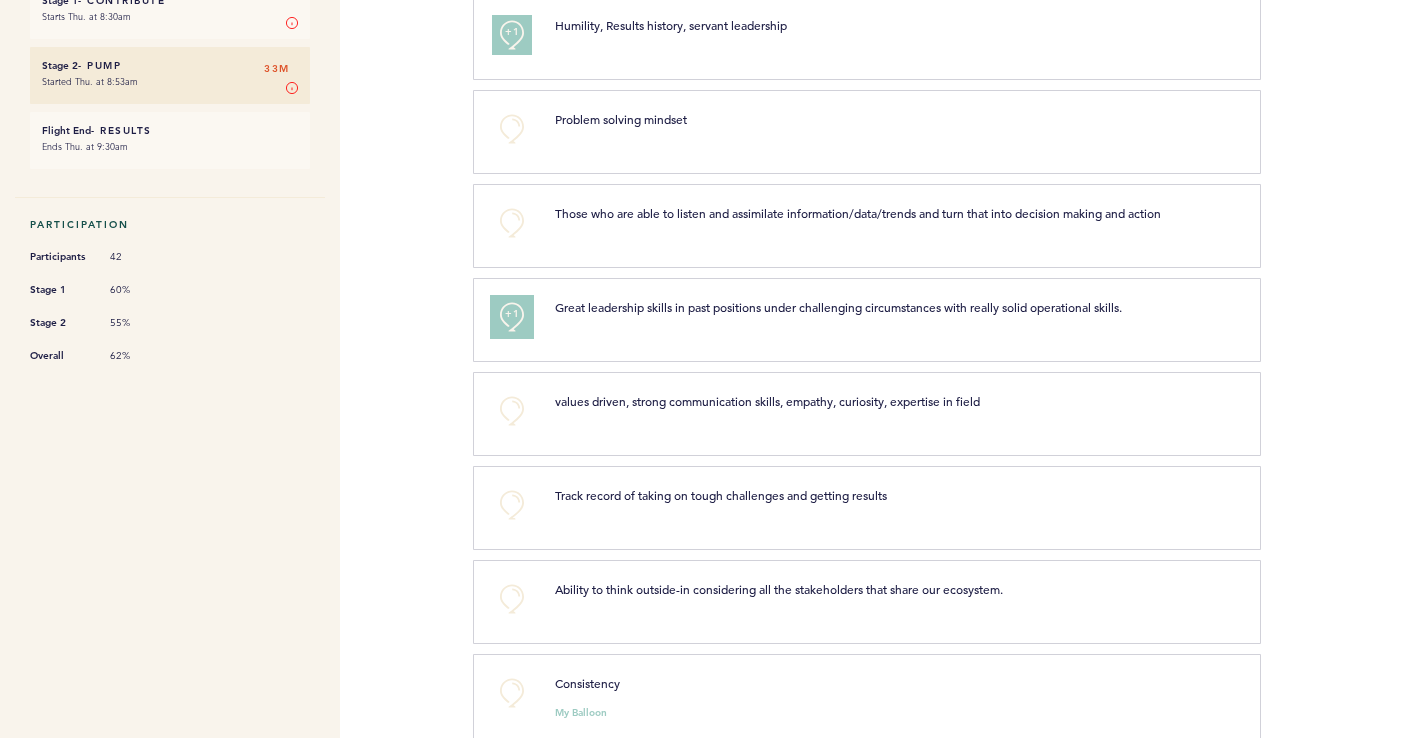 scroll, scrollTop: 442, scrollLeft: 0, axis: vertical 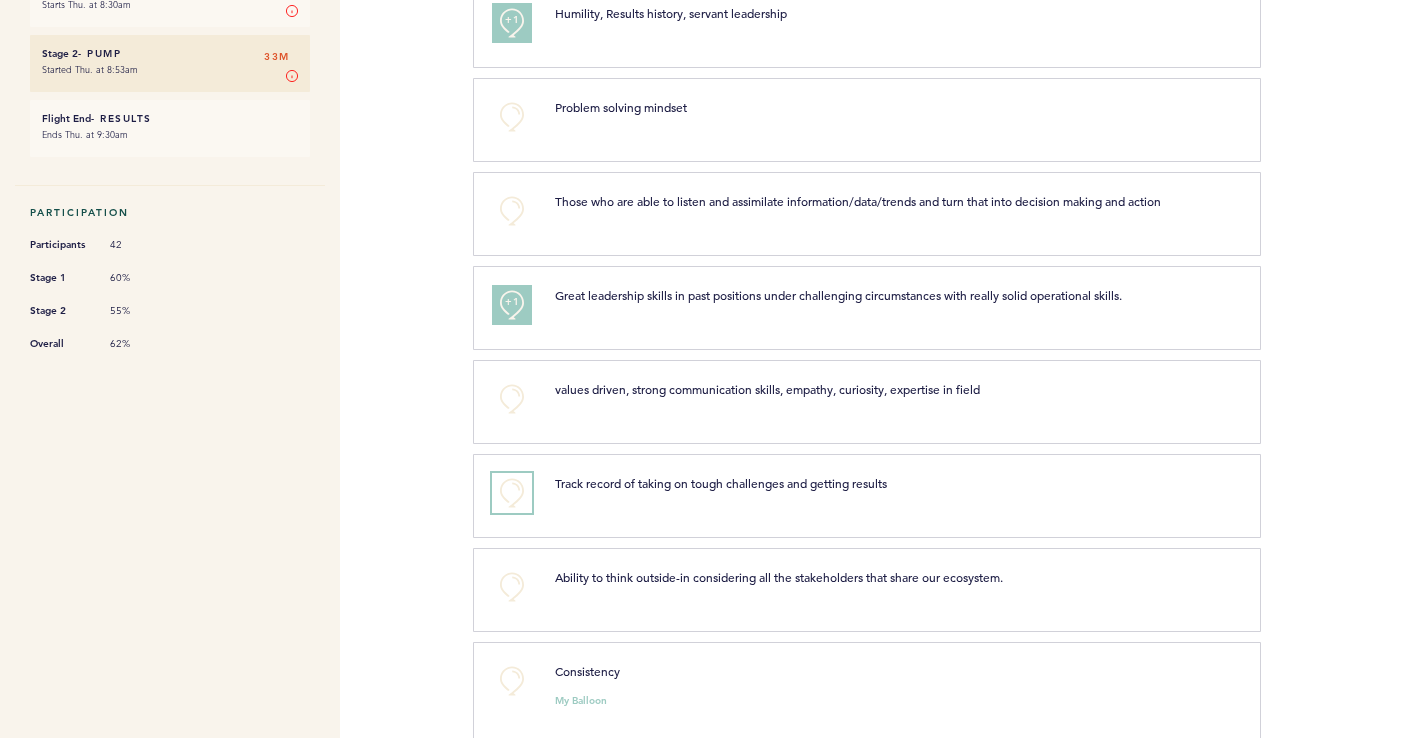 click on "+0" at bounding box center [512, 493] 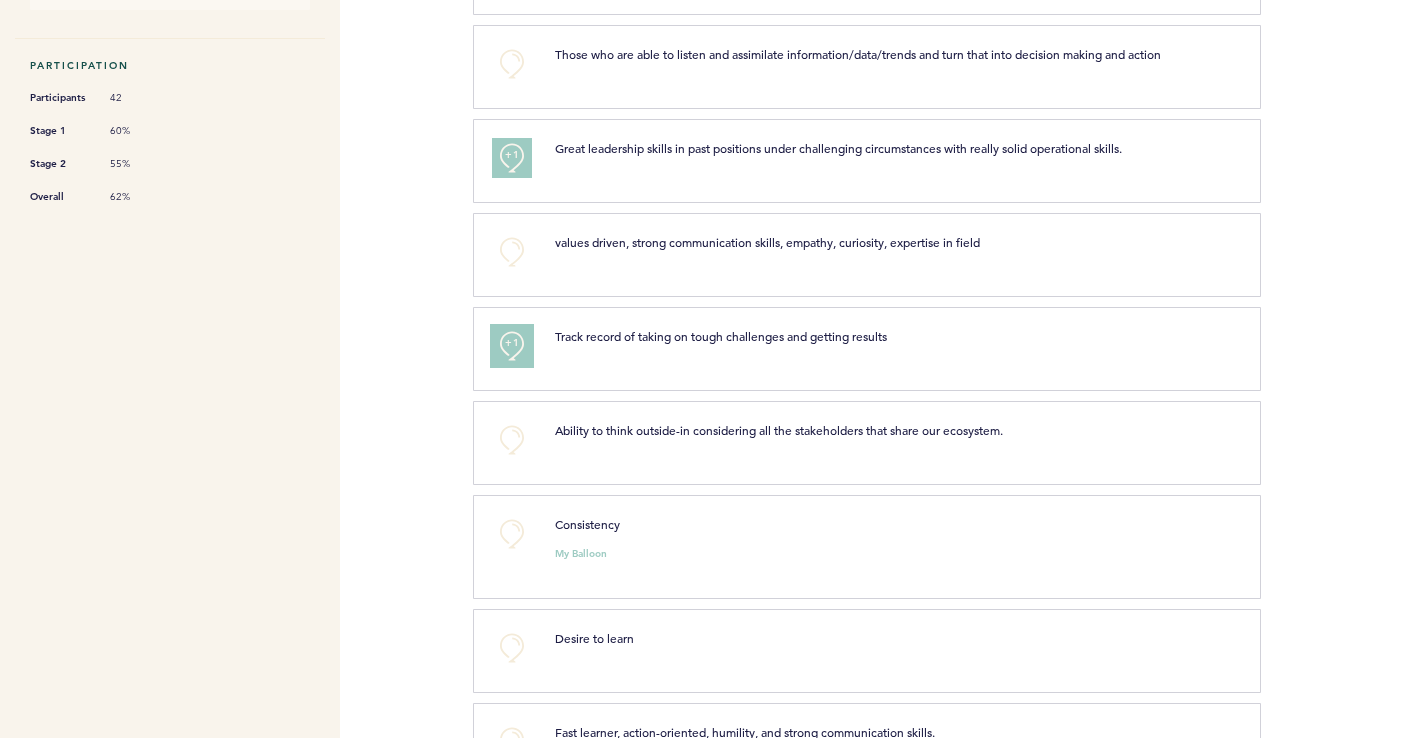 scroll, scrollTop: 607, scrollLeft: 0, axis: vertical 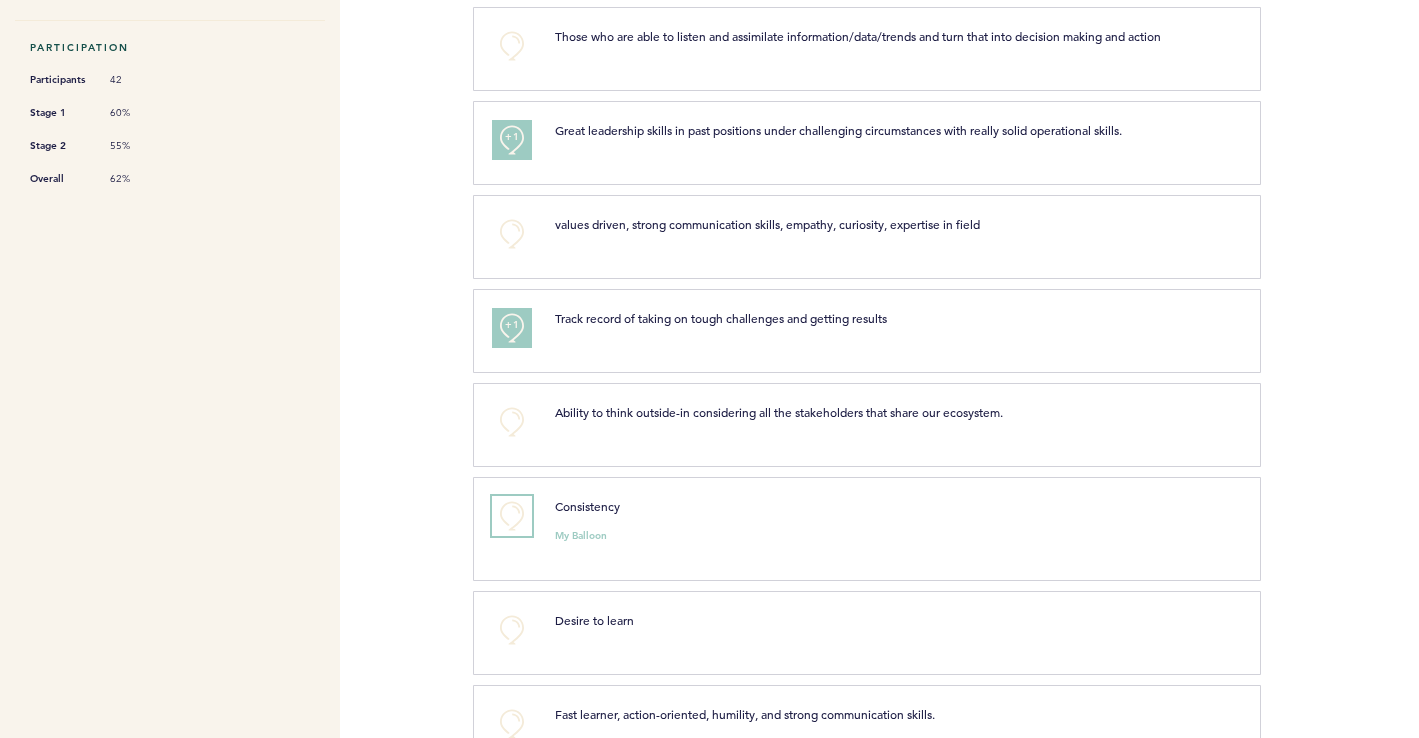 click on "+0" at bounding box center (512, 516) 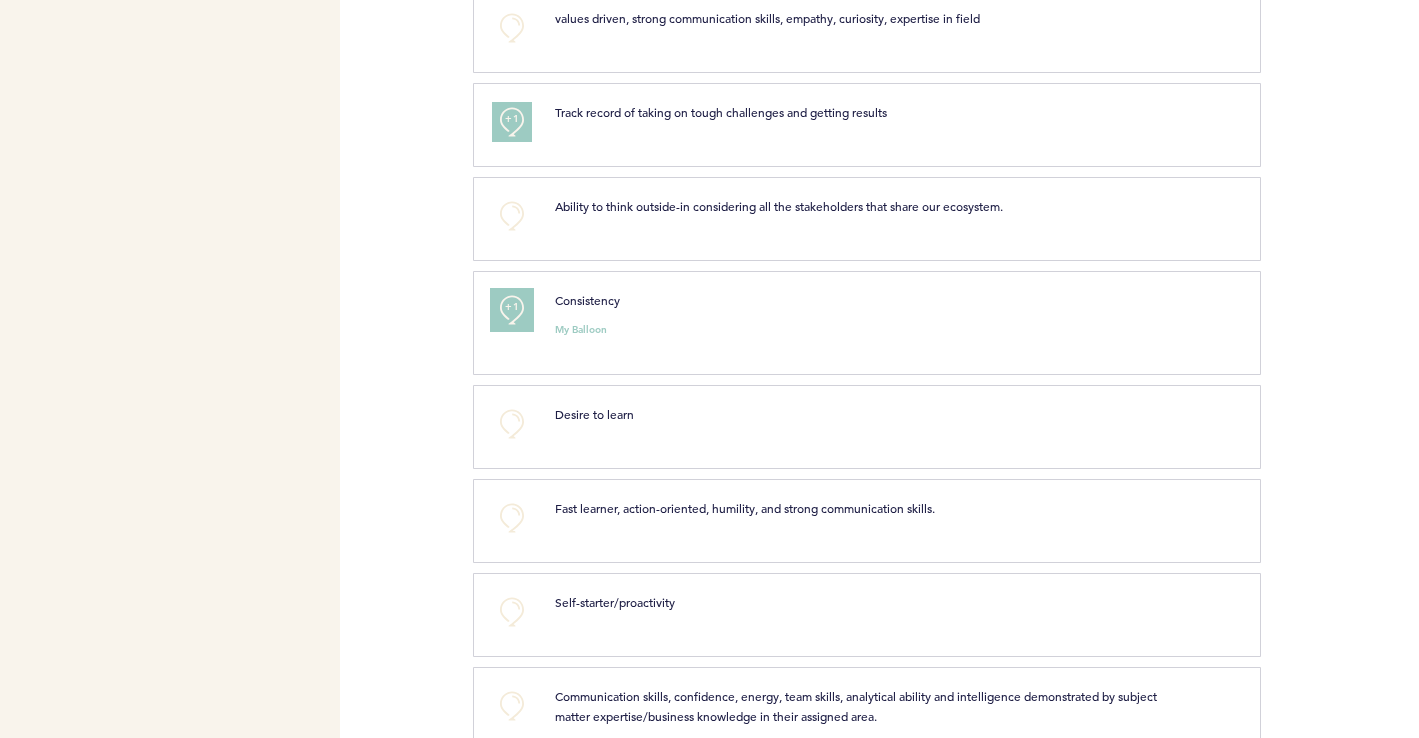 scroll, scrollTop: 851, scrollLeft: 0, axis: vertical 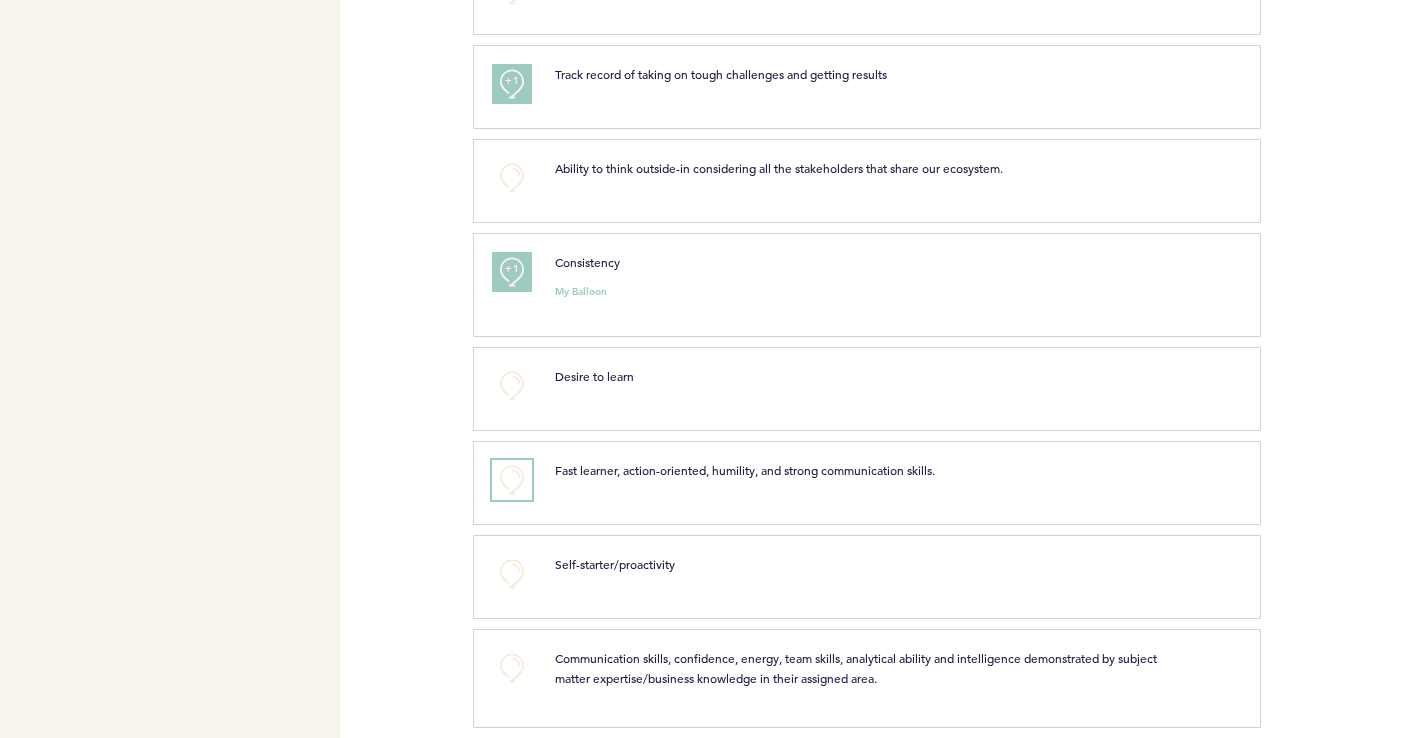 click on "+0" at bounding box center [512, 480] 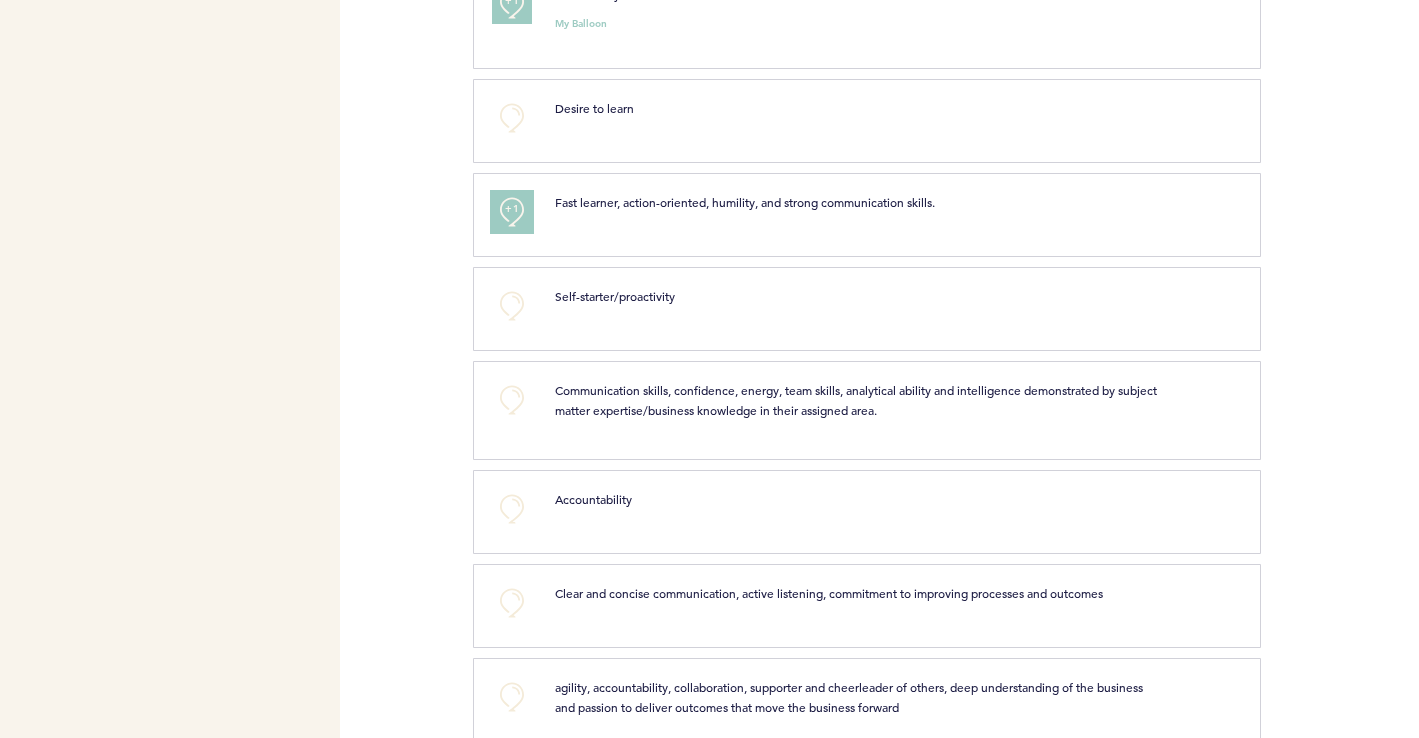 scroll, scrollTop: 1130, scrollLeft: 0, axis: vertical 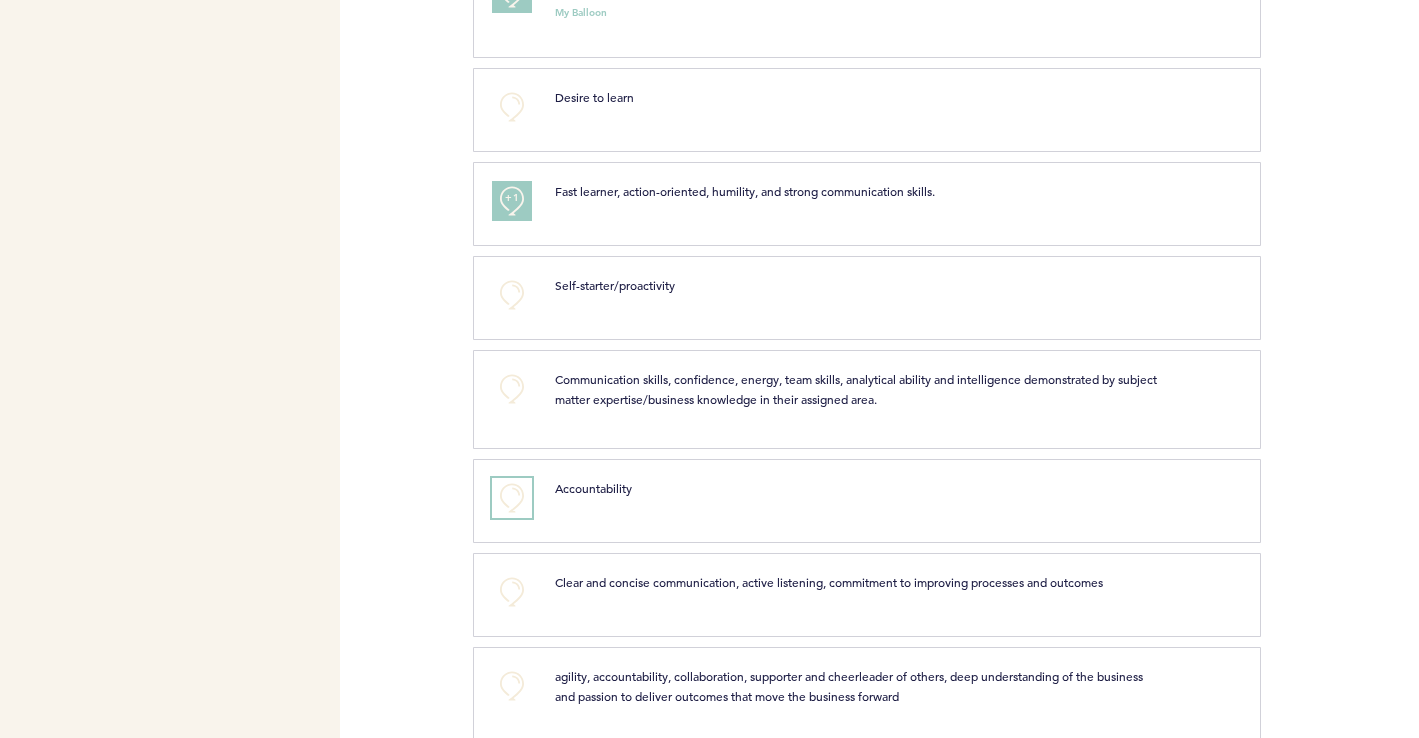 click on "+0" at bounding box center (512, 498) 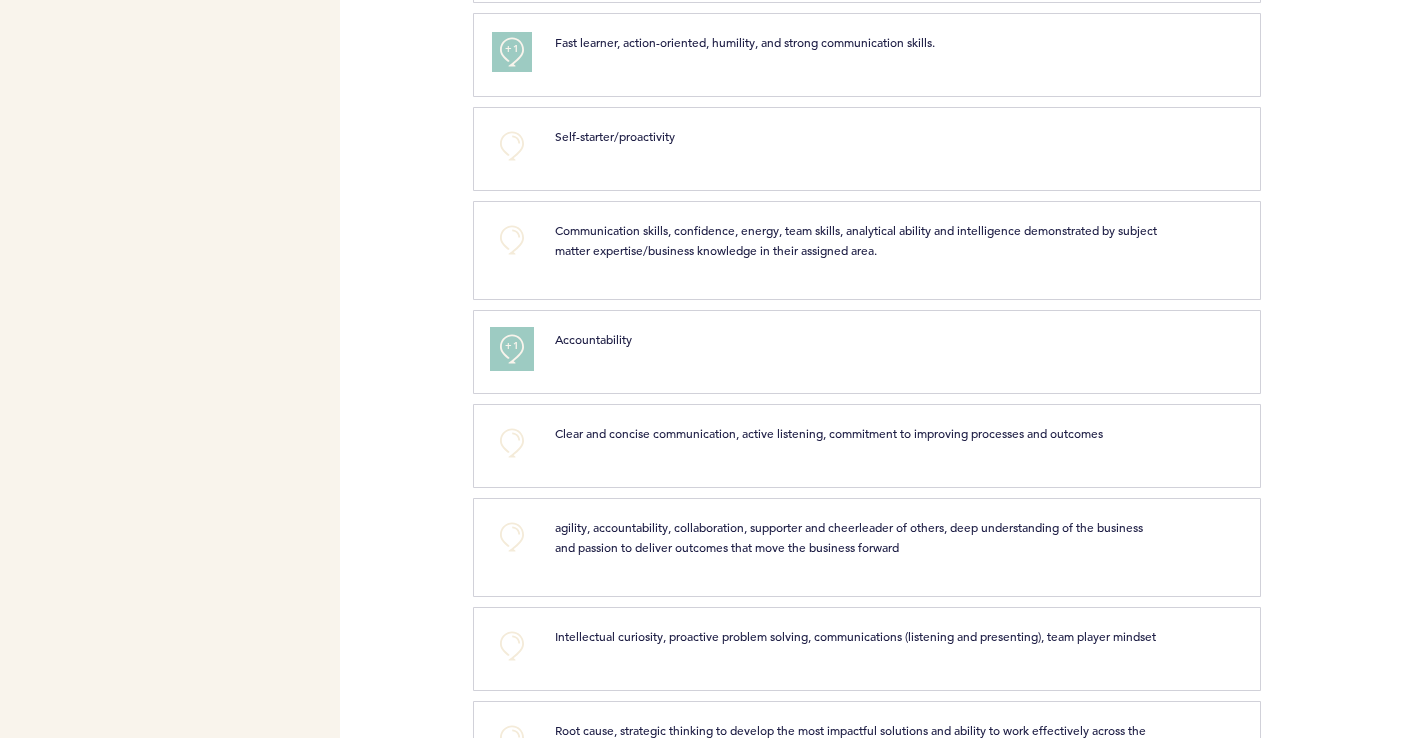 scroll, scrollTop: 1388, scrollLeft: 0, axis: vertical 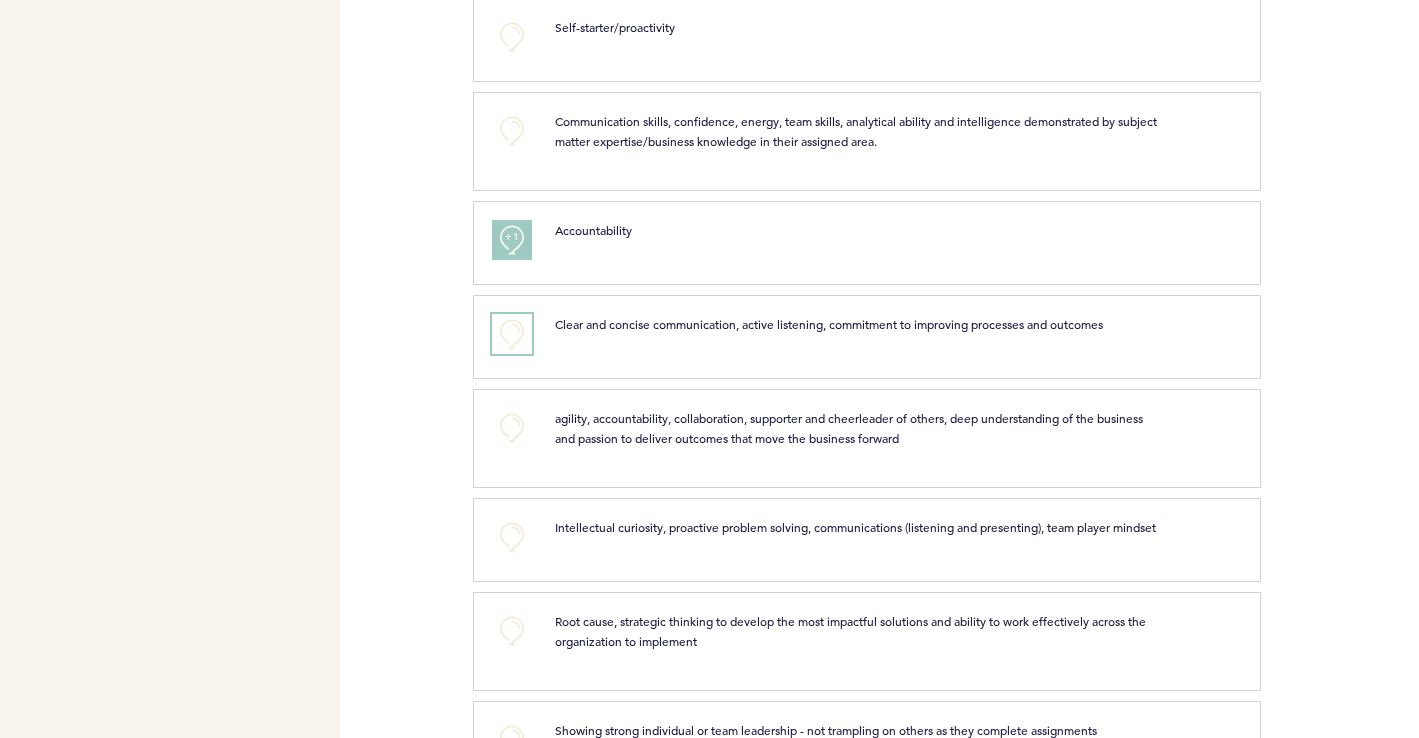 click on "+0" at bounding box center (512, 334) 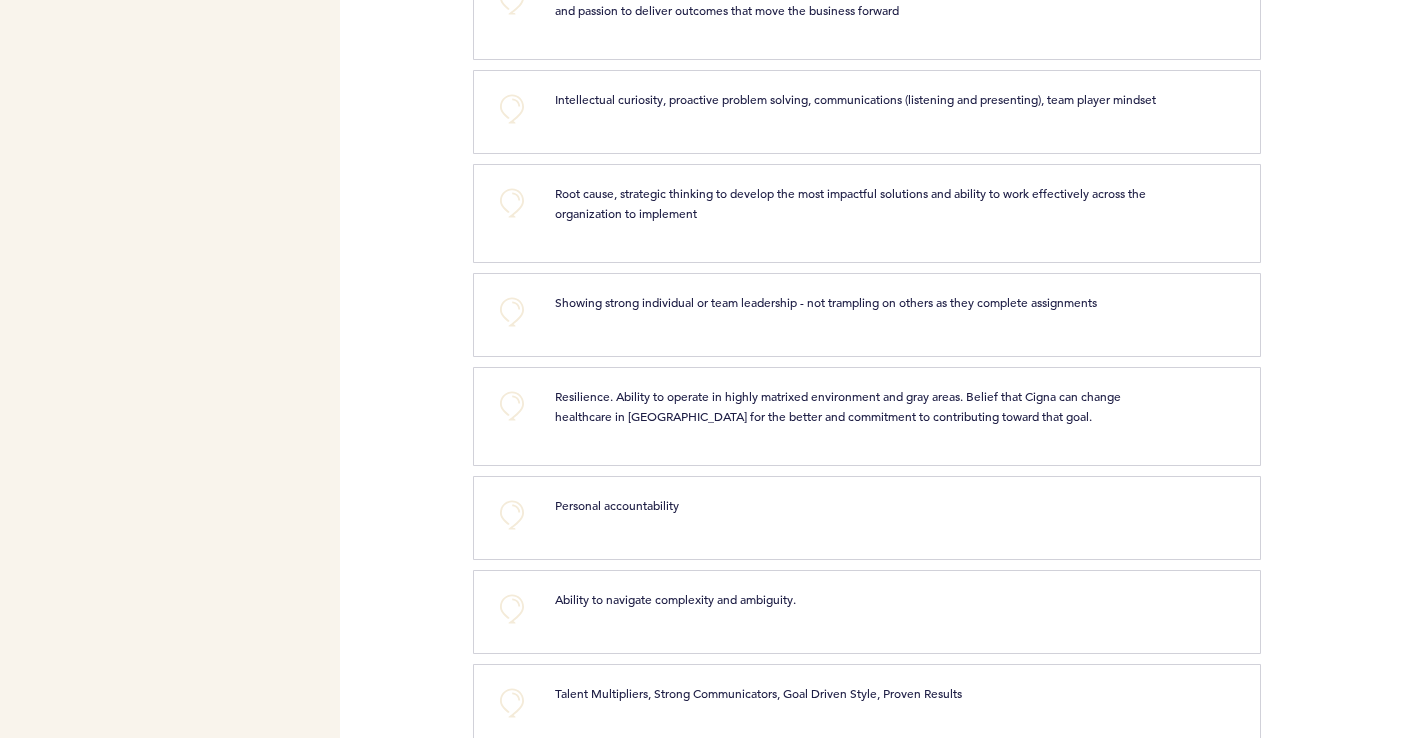 scroll, scrollTop: 1817, scrollLeft: 0, axis: vertical 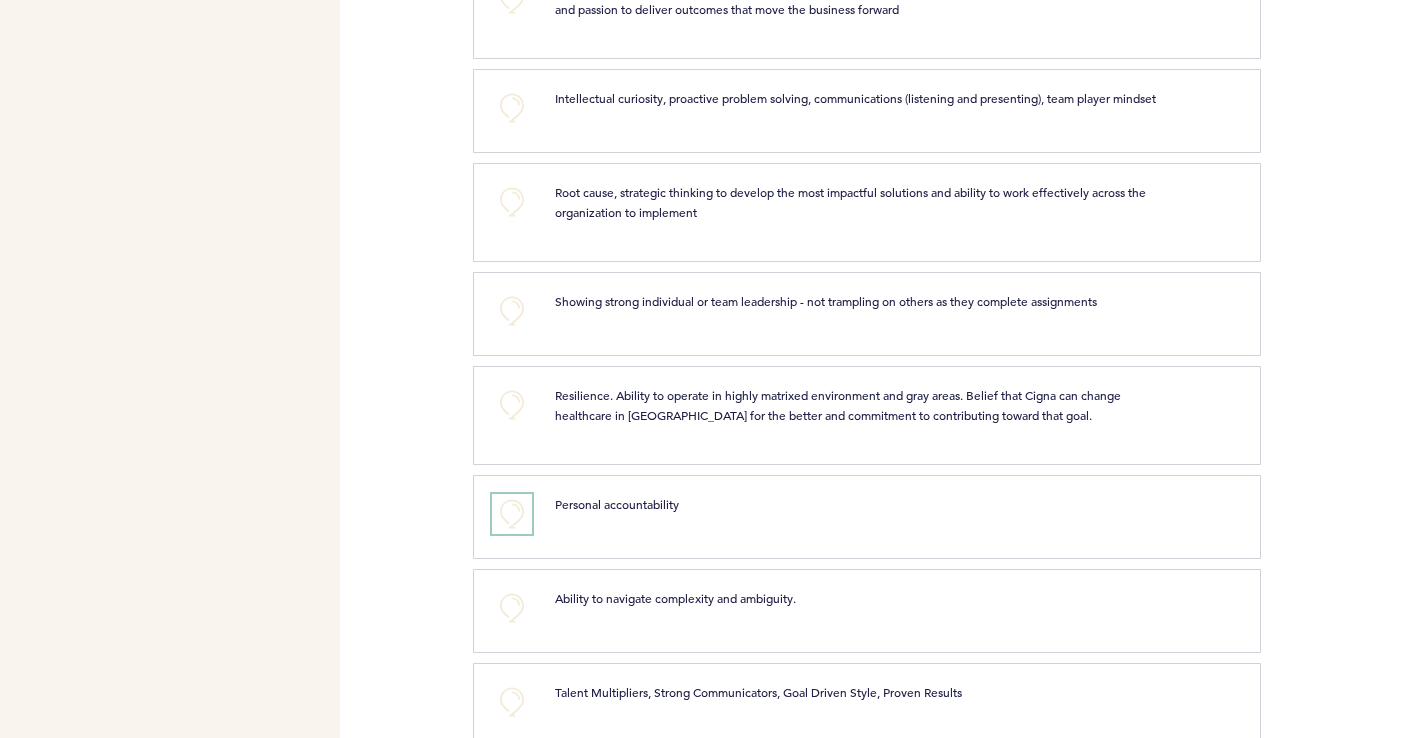 click on "+0" at bounding box center (512, 514) 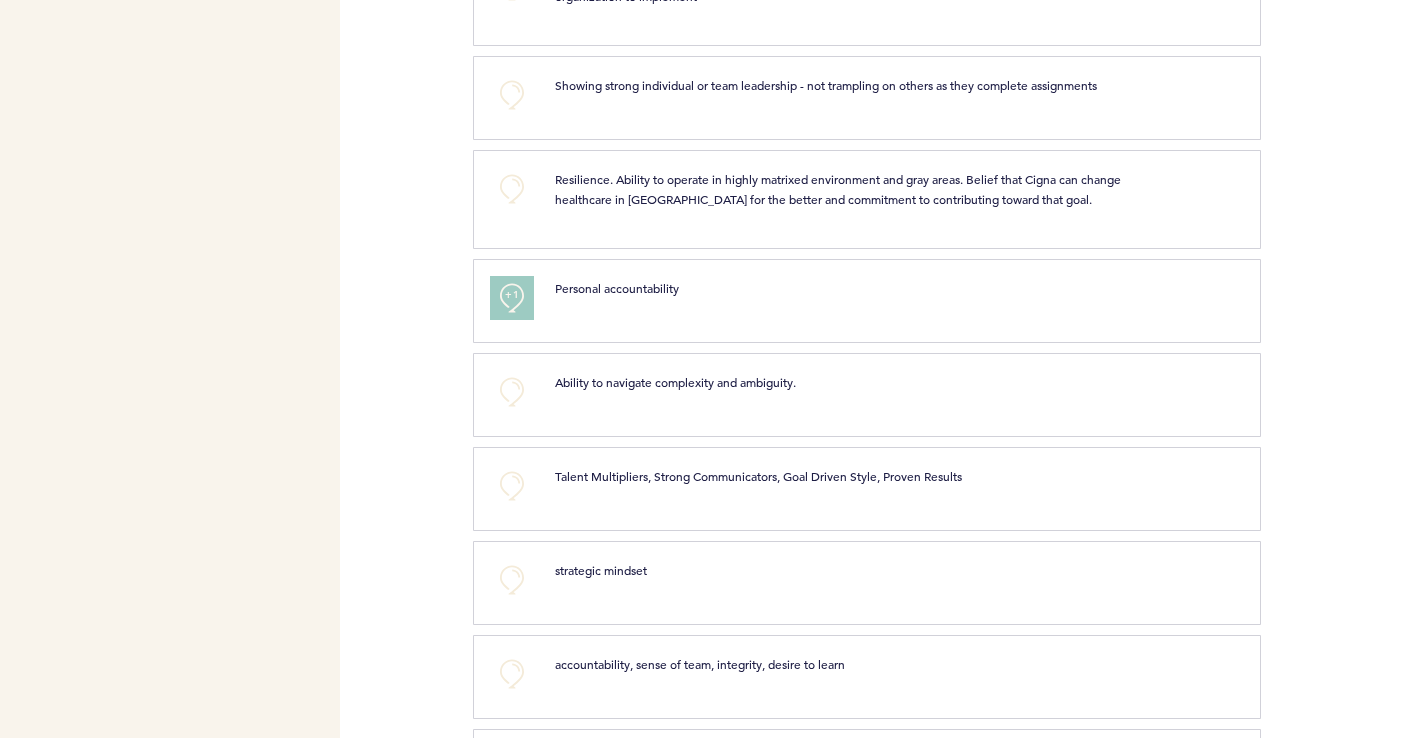 scroll, scrollTop: 2048, scrollLeft: 0, axis: vertical 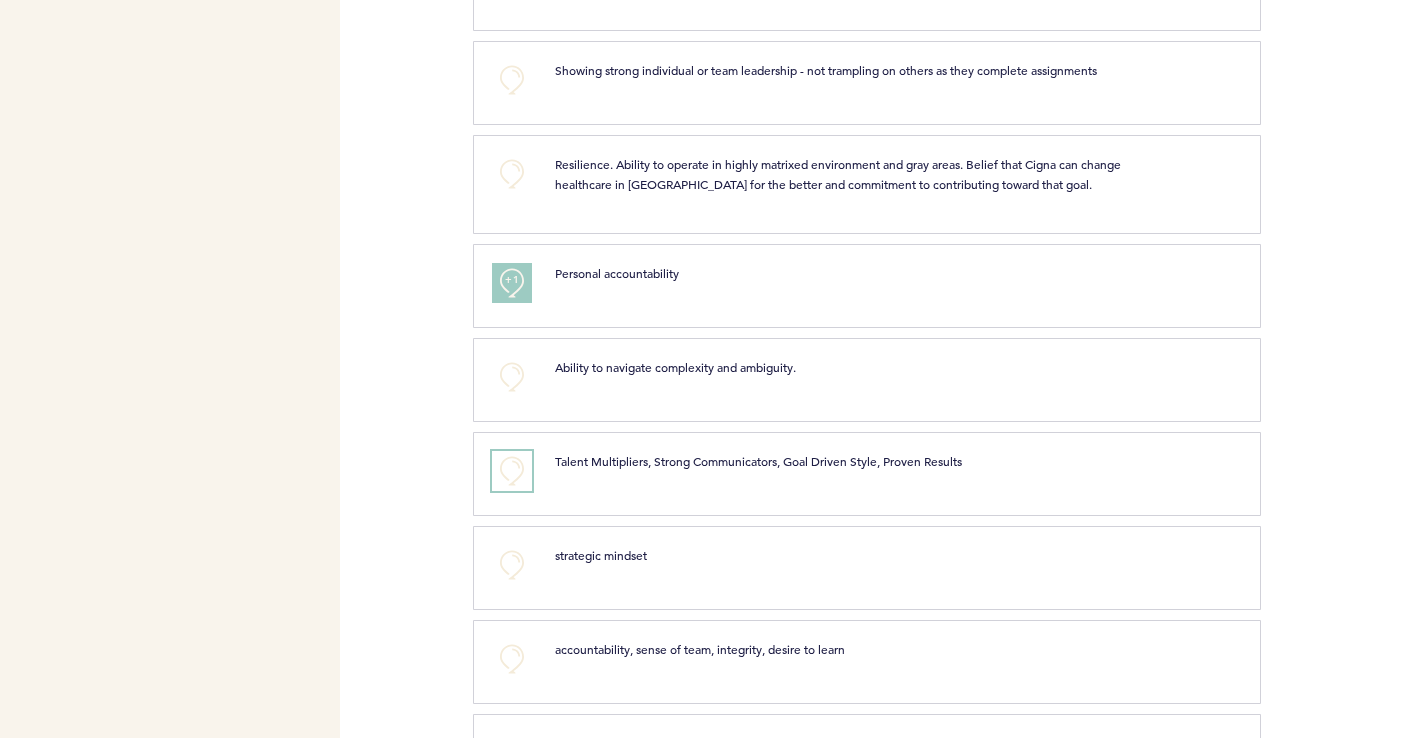 click on "+0" at bounding box center [512, 471] 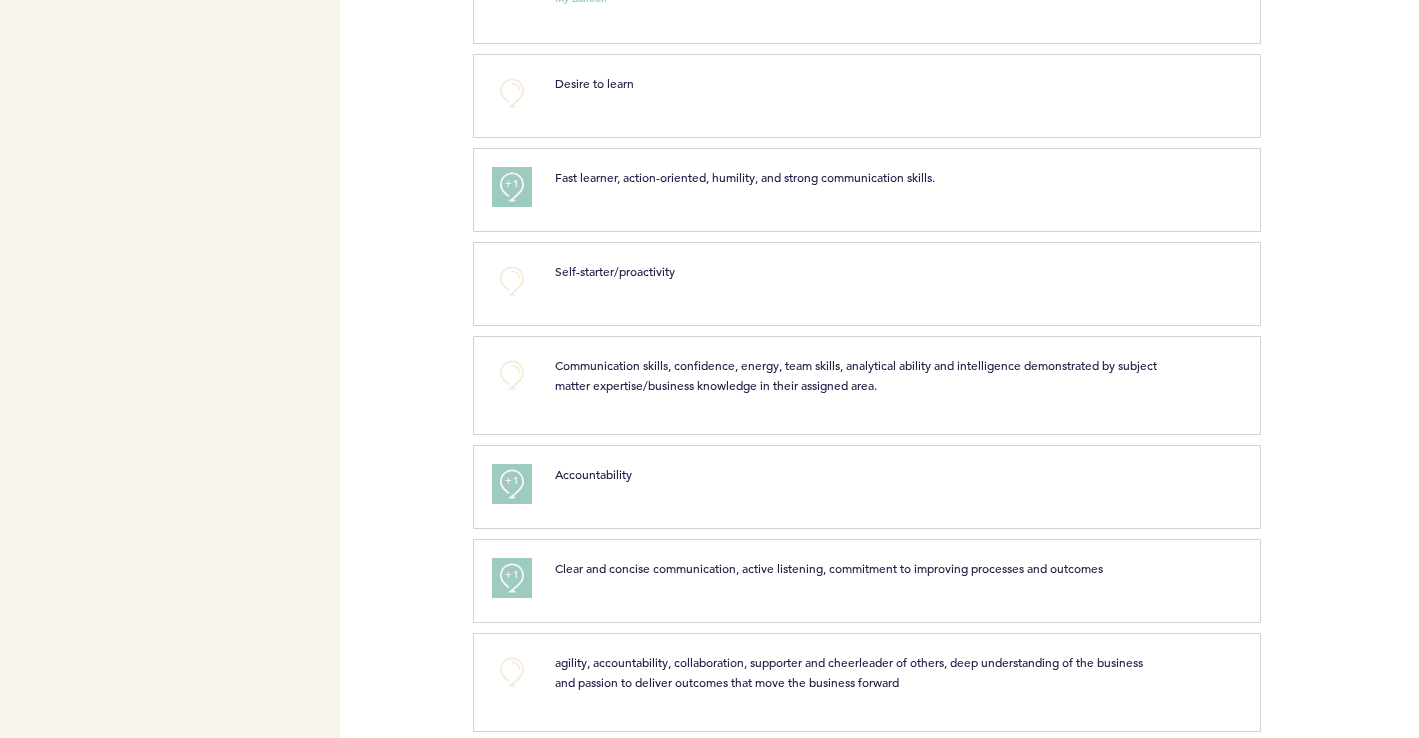 scroll, scrollTop: 0, scrollLeft: 0, axis: both 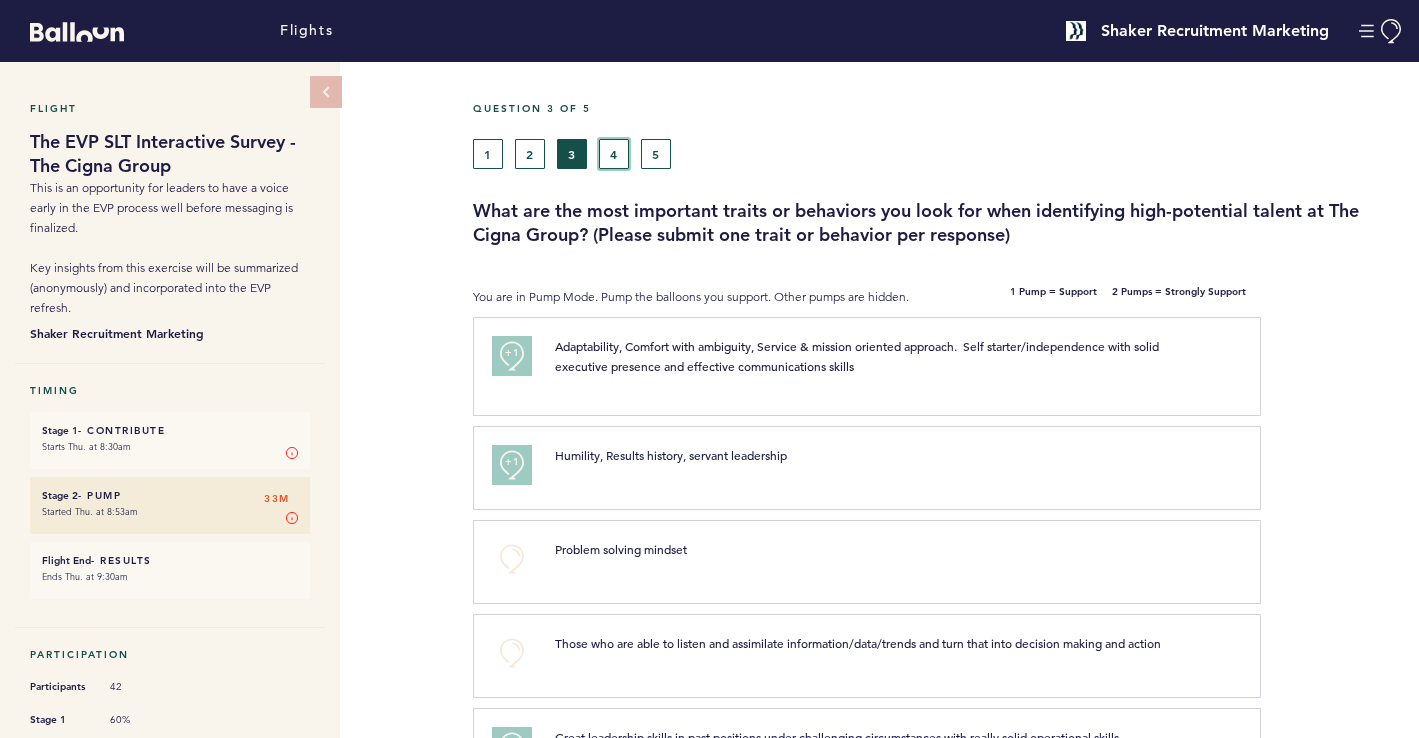 click on "4" at bounding box center [614, 154] 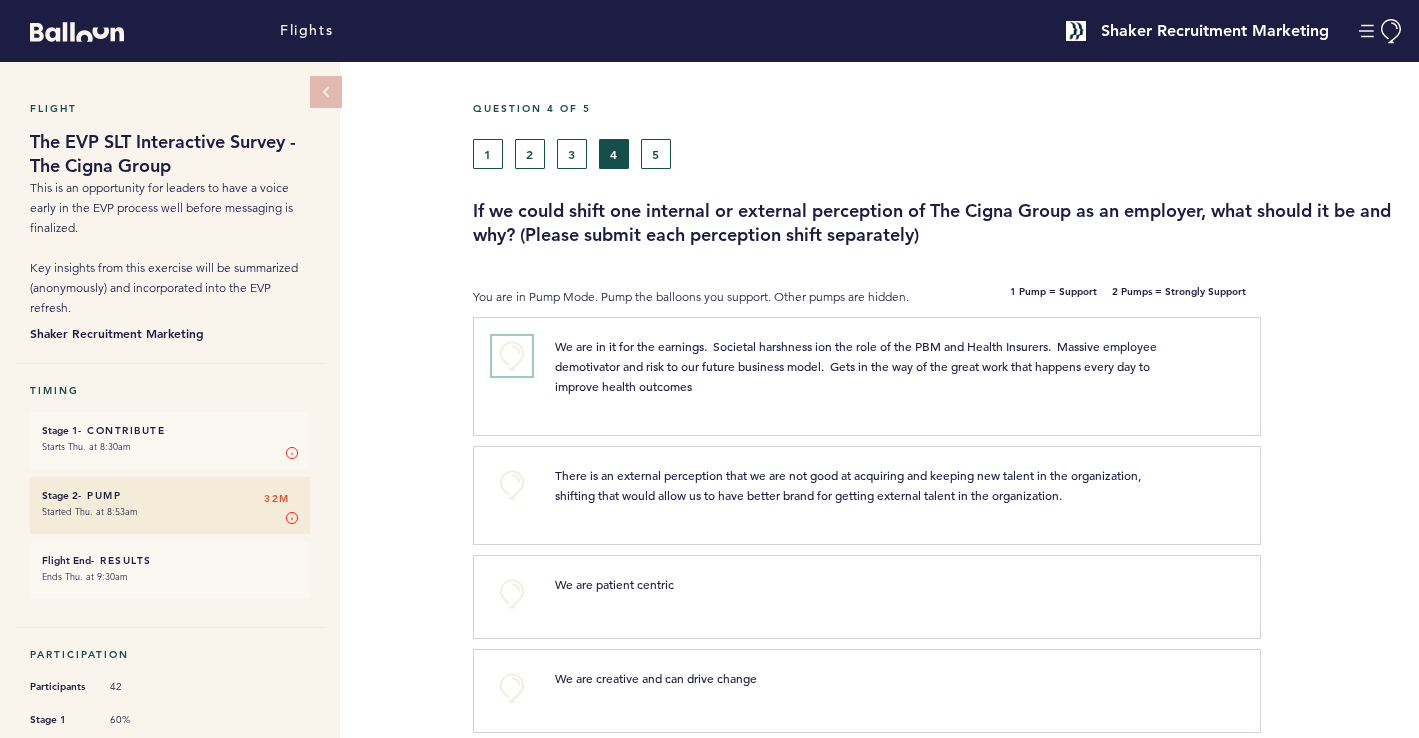 click on "+0" at bounding box center [512, 356] 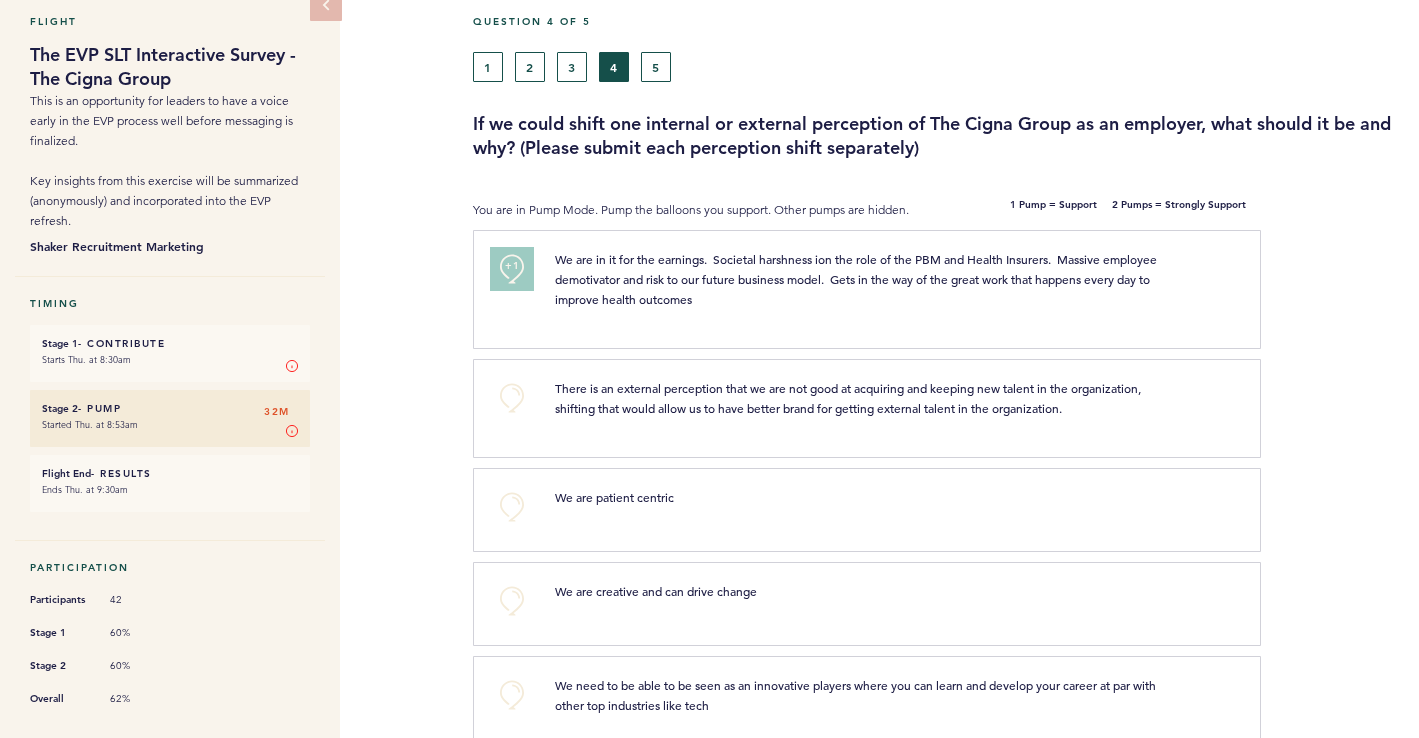 scroll, scrollTop: 86, scrollLeft: 0, axis: vertical 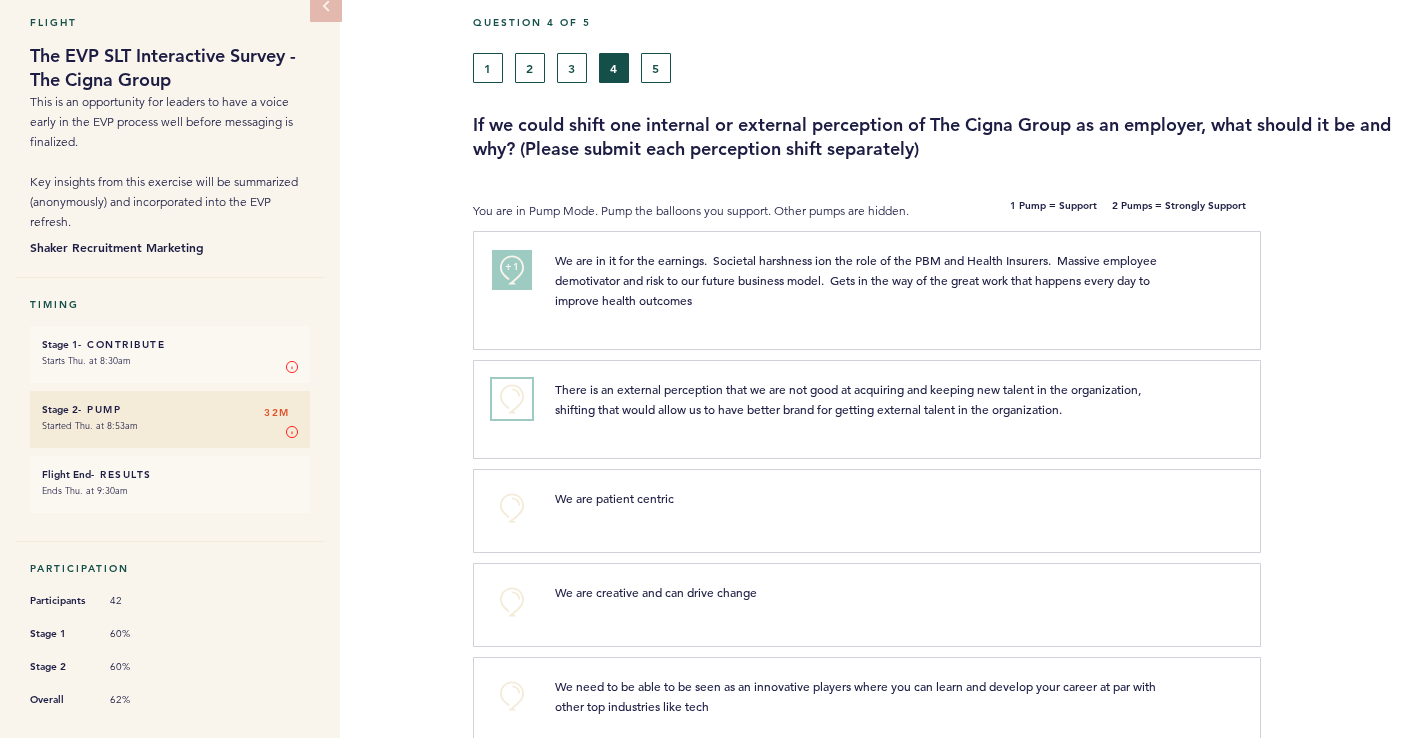 click on "+0" at bounding box center (512, 399) 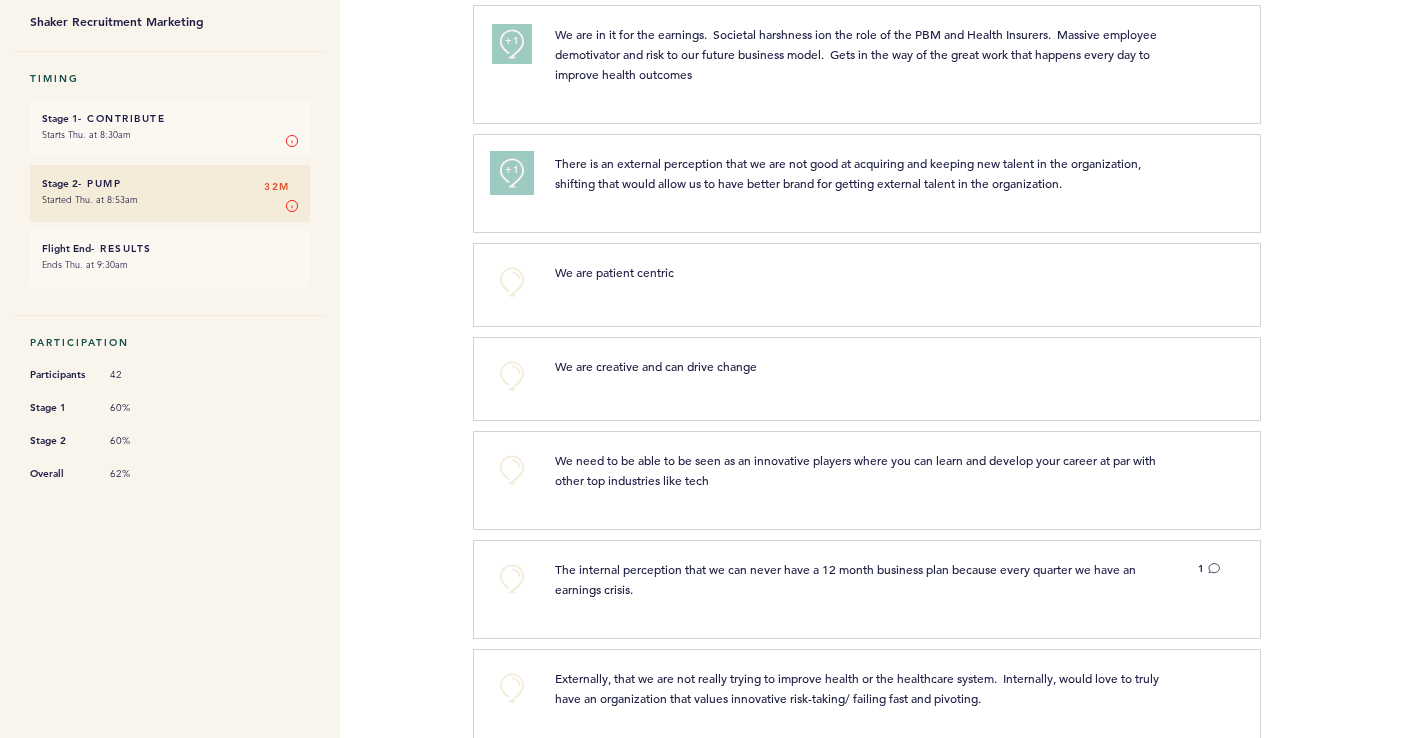 scroll, scrollTop: 318, scrollLeft: 0, axis: vertical 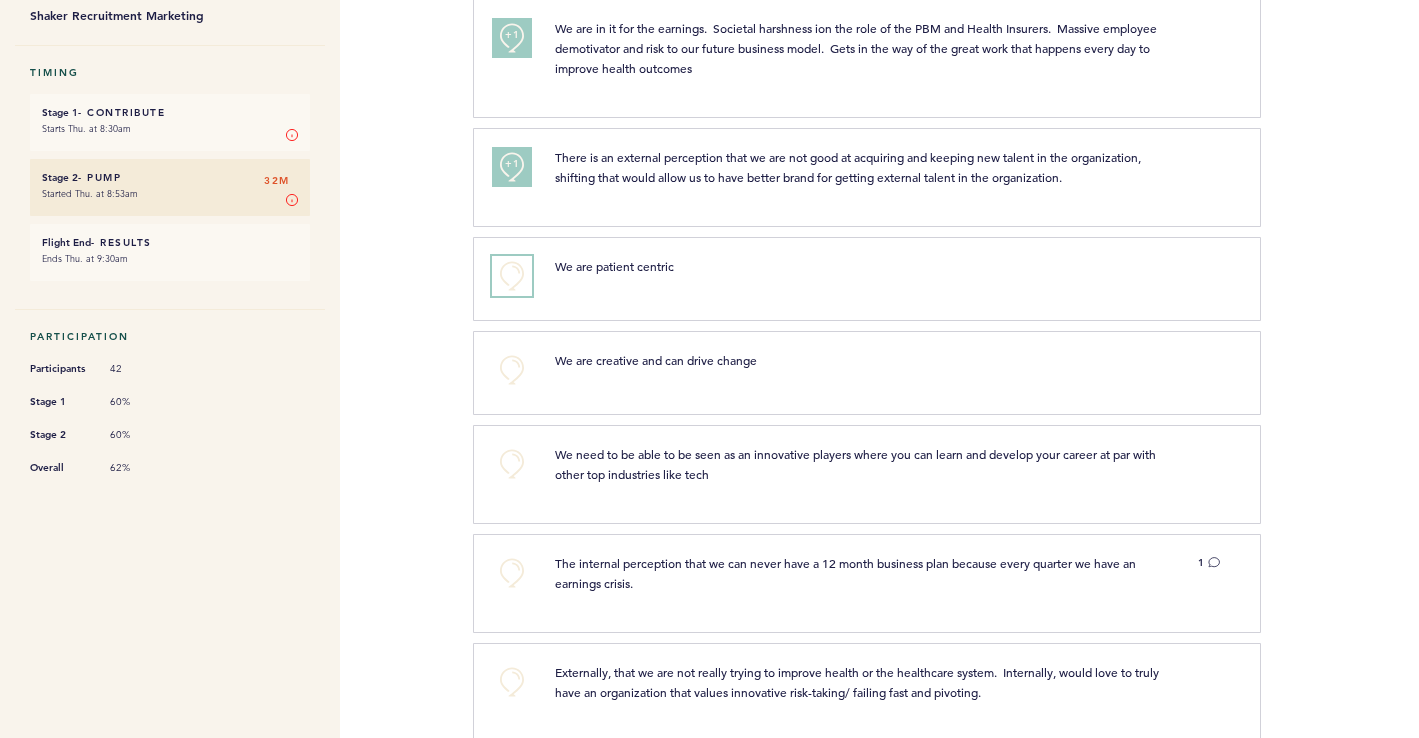 click on "+0" at bounding box center [512, 276] 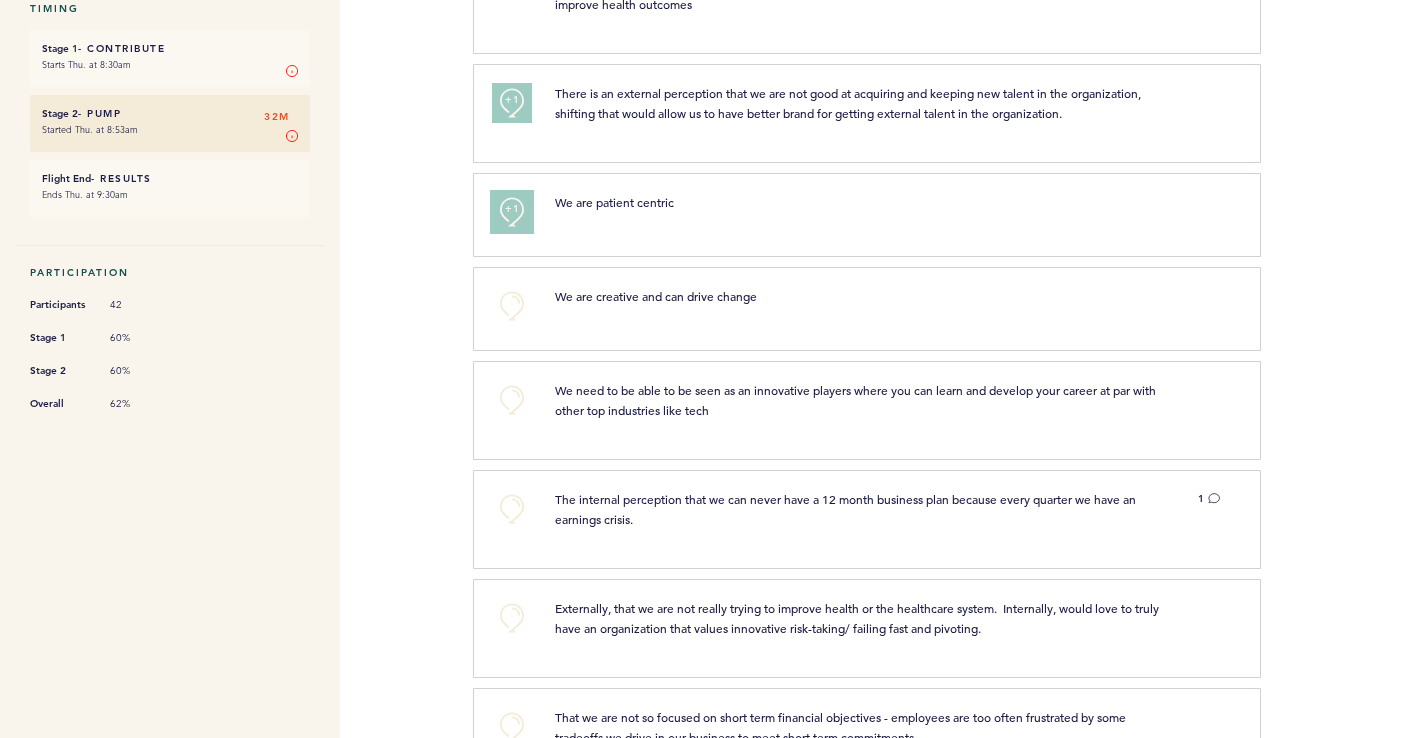 scroll, scrollTop: 433, scrollLeft: 0, axis: vertical 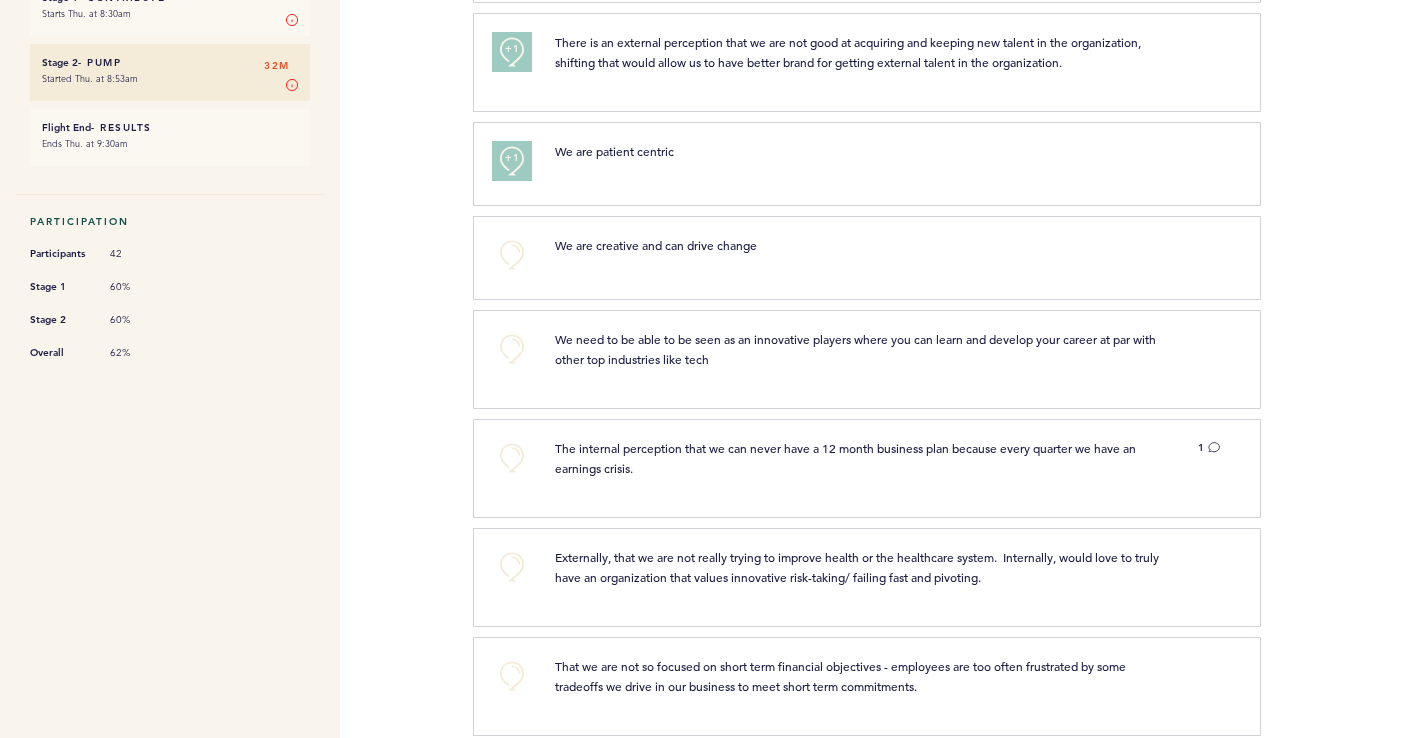 click on "+0" at bounding box center [508, 356] 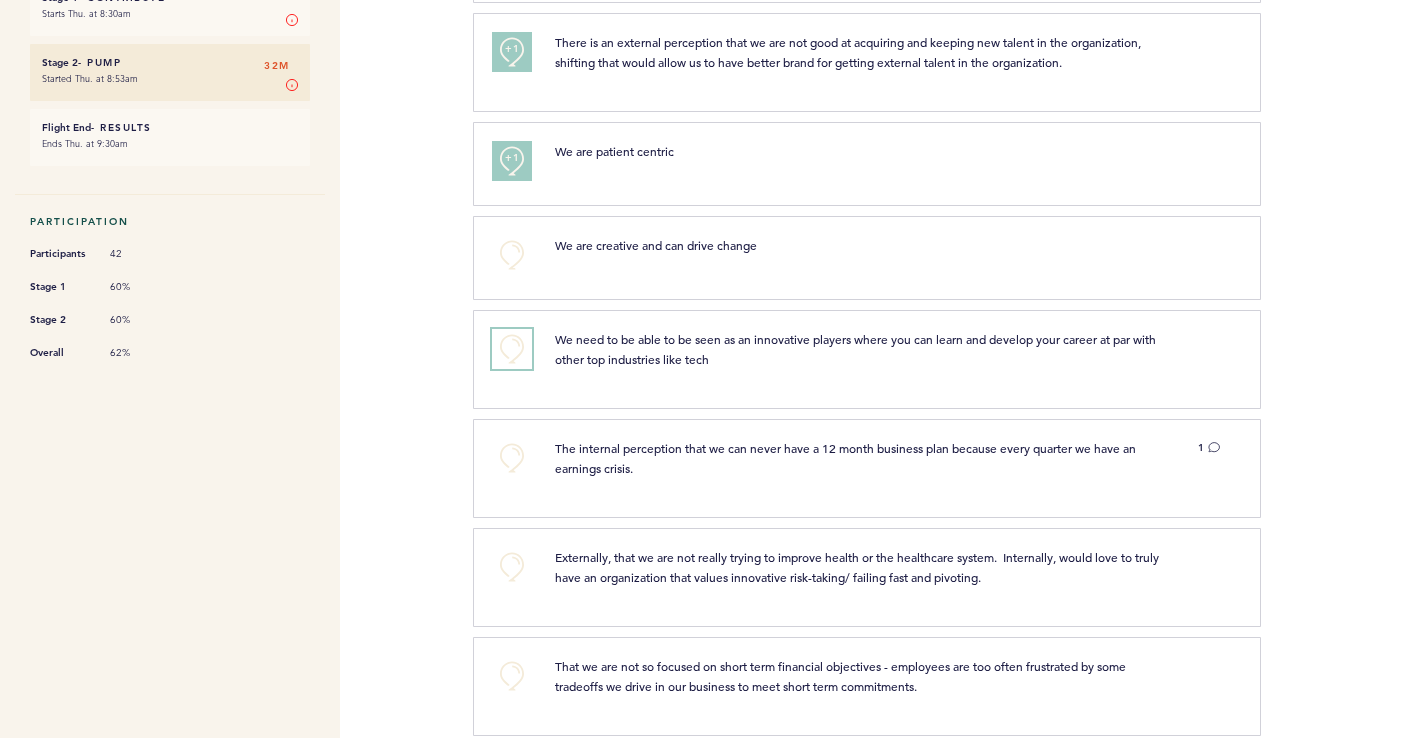 click on "+0" at bounding box center [512, 349] 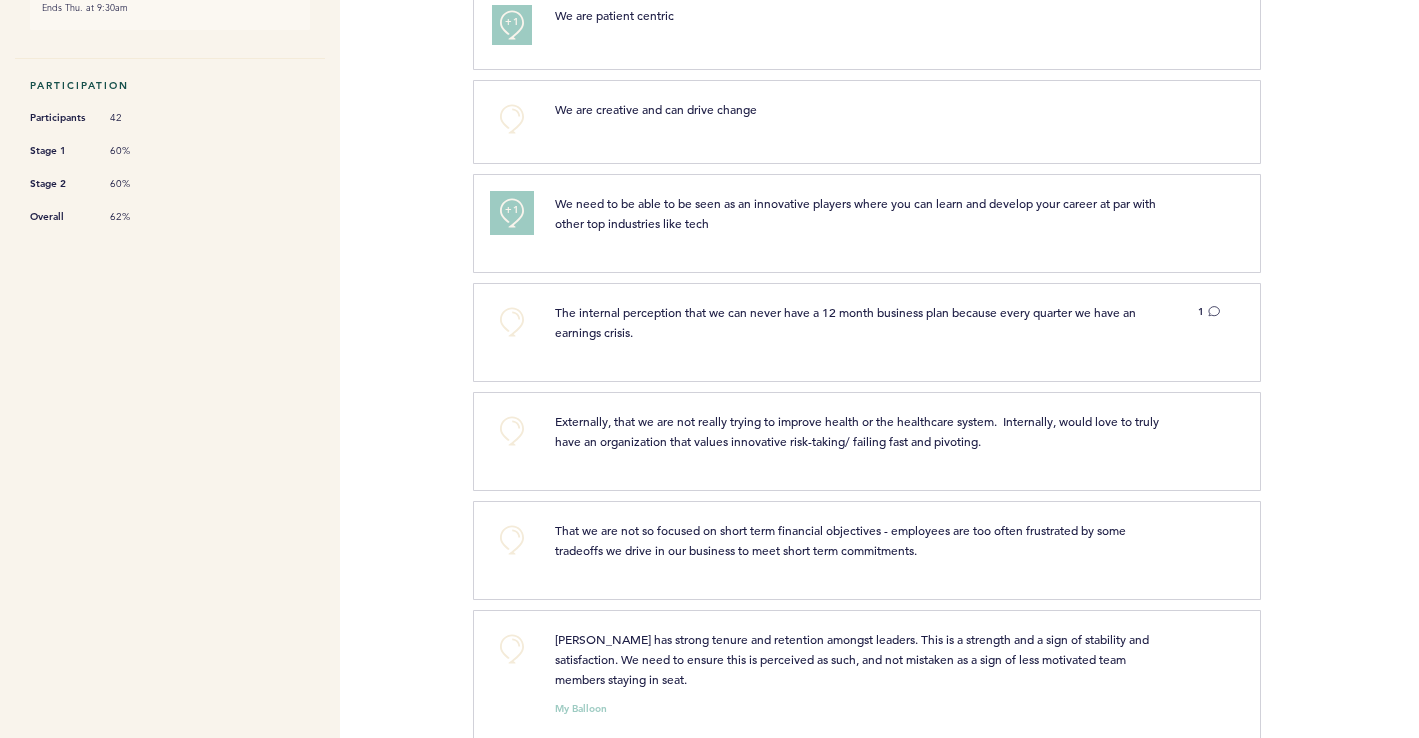 scroll, scrollTop: 581, scrollLeft: 0, axis: vertical 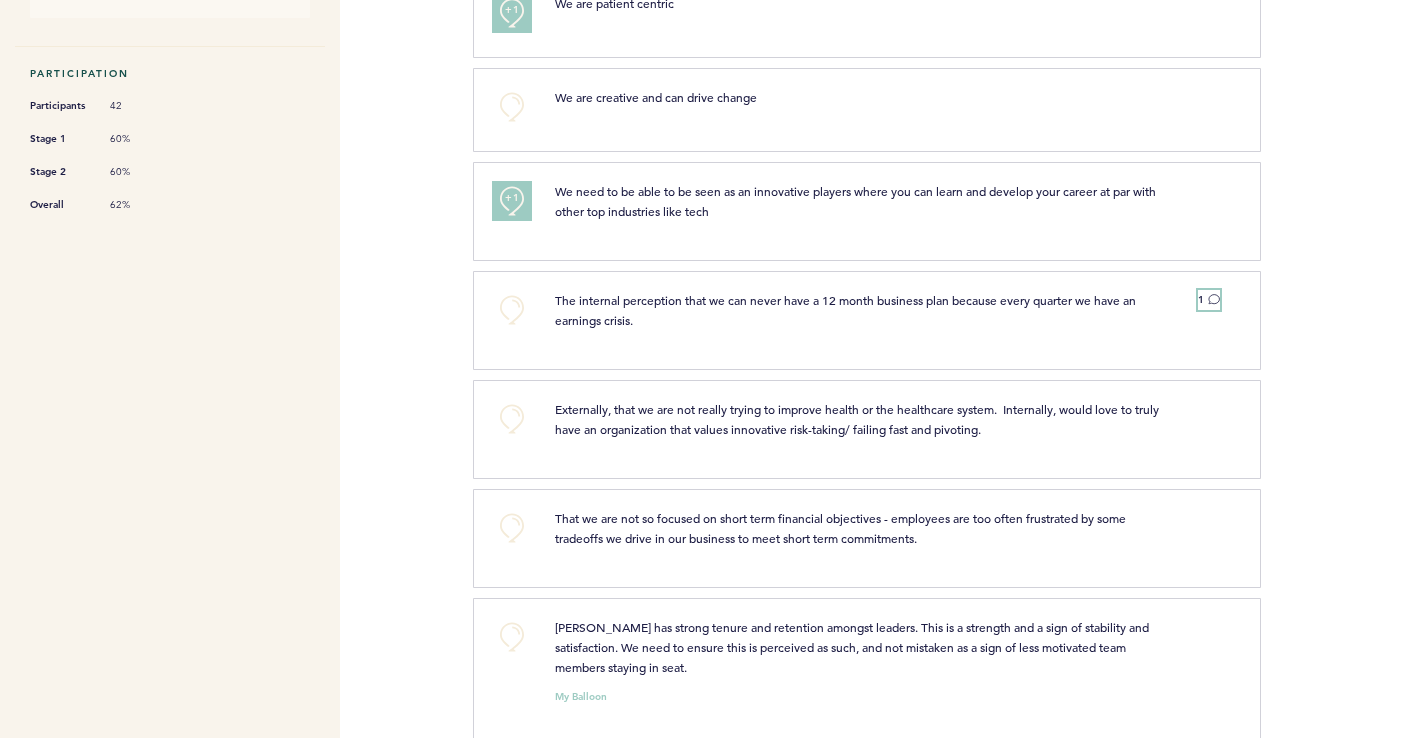 click 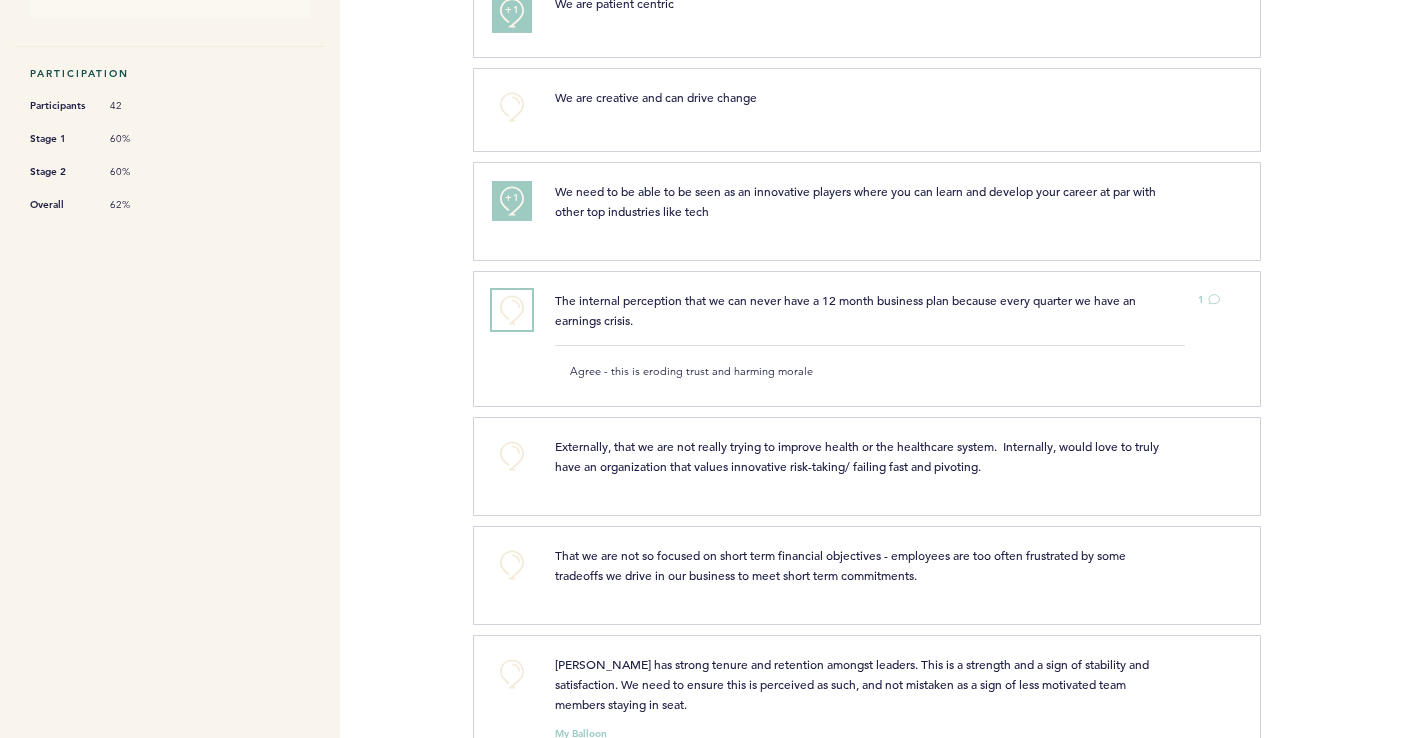 click on "+0" at bounding box center (512, 310) 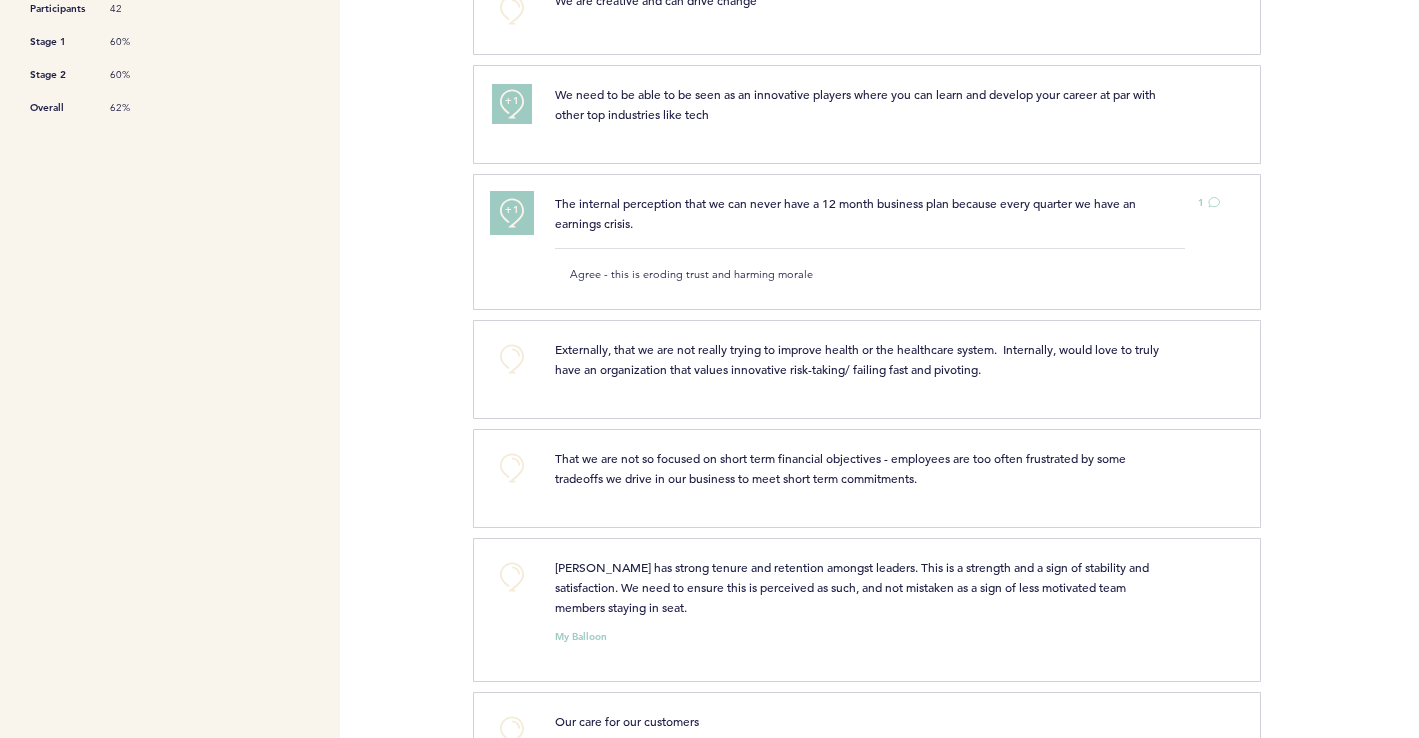 scroll, scrollTop: 682, scrollLeft: 0, axis: vertical 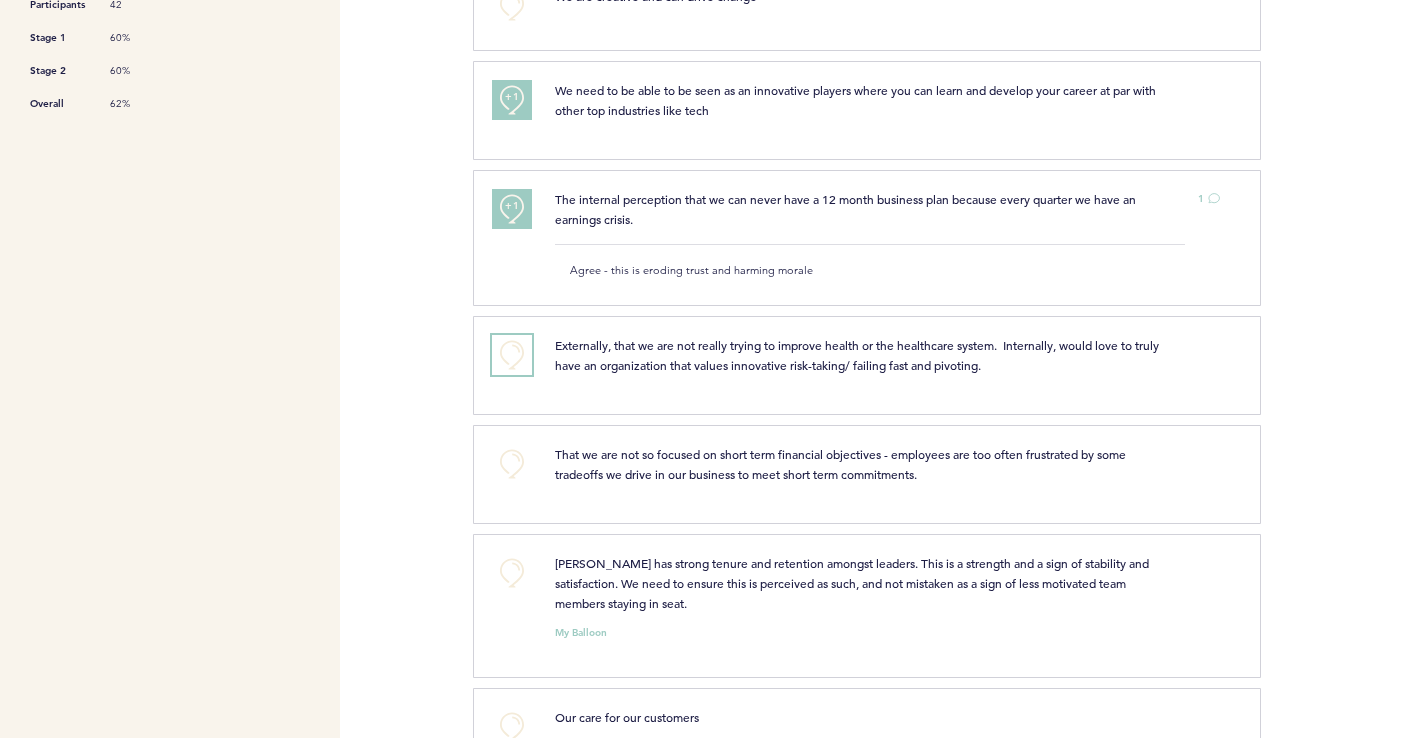 click on "+0" at bounding box center (512, 355) 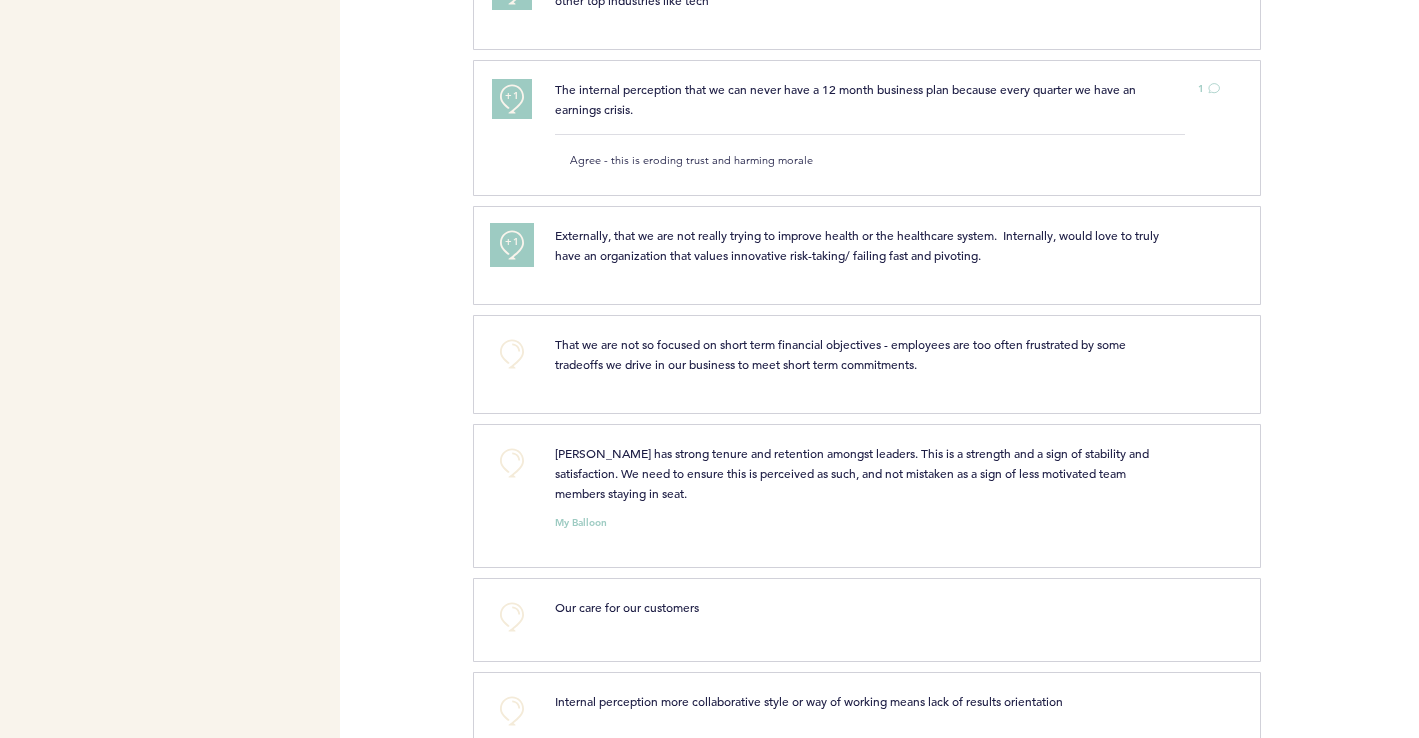 scroll, scrollTop: 812, scrollLeft: 0, axis: vertical 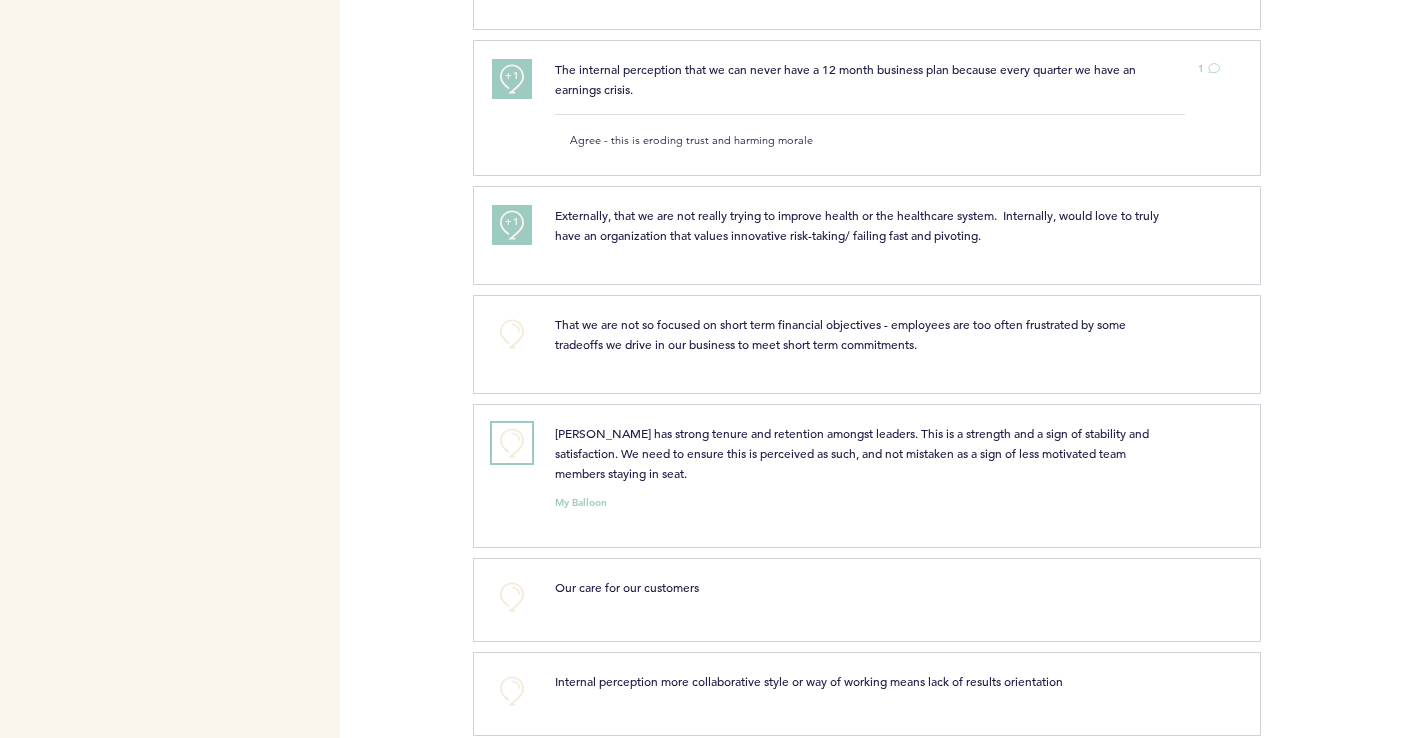 click on "+0" at bounding box center [512, 443] 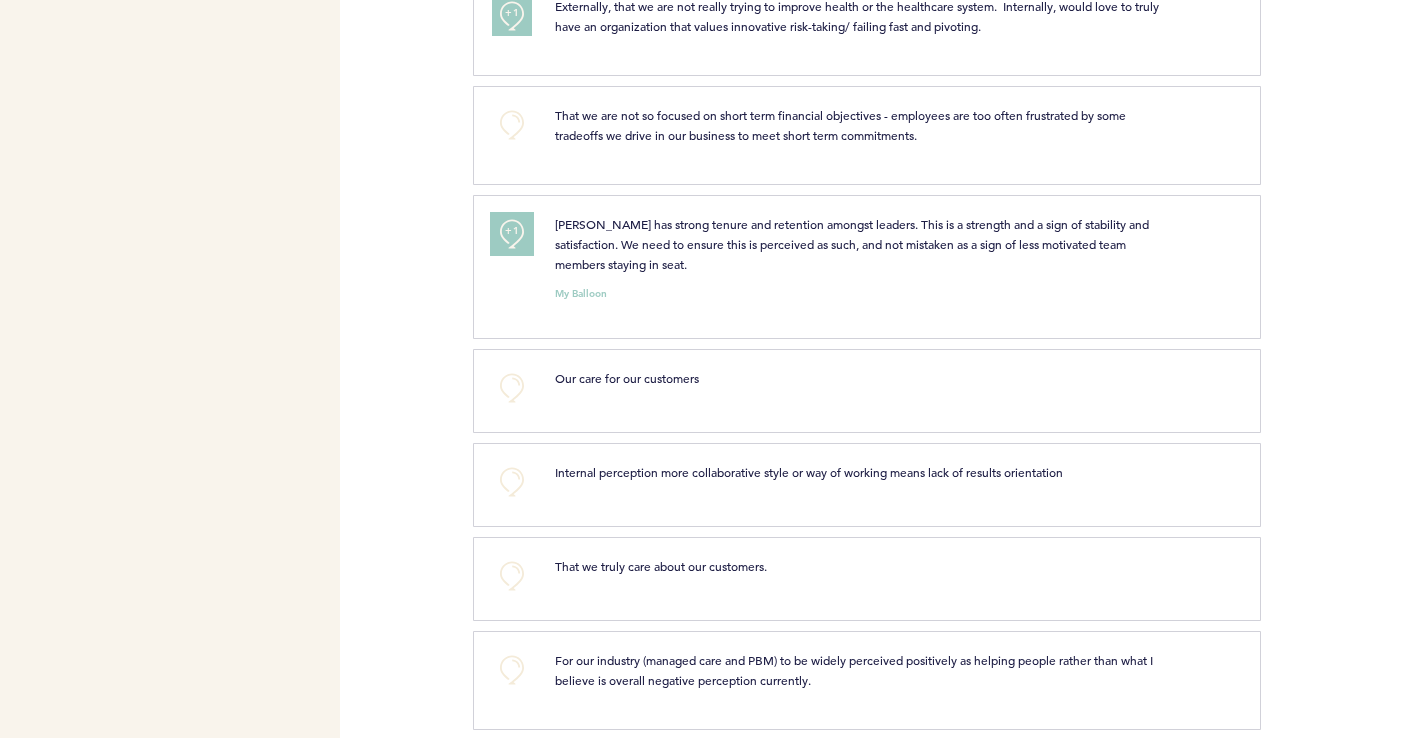 scroll, scrollTop: 1049, scrollLeft: 0, axis: vertical 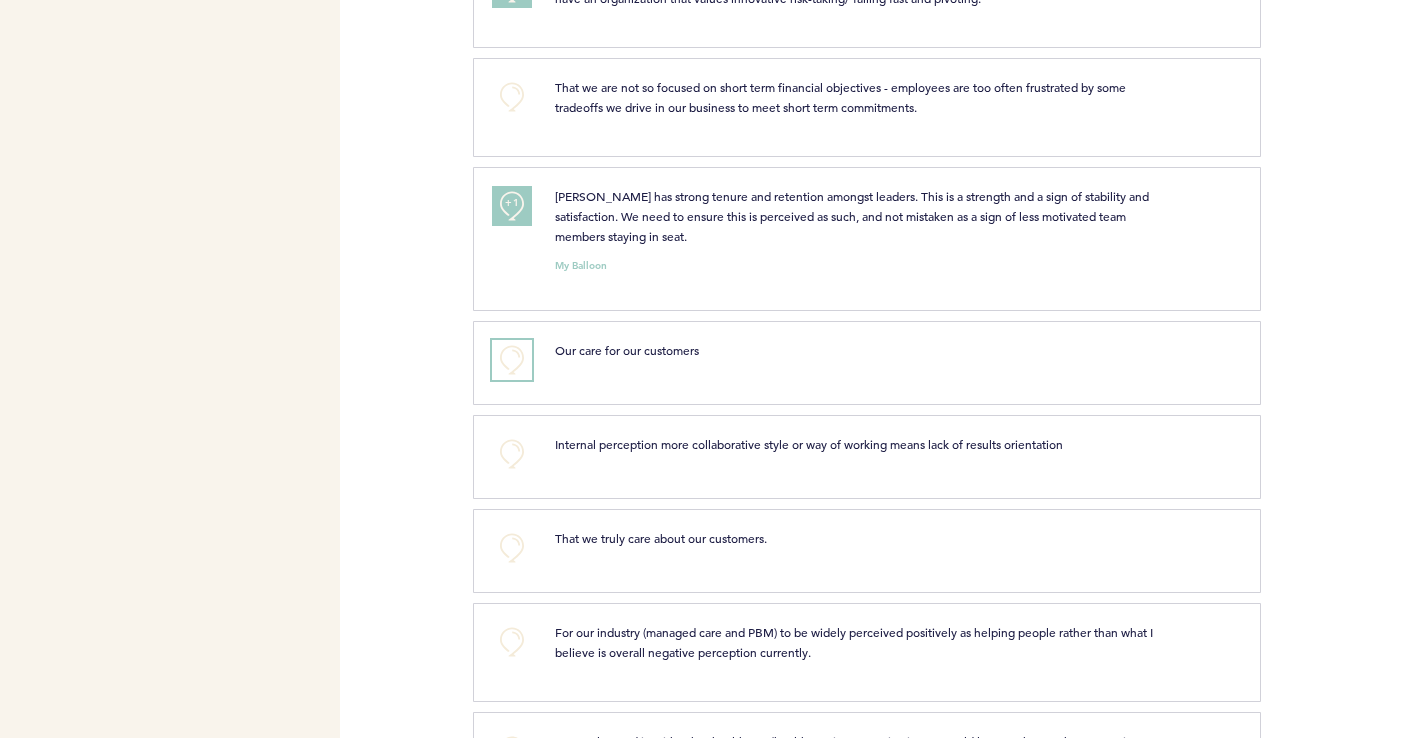click on "+0" at bounding box center [512, 360] 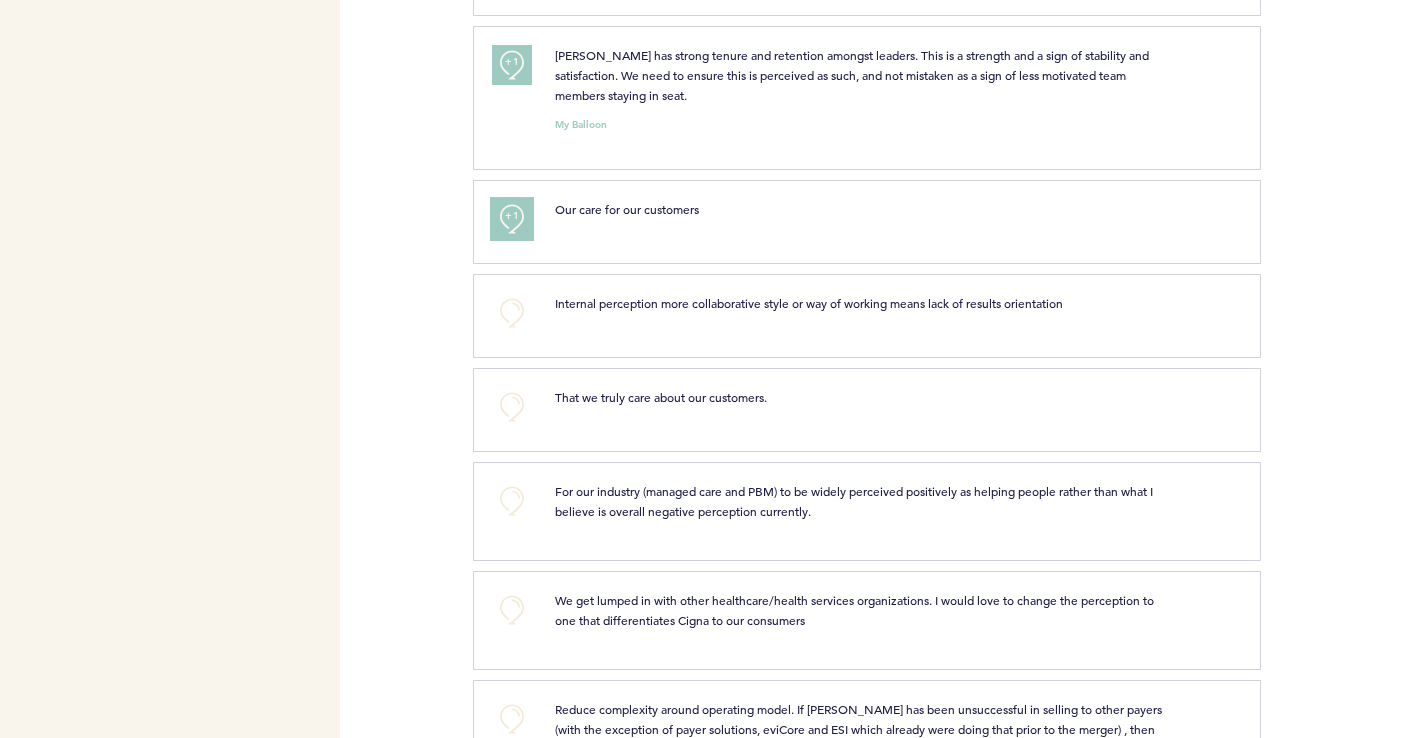 scroll, scrollTop: 1222, scrollLeft: 0, axis: vertical 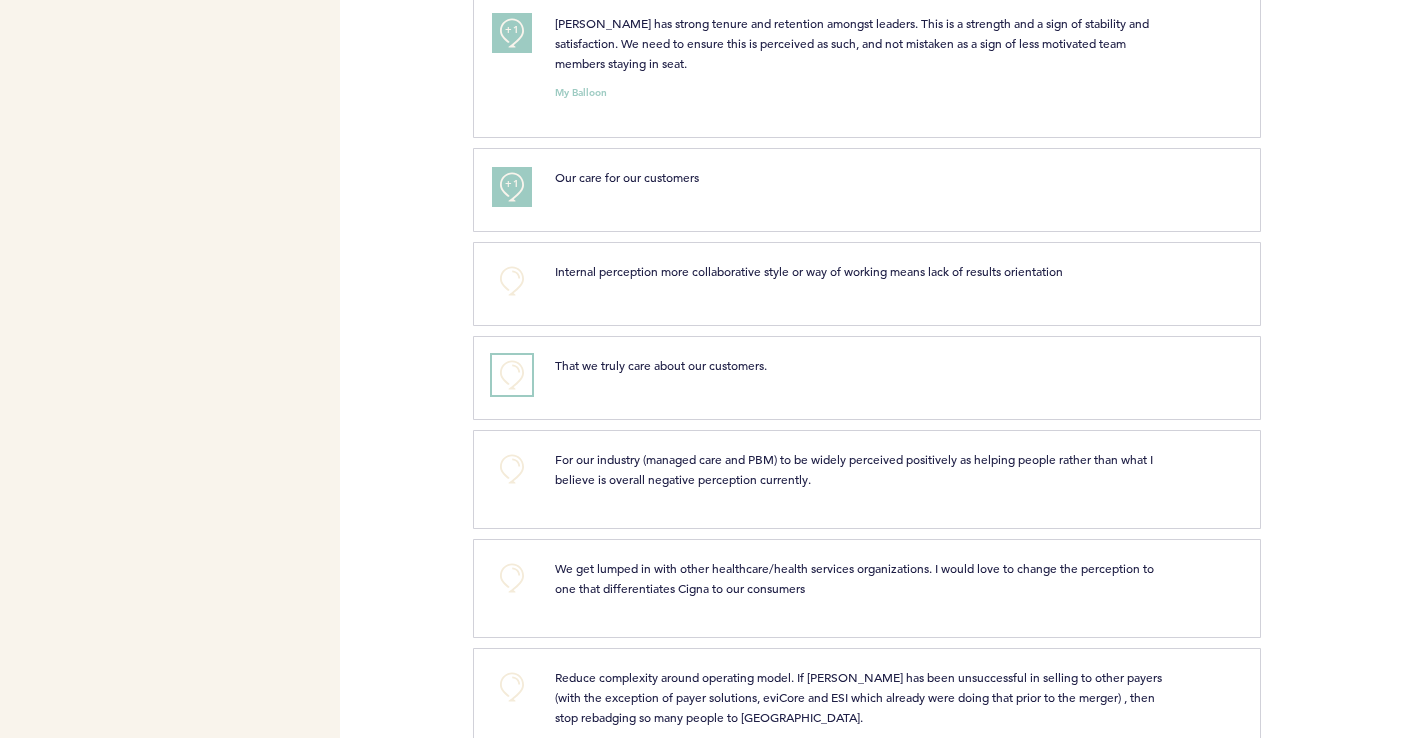 click on "+0" at bounding box center (512, 375) 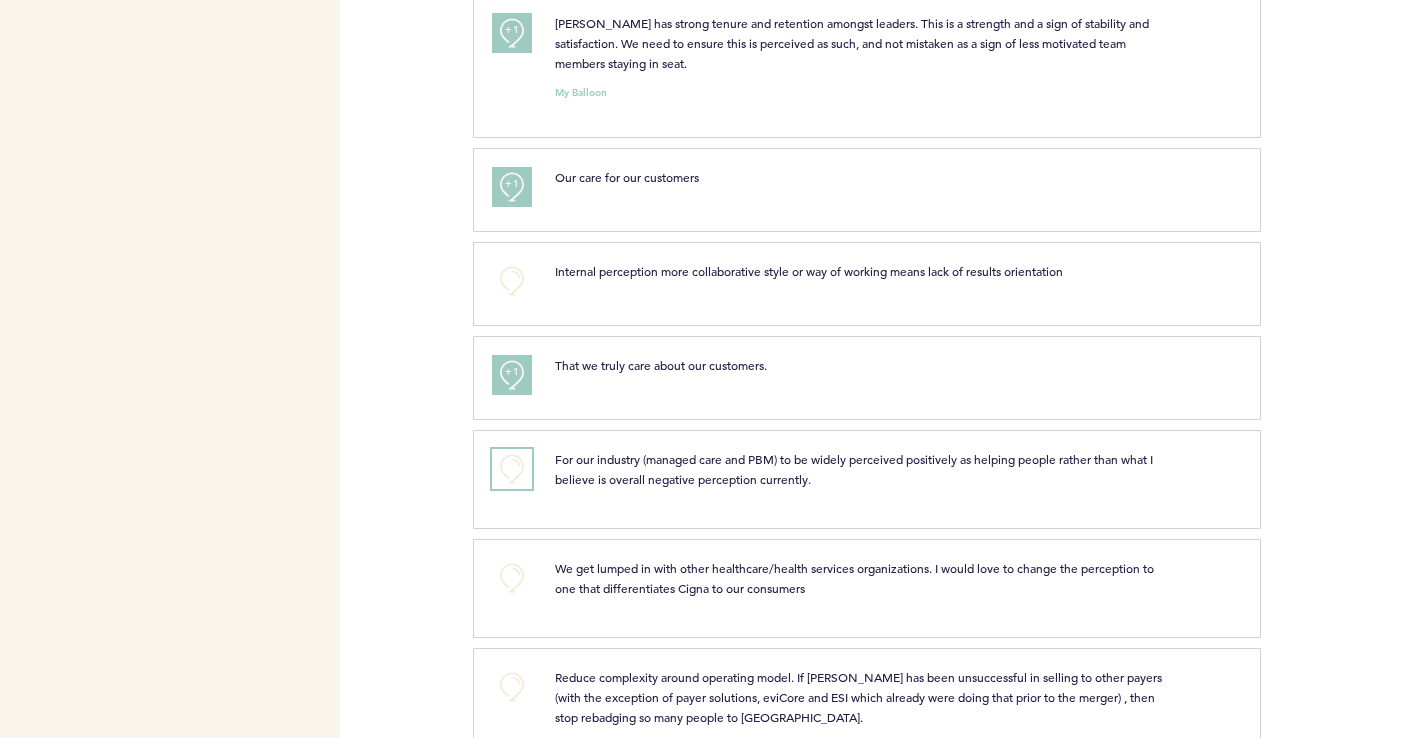 click on "+0" at bounding box center (512, 469) 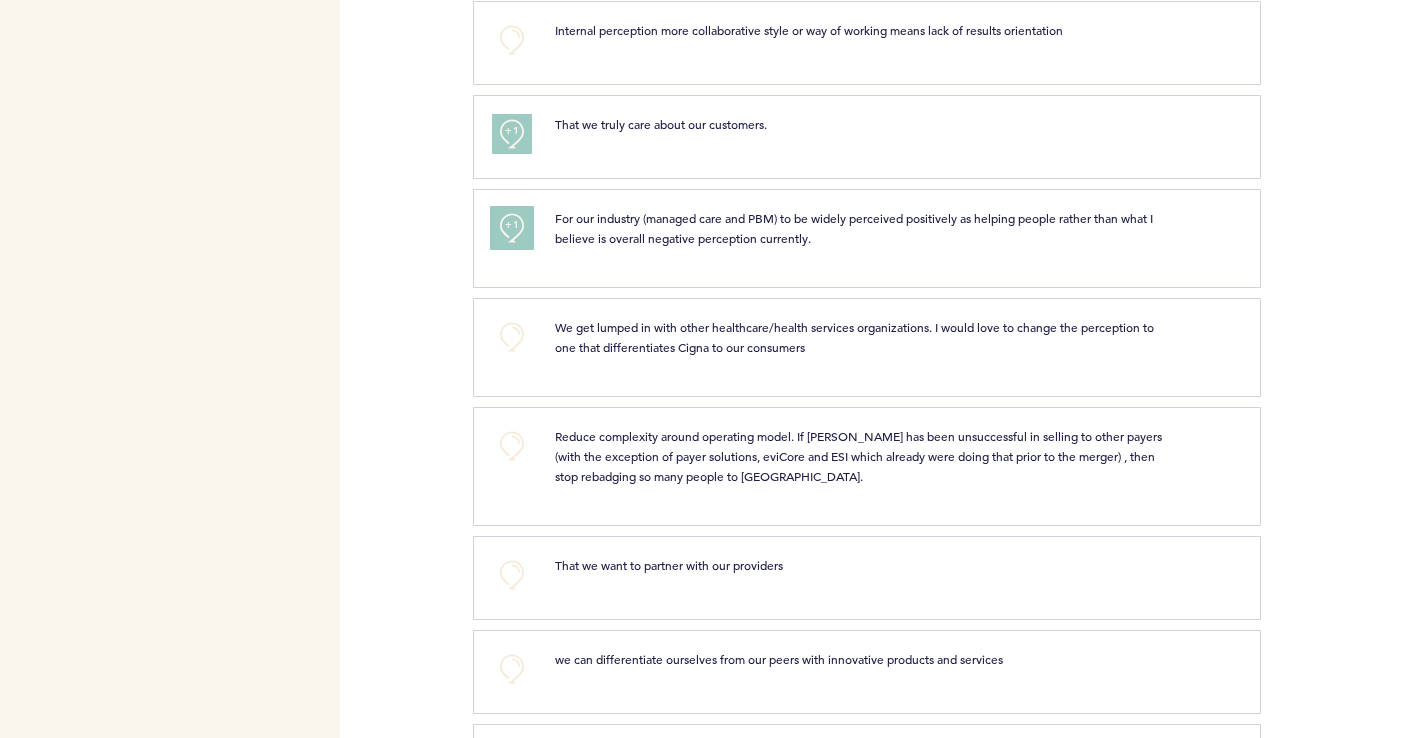 scroll, scrollTop: 1478, scrollLeft: 0, axis: vertical 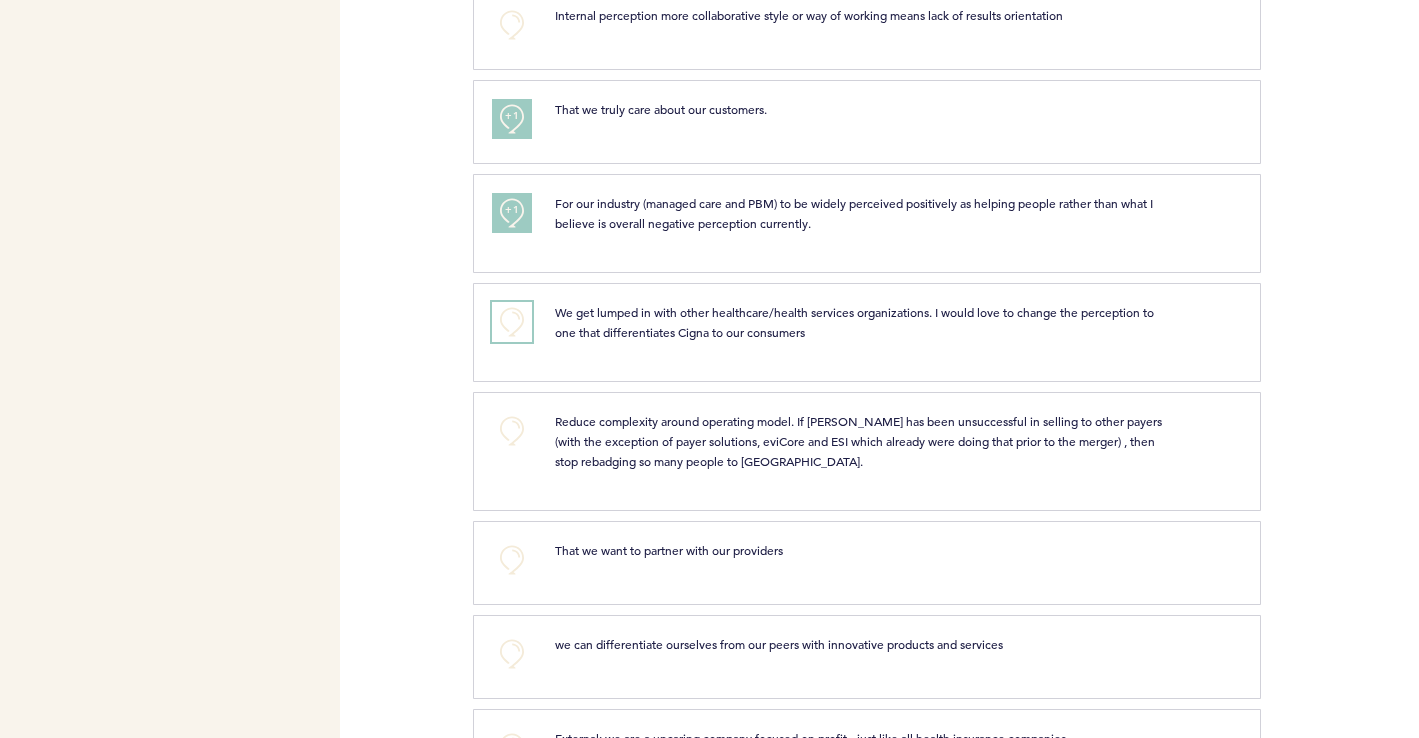 click on "+0" at bounding box center [512, 322] 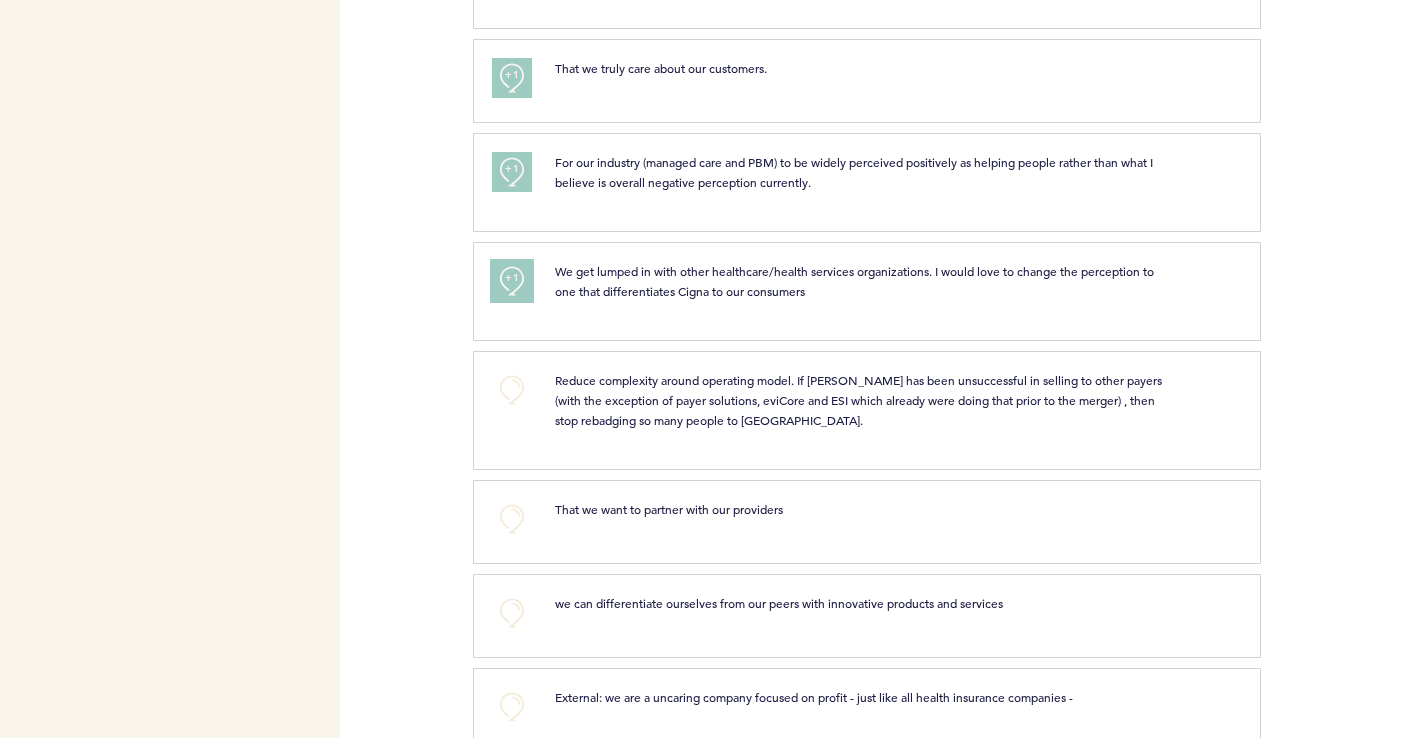 scroll, scrollTop: 1523, scrollLeft: 0, axis: vertical 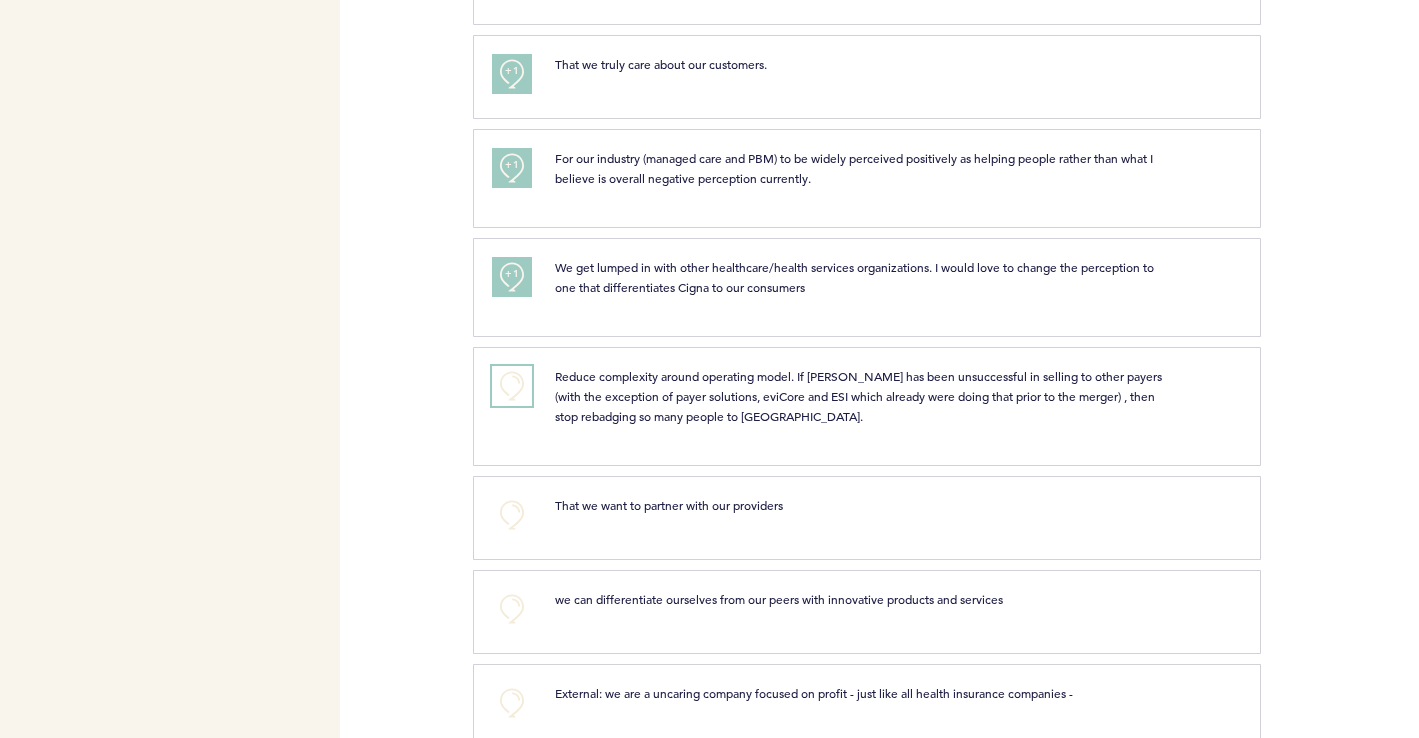 click on "+0" at bounding box center (512, 386) 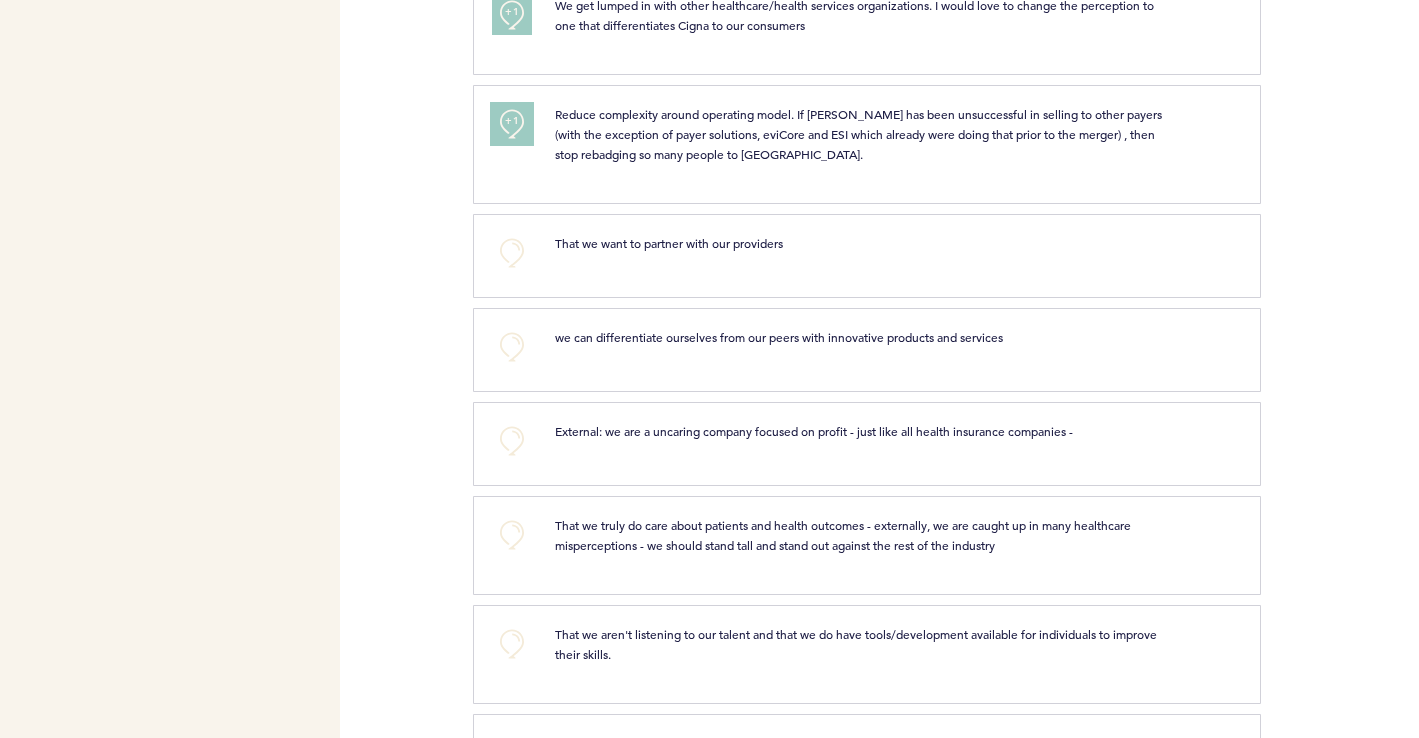 scroll, scrollTop: 1791, scrollLeft: 0, axis: vertical 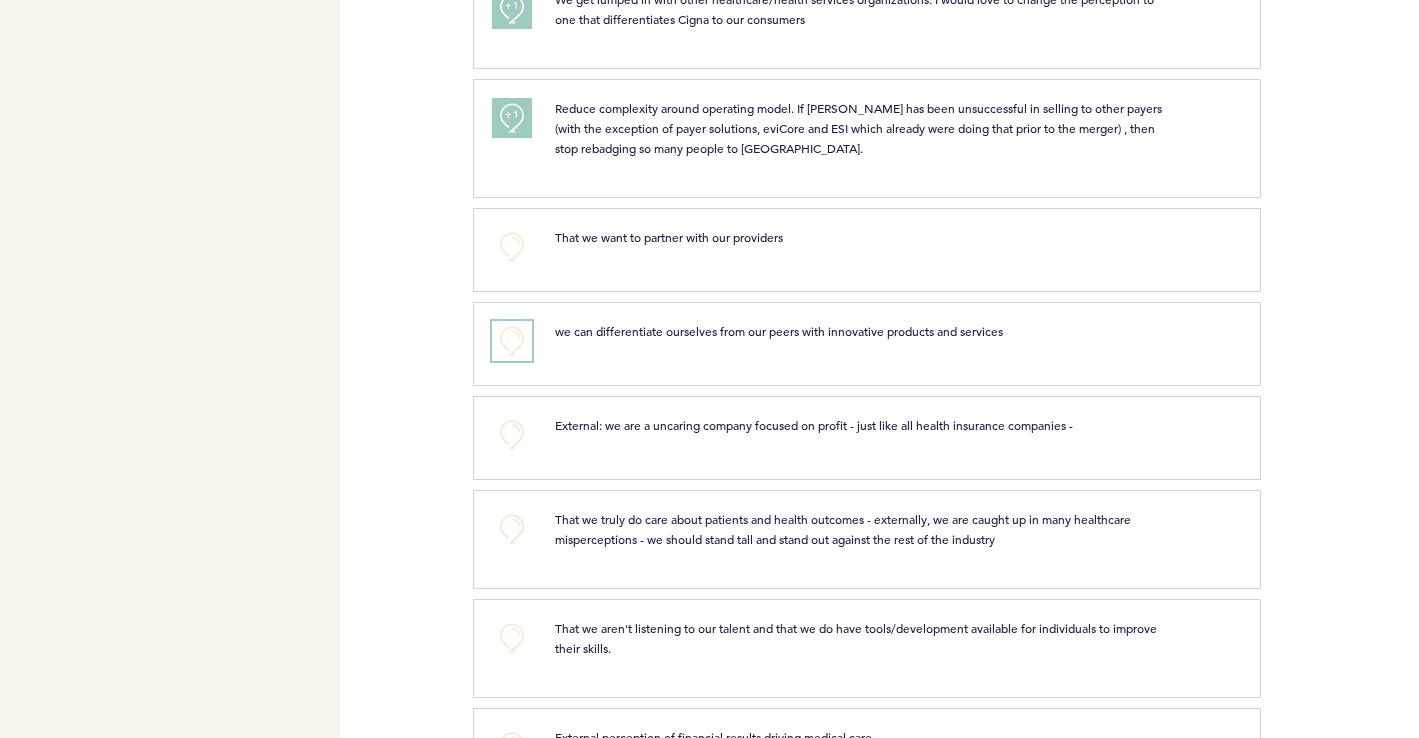 click on "+0" at bounding box center (512, 341) 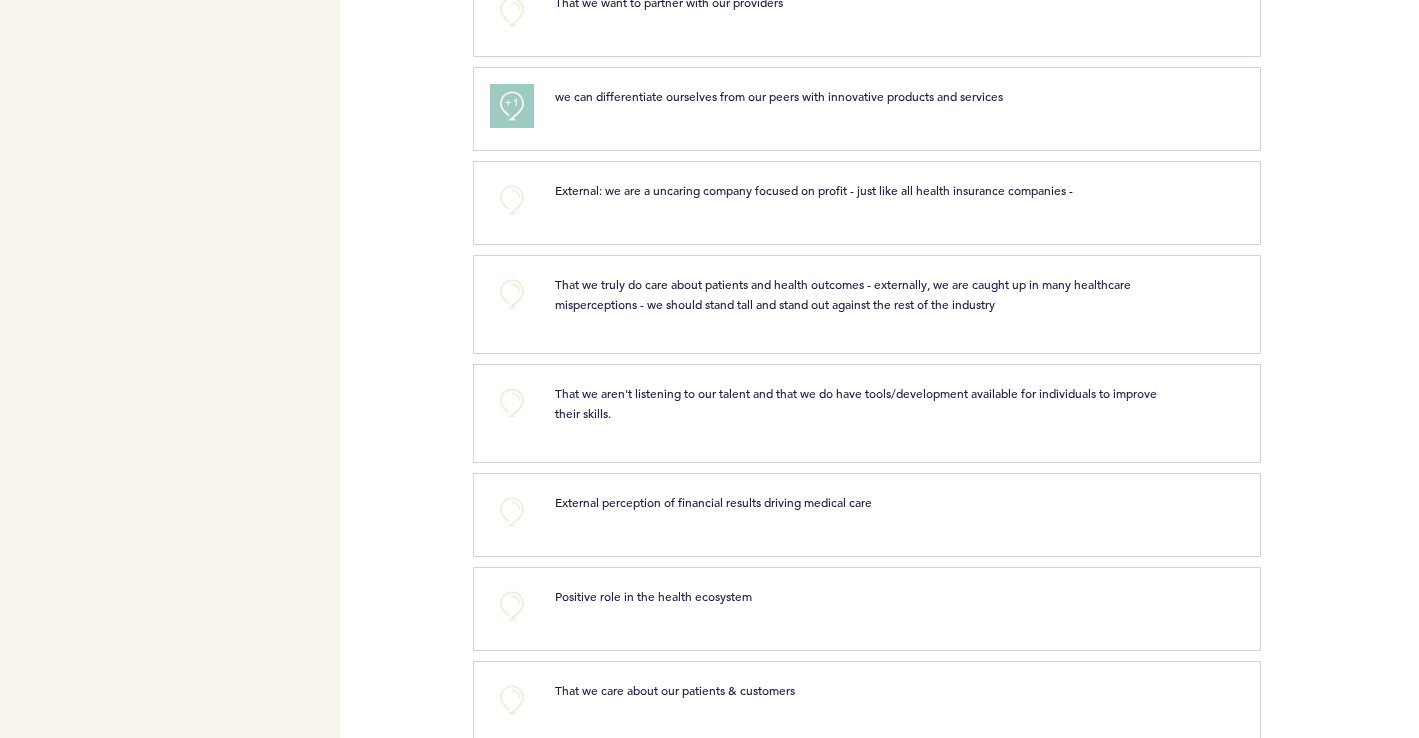 scroll, scrollTop: 2028, scrollLeft: 0, axis: vertical 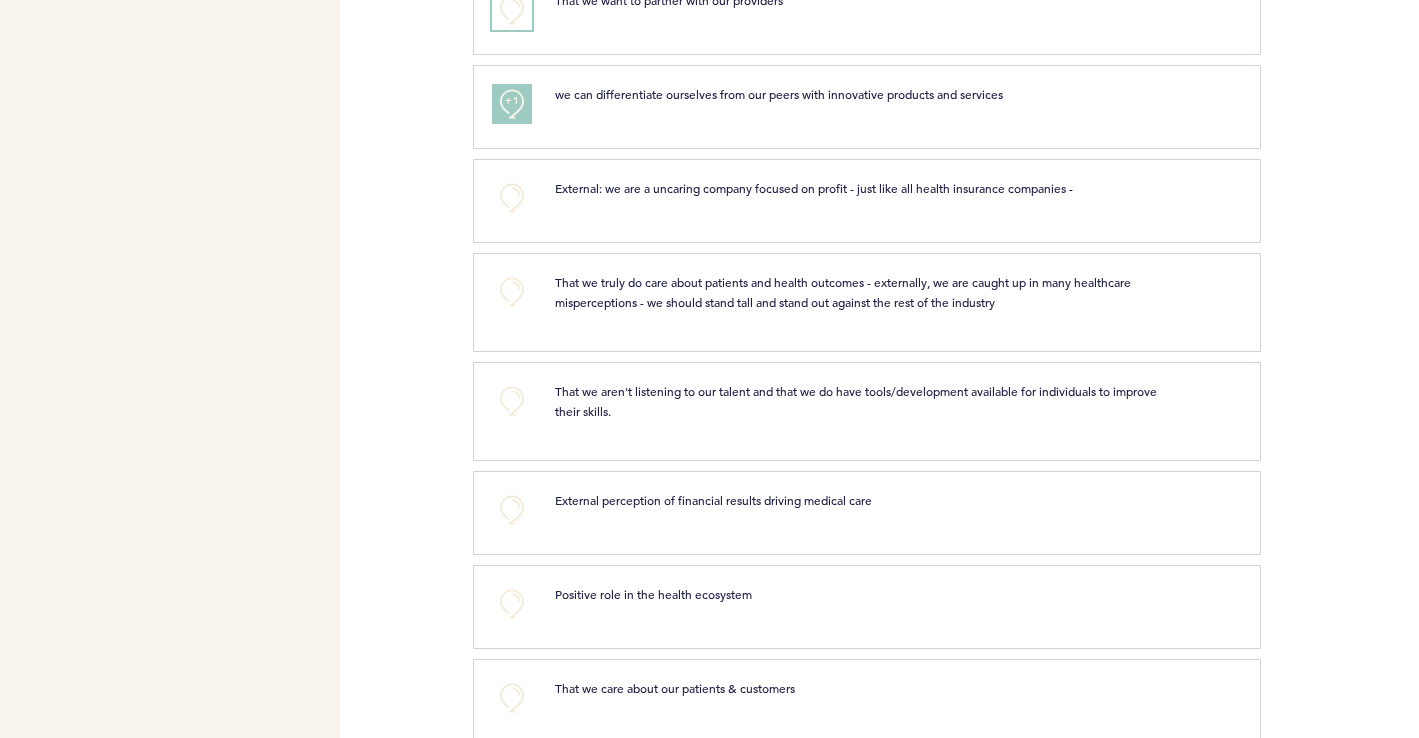click on "+0" at bounding box center [512, 10] 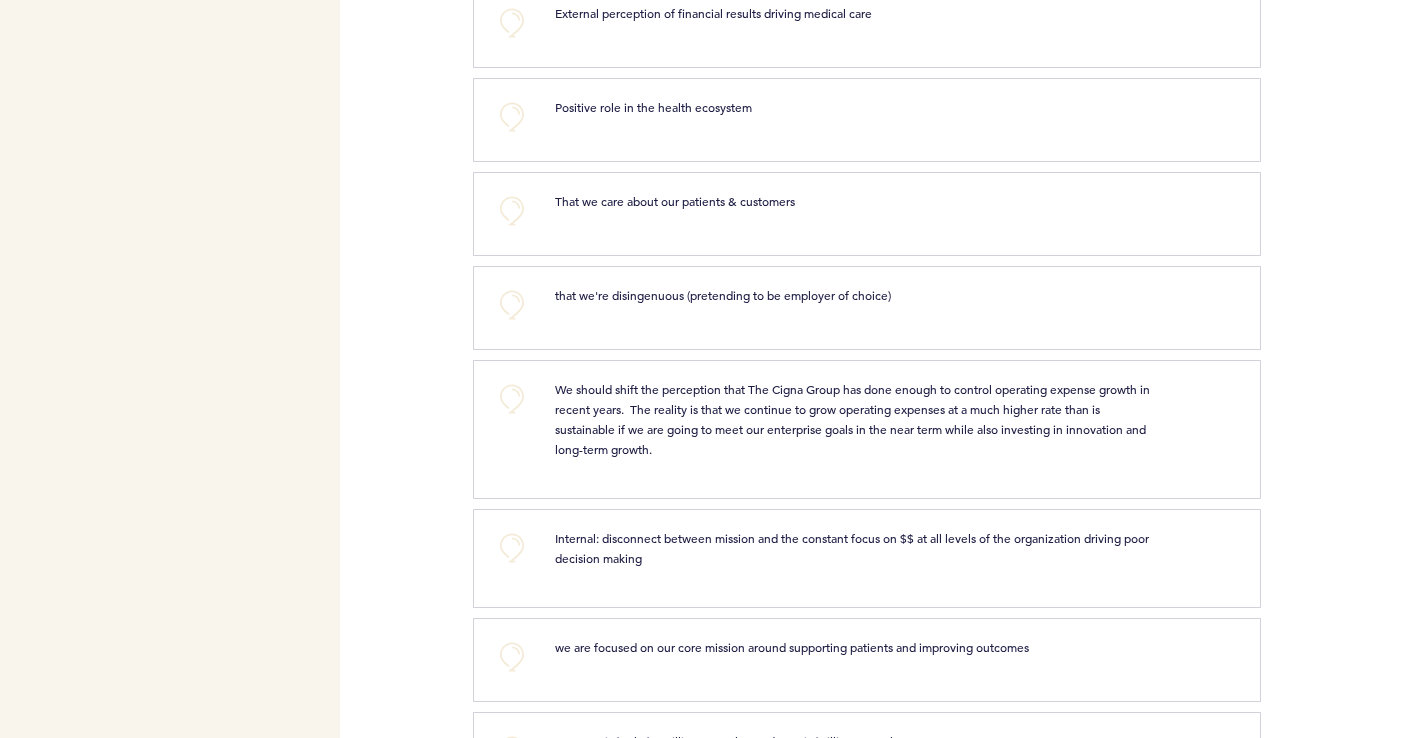 scroll, scrollTop: 2751, scrollLeft: 0, axis: vertical 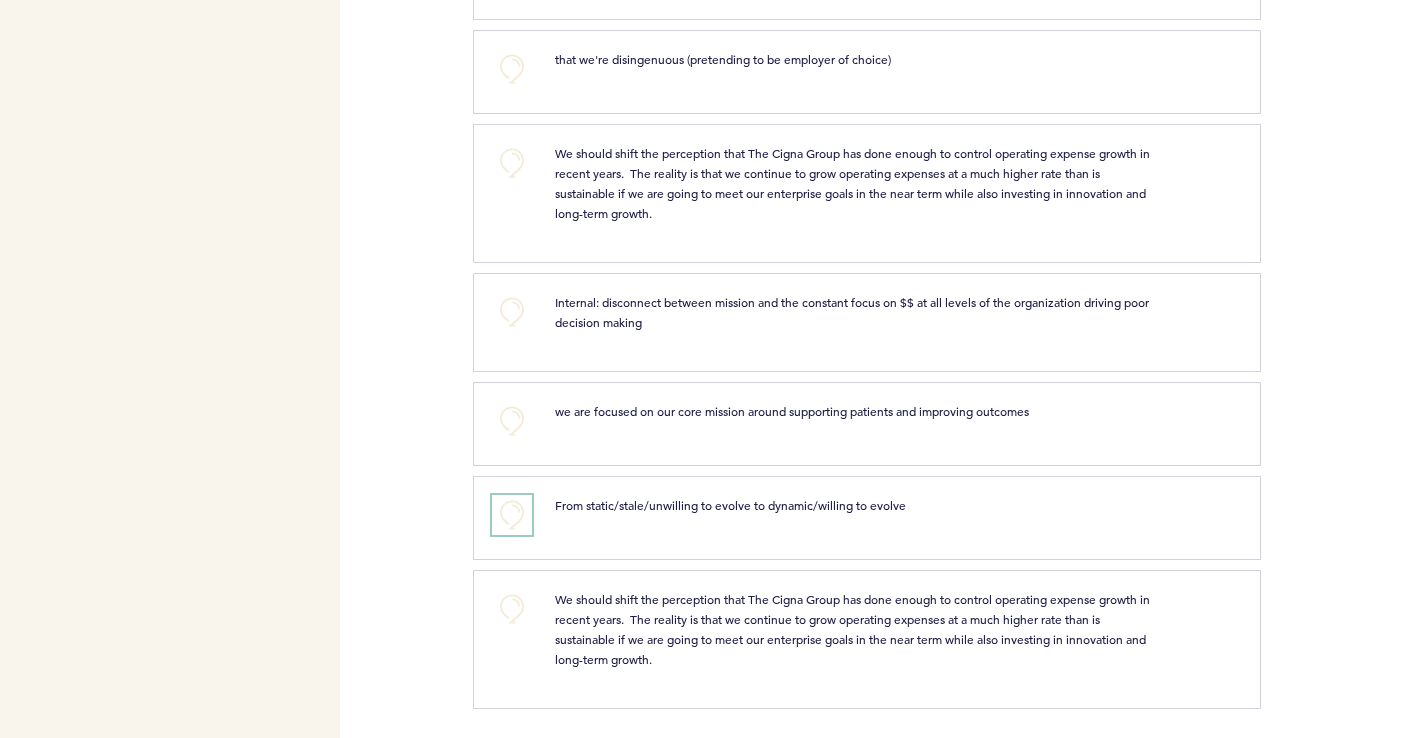 click on "+0" at bounding box center [512, 515] 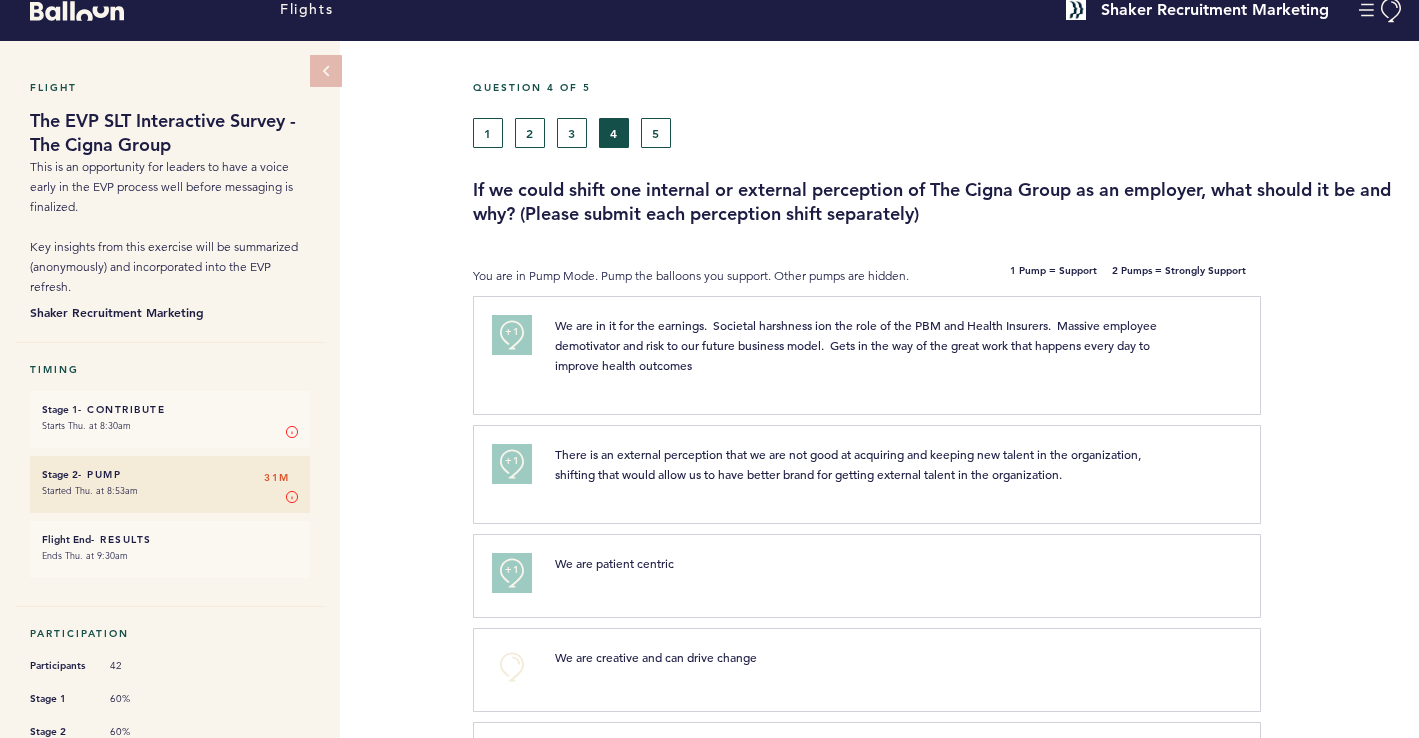 scroll, scrollTop: 0, scrollLeft: 0, axis: both 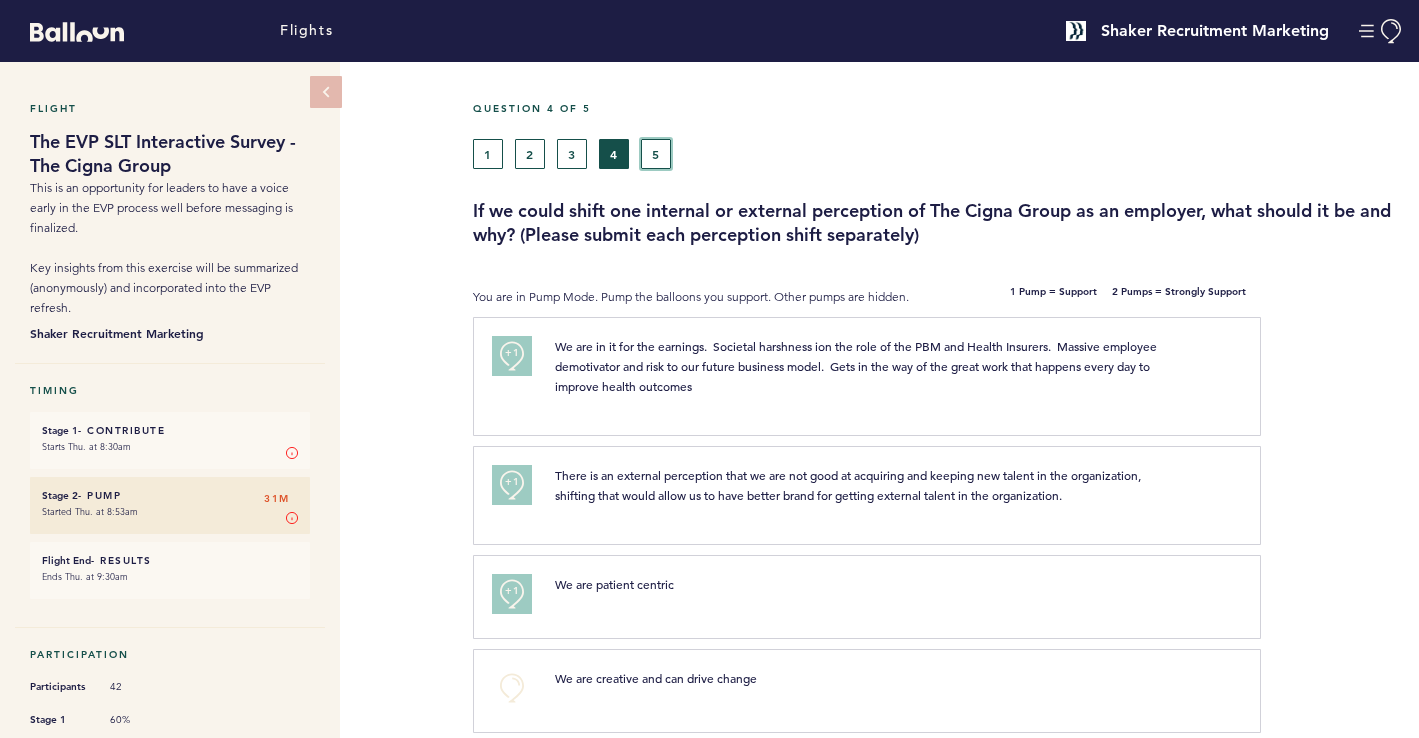 click on "5" at bounding box center [656, 154] 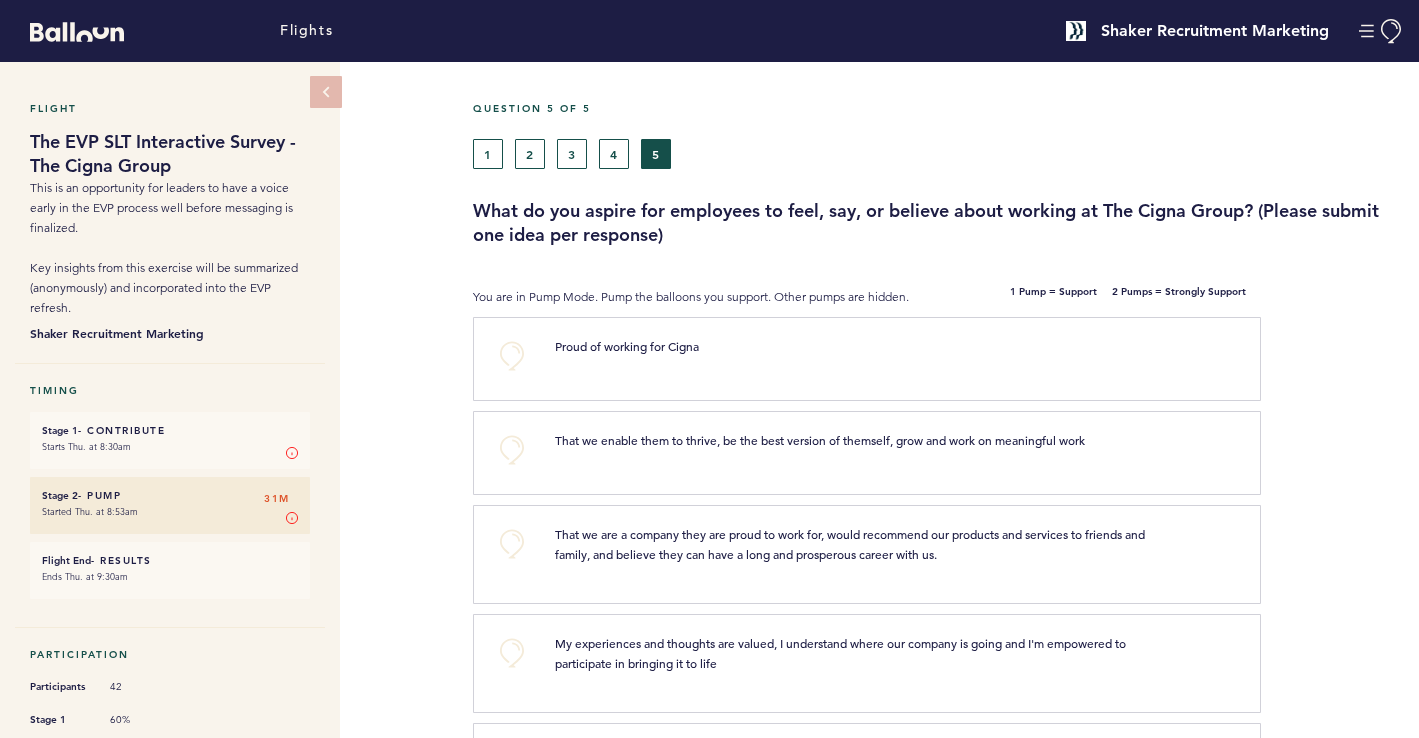 click on "+0 Proud of working for Cigna  clear   submit" at bounding box center [867, 359] 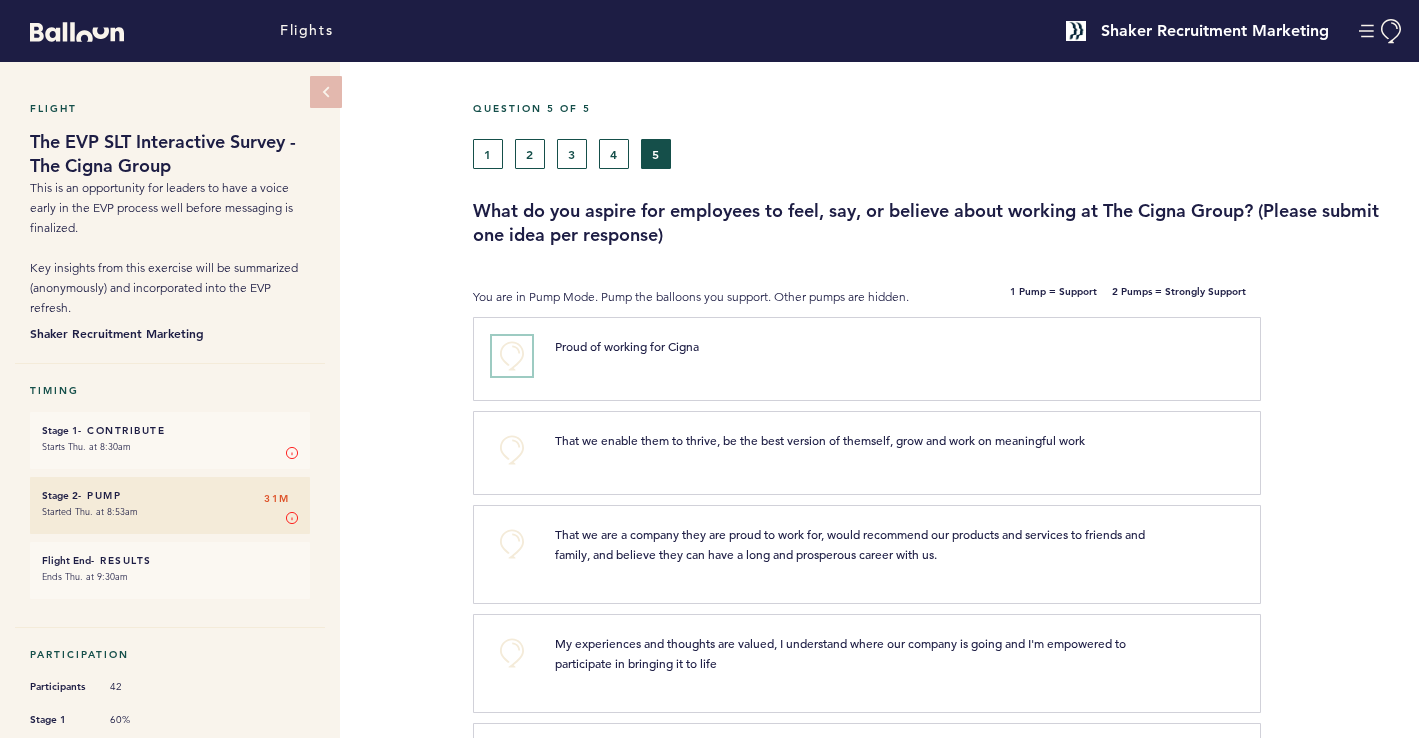click on "+0" at bounding box center (512, 356) 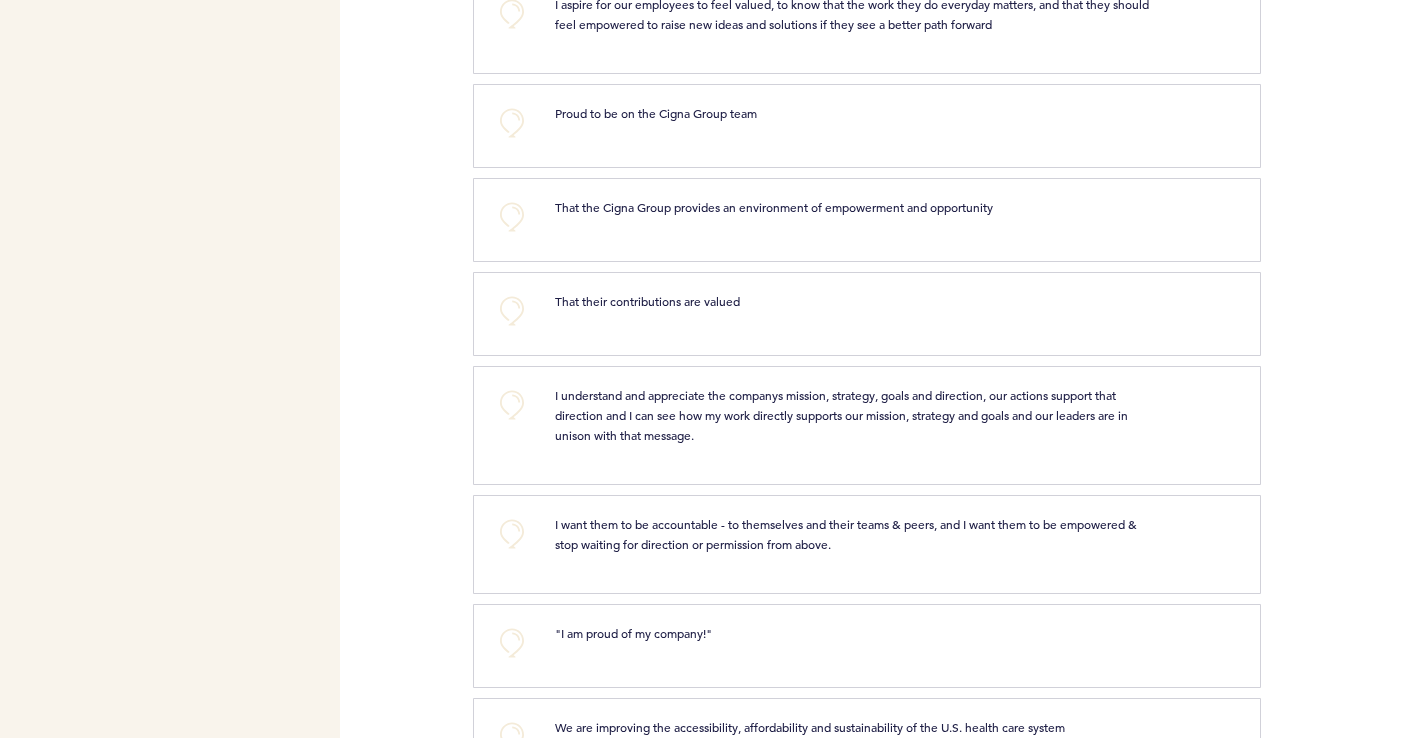scroll, scrollTop: 2252, scrollLeft: 0, axis: vertical 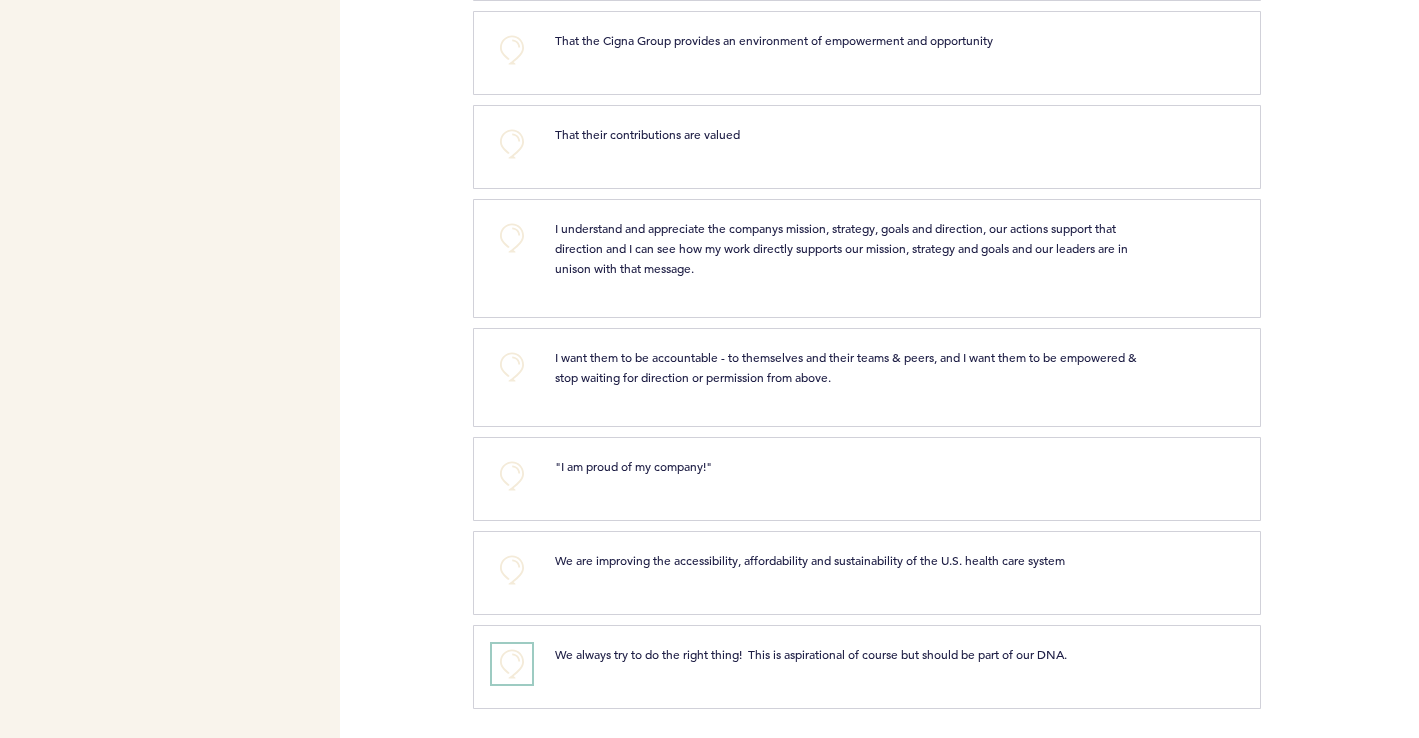 click on "+0" at bounding box center [512, 664] 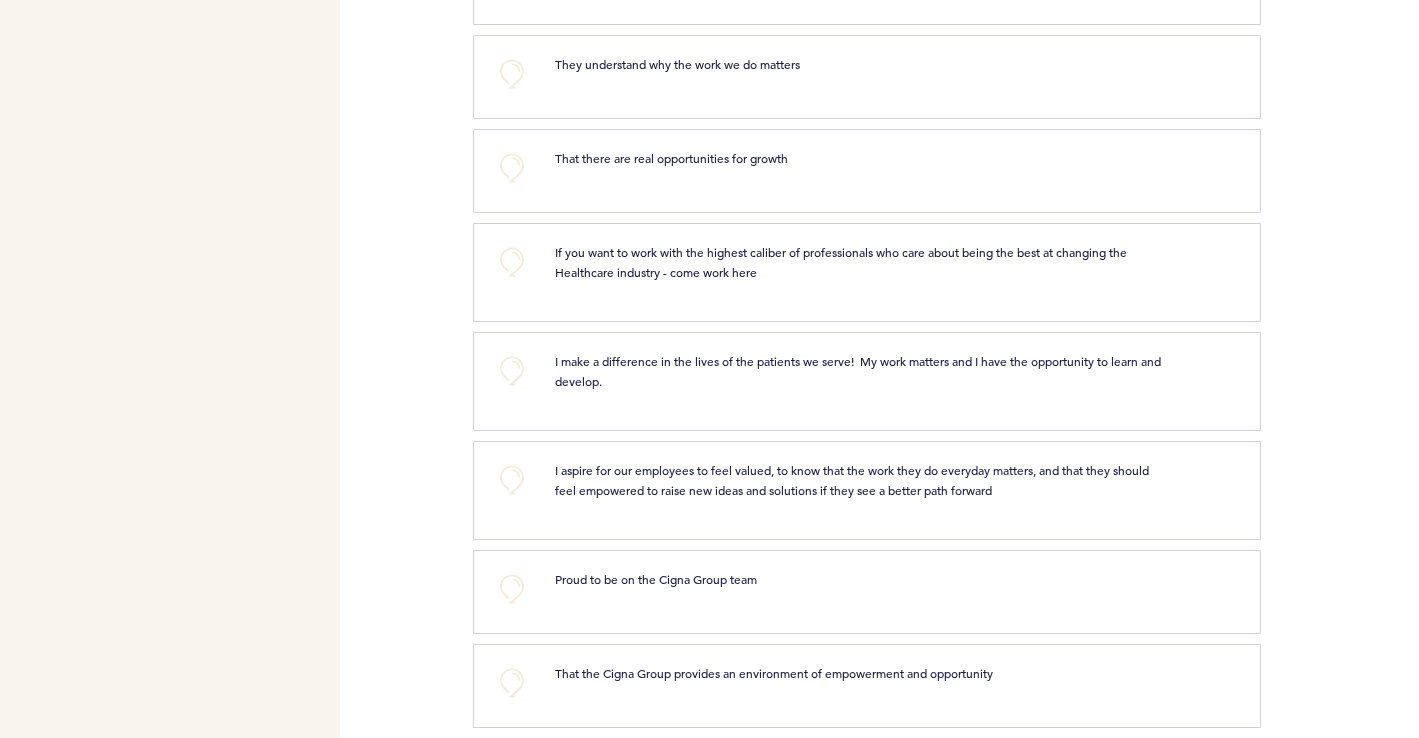 scroll, scrollTop: 1601, scrollLeft: 0, axis: vertical 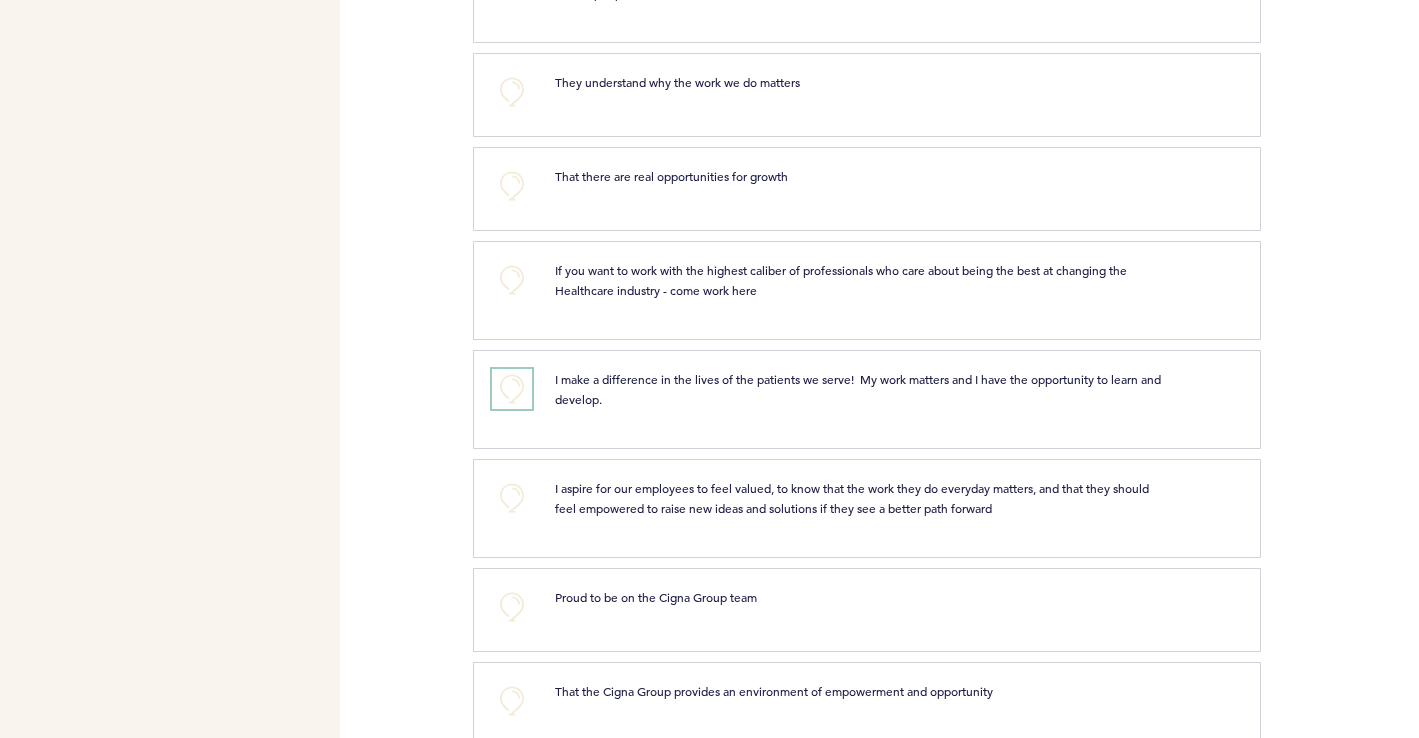 click on "+0" at bounding box center [512, 389] 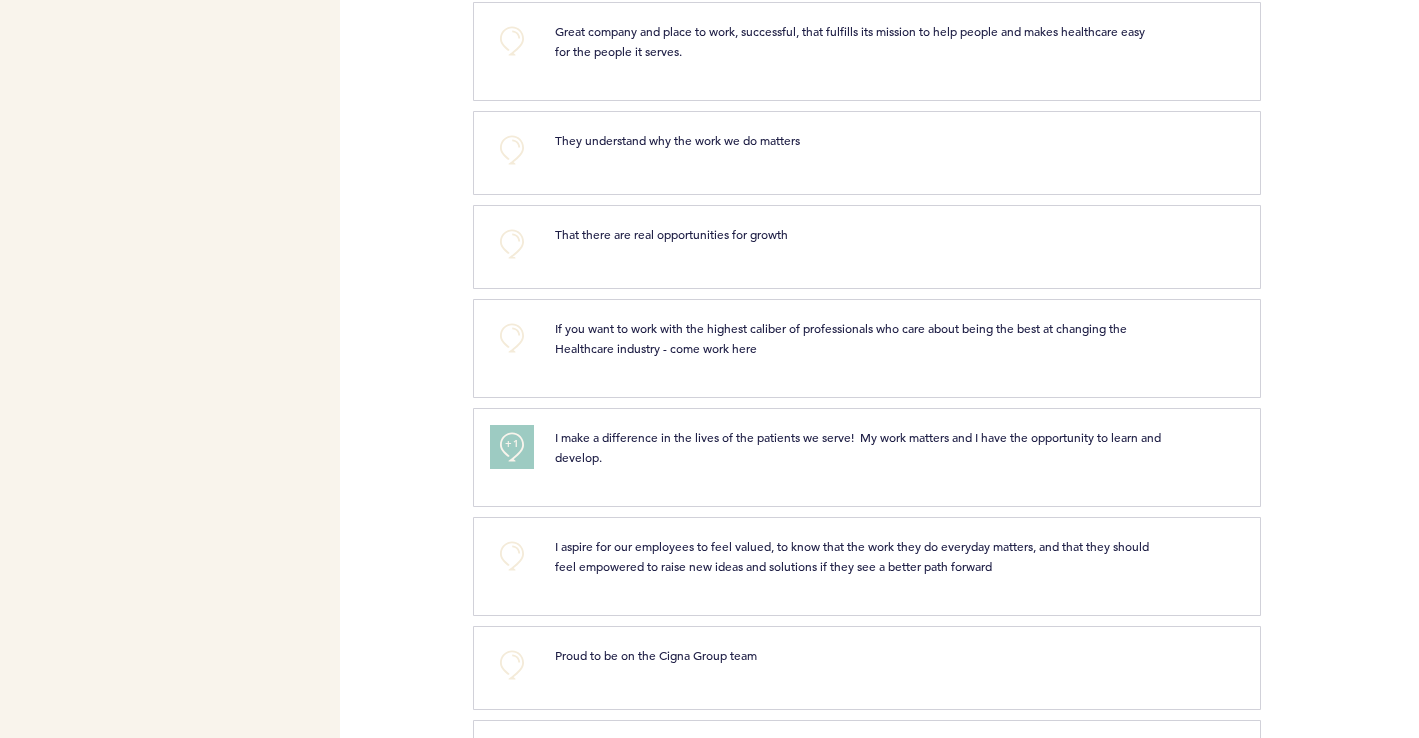 scroll, scrollTop: 1541, scrollLeft: 0, axis: vertical 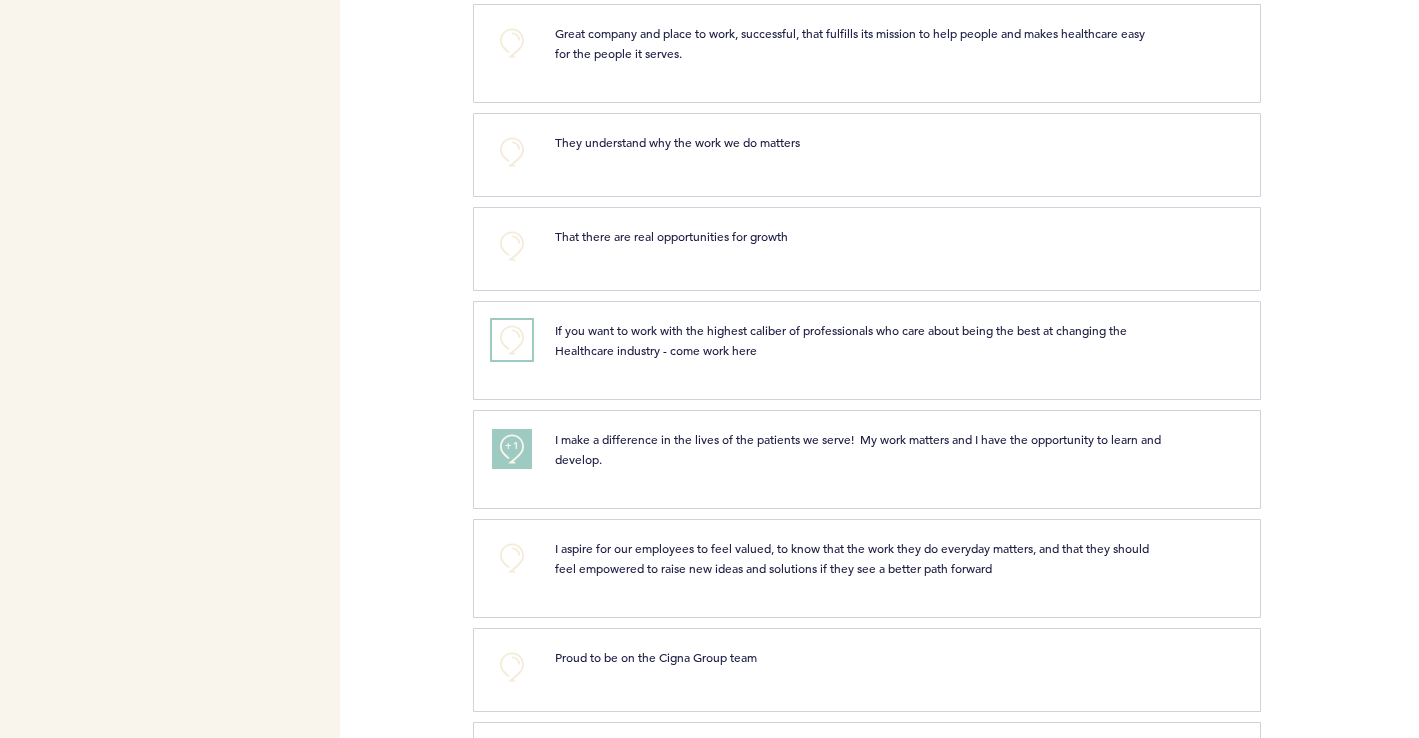 click on "+0" at bounding box center (512, 340) 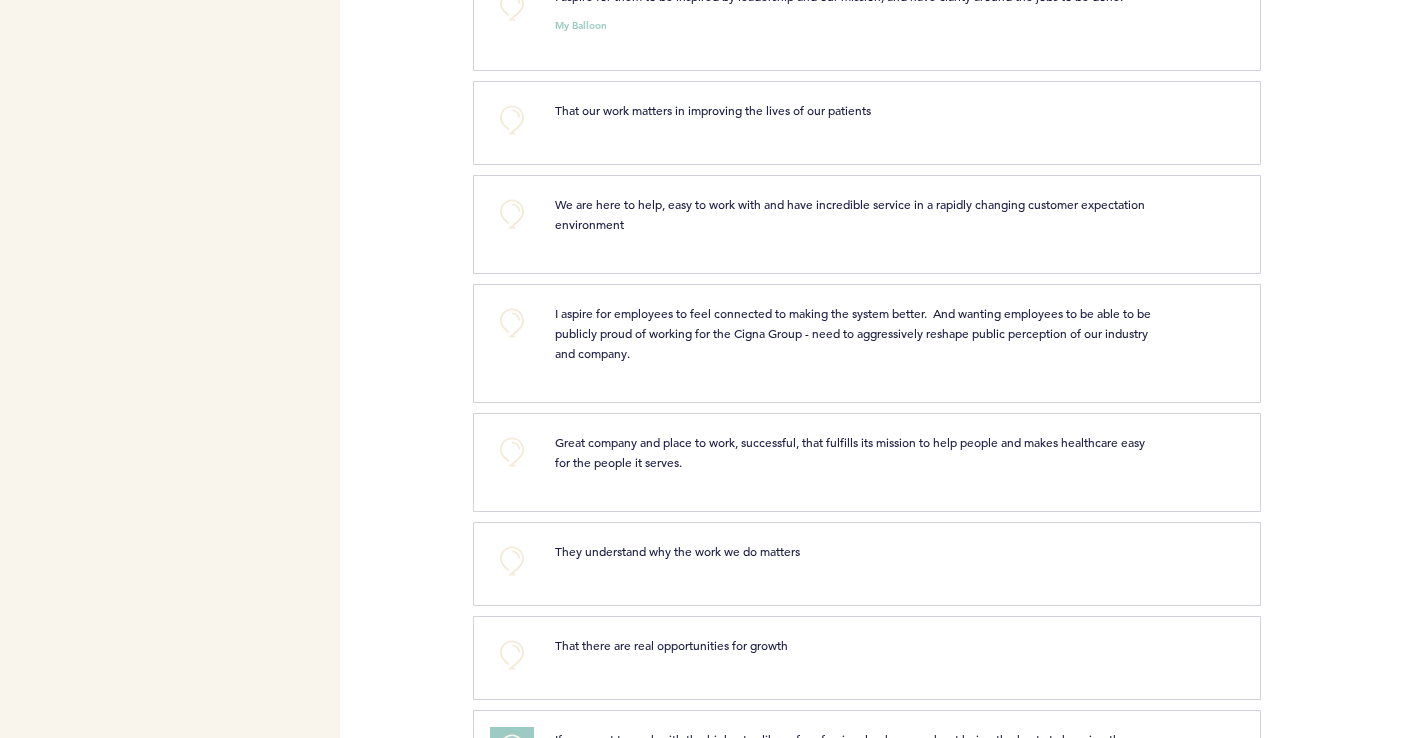 scroll, scrollTop: 1122, scrollLeft: 0, axis: vertical 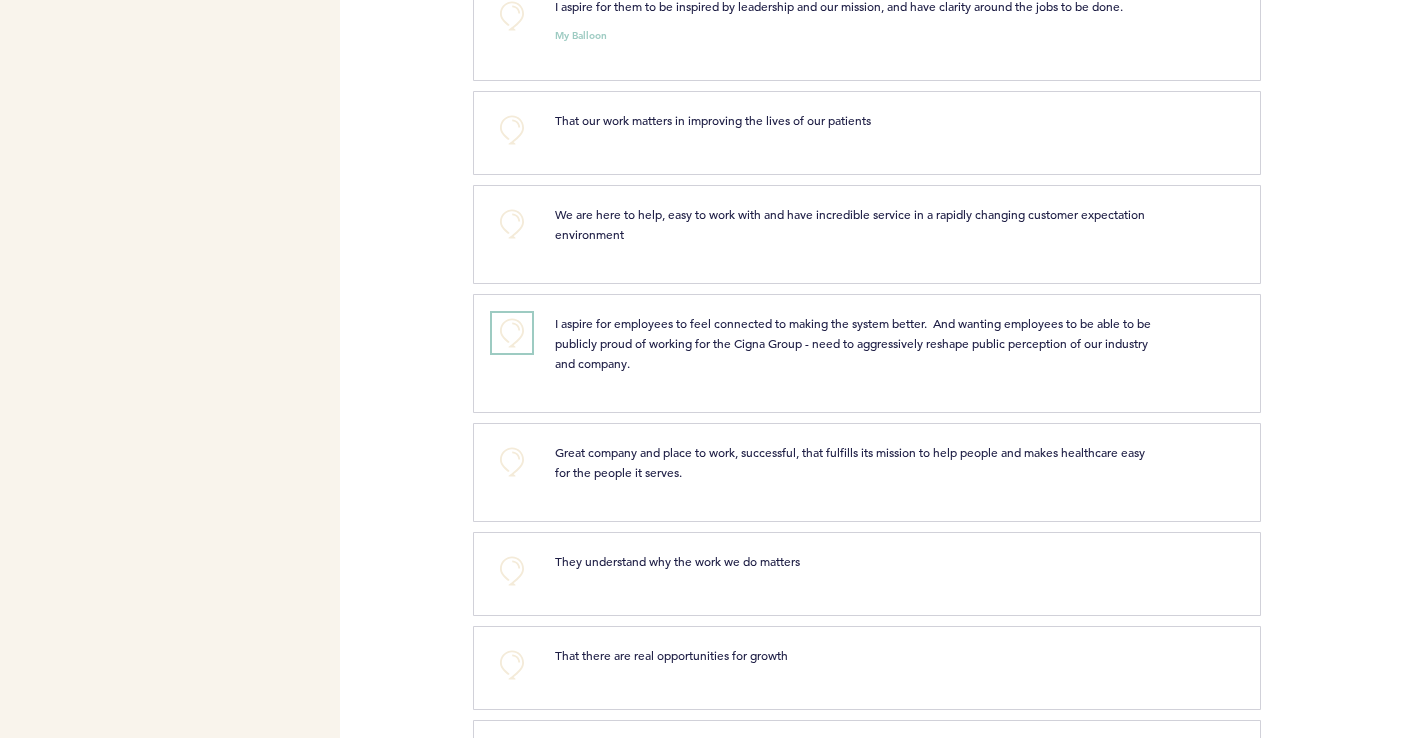 click on "+0" at bounding box center [512, 333] 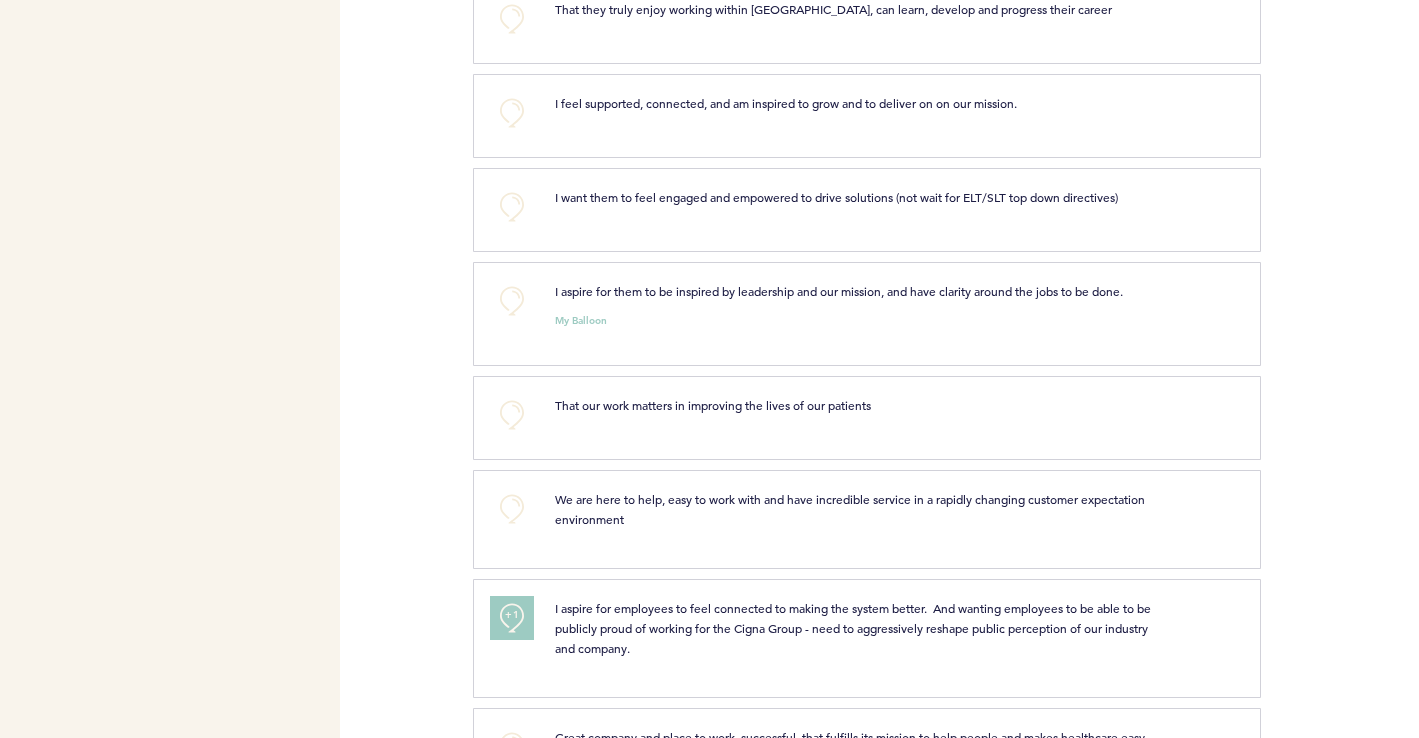 scroll, scrollTop: 841, scrollLeft: 0, axis: vertical 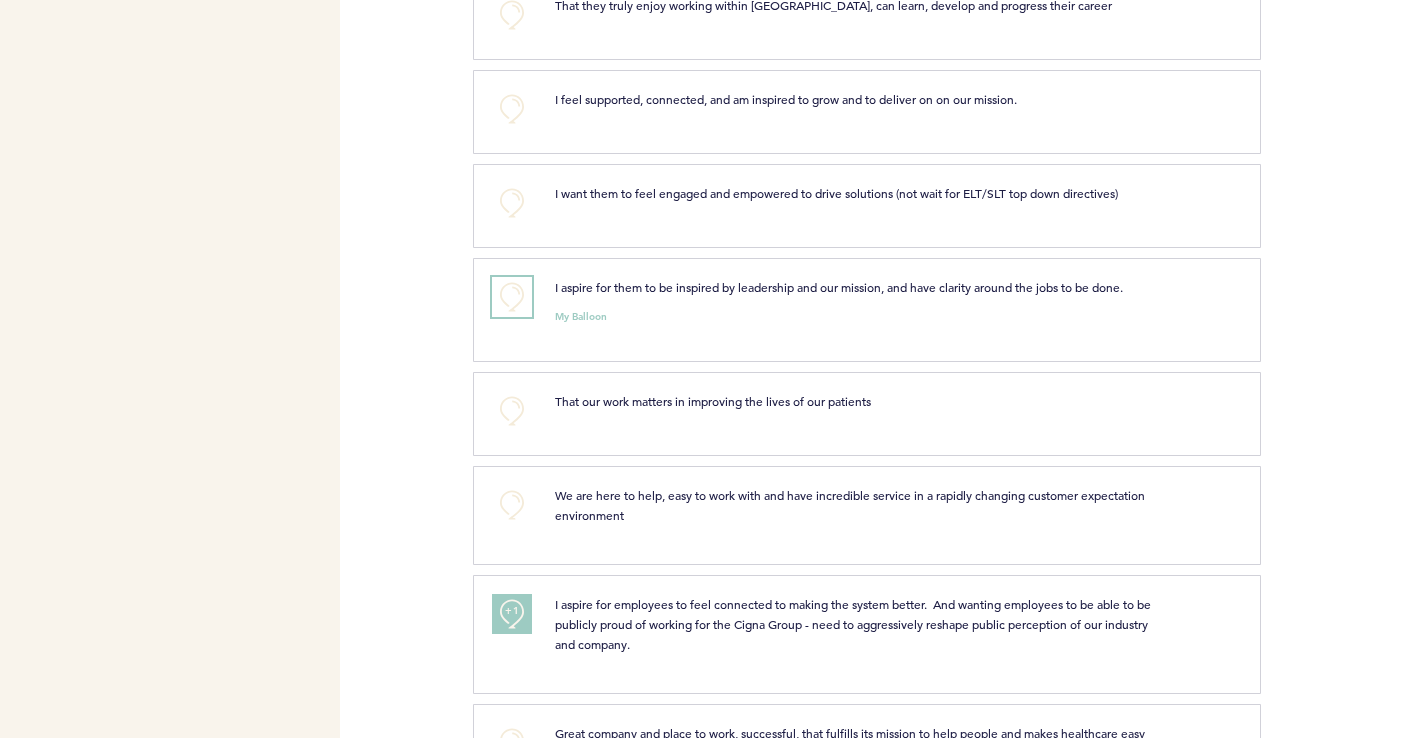 click on "+0" at bounding box center (512, 297) 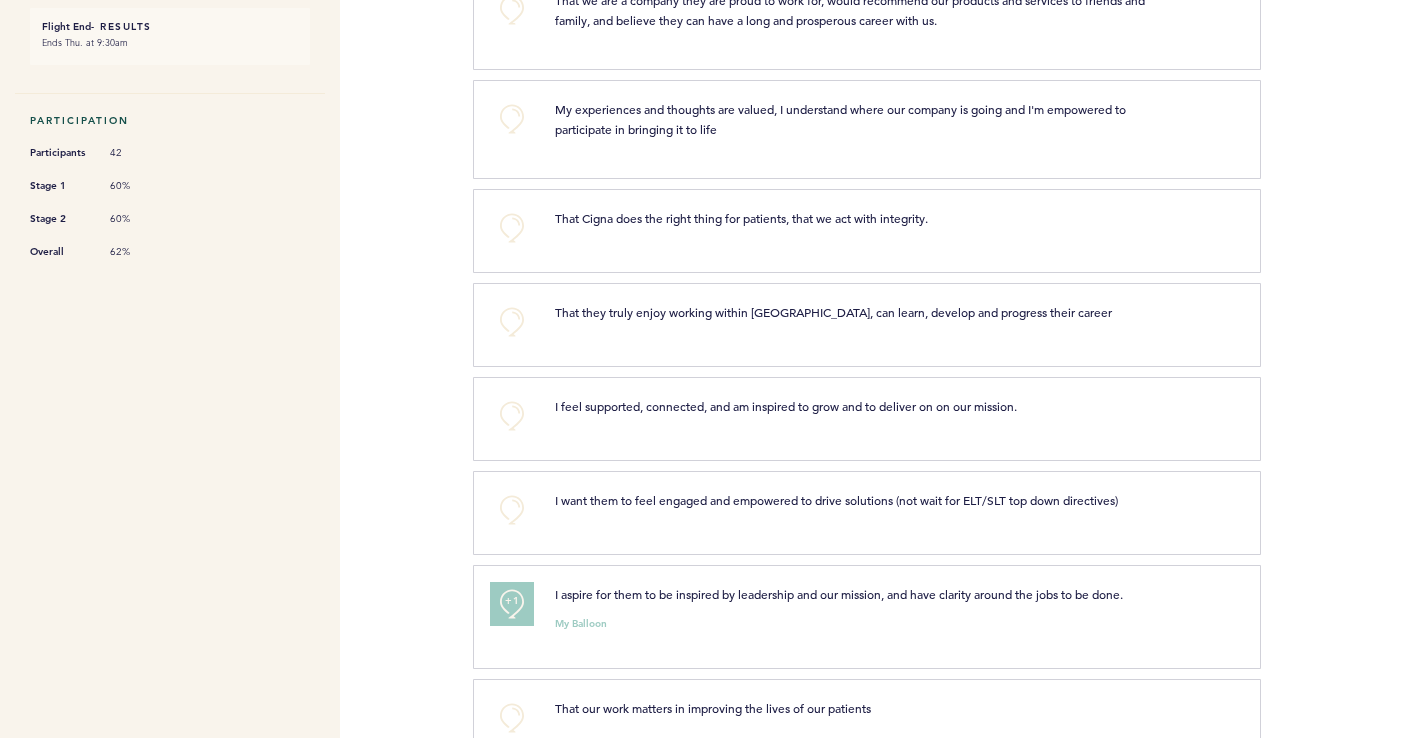 scroll, scrollTop: 533, scrollLeft: 0, axis: vertical 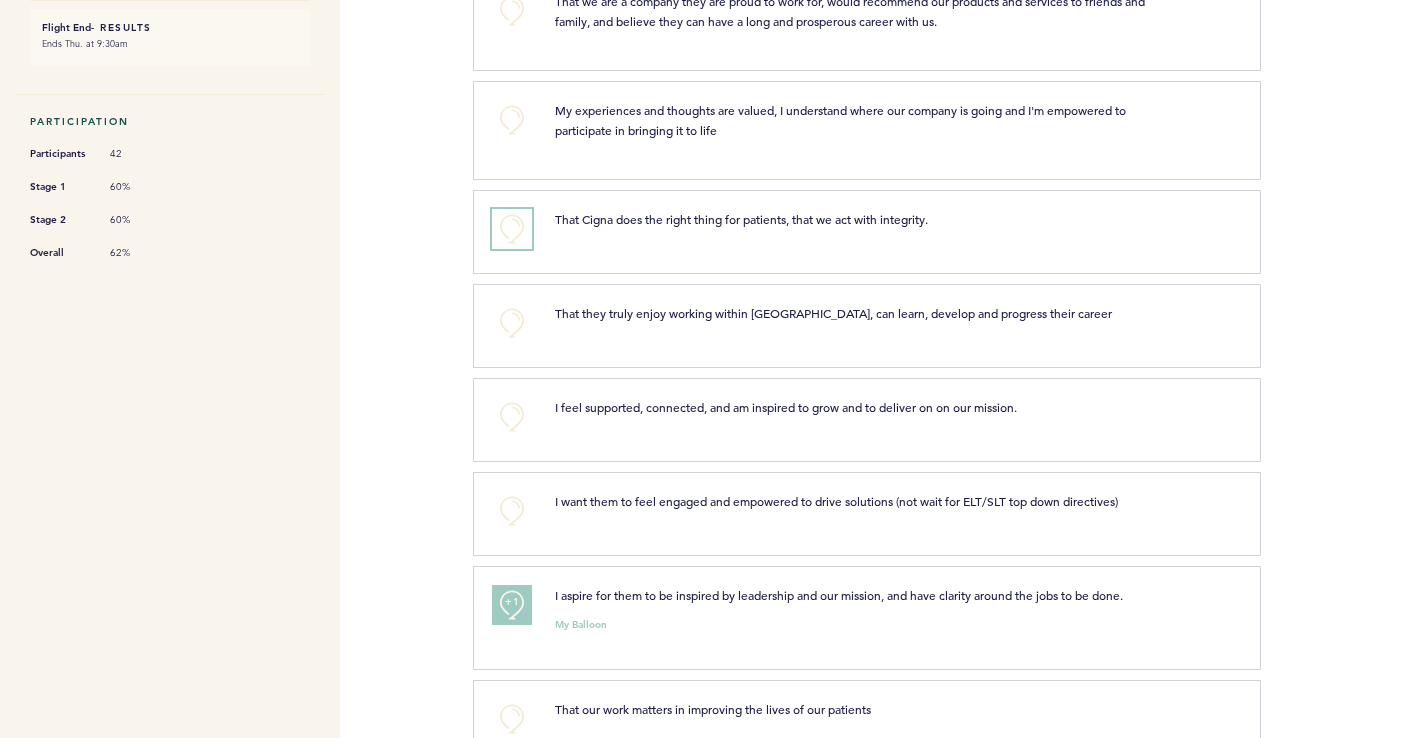 click on "+0" at bounding box center (512, 229) 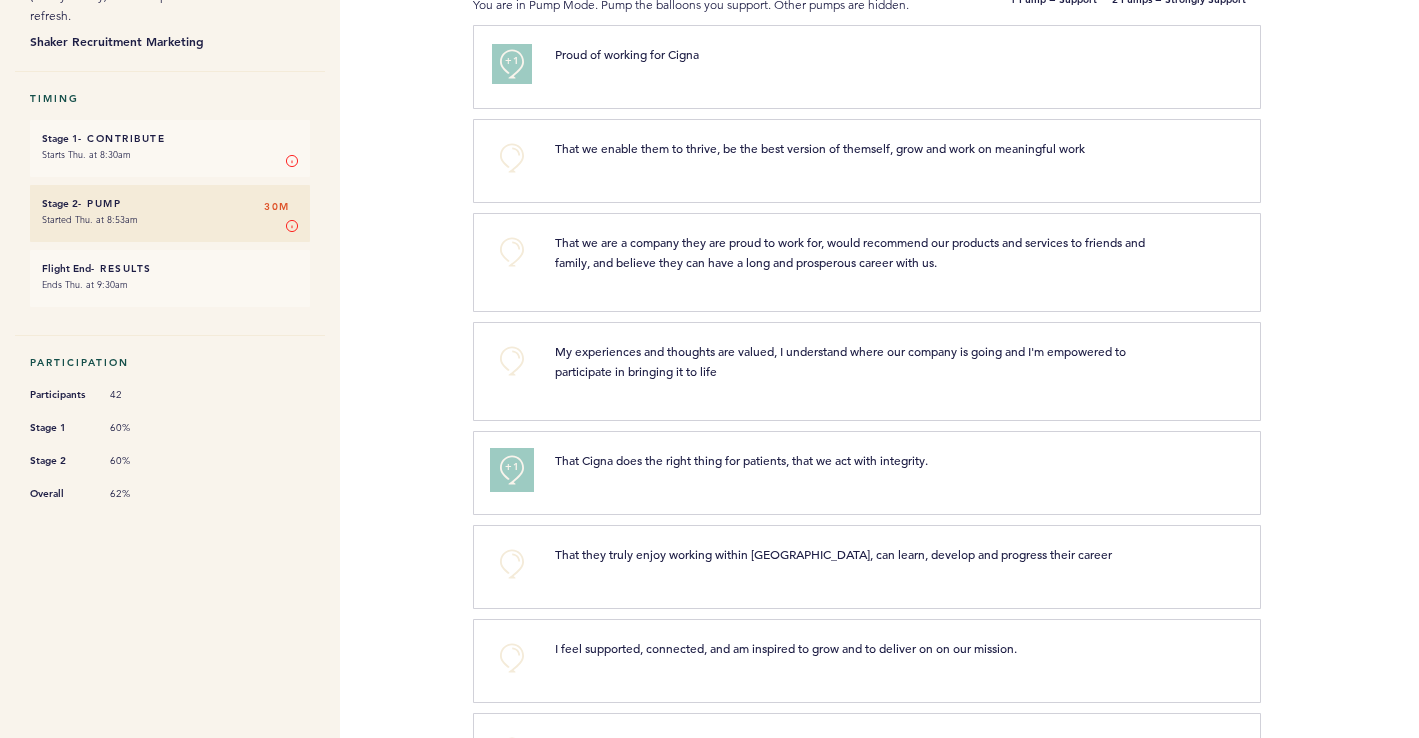 scroll, scrollTop: 293, scrollLeft: 0, axis: vertical 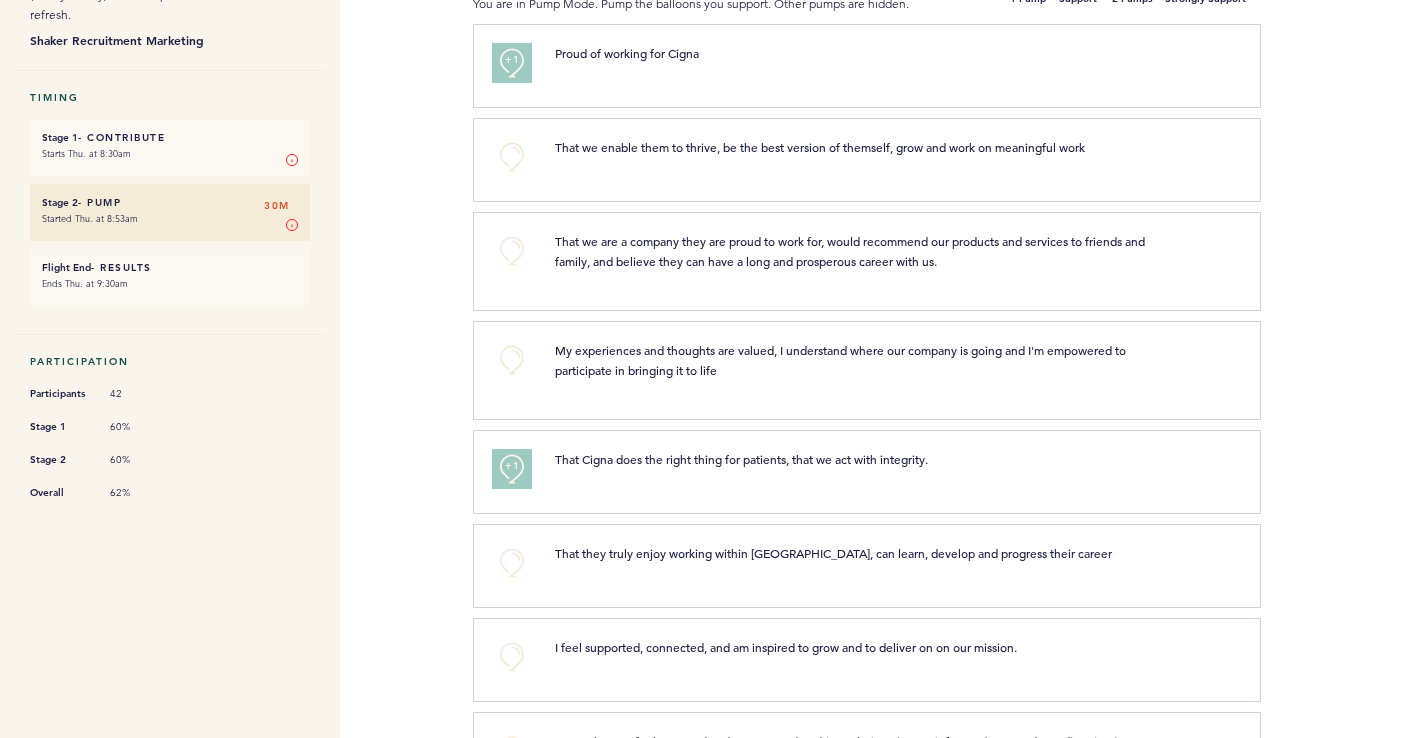 click on "Ends Thu. at 9:30am" at bounding box center (170, 284) 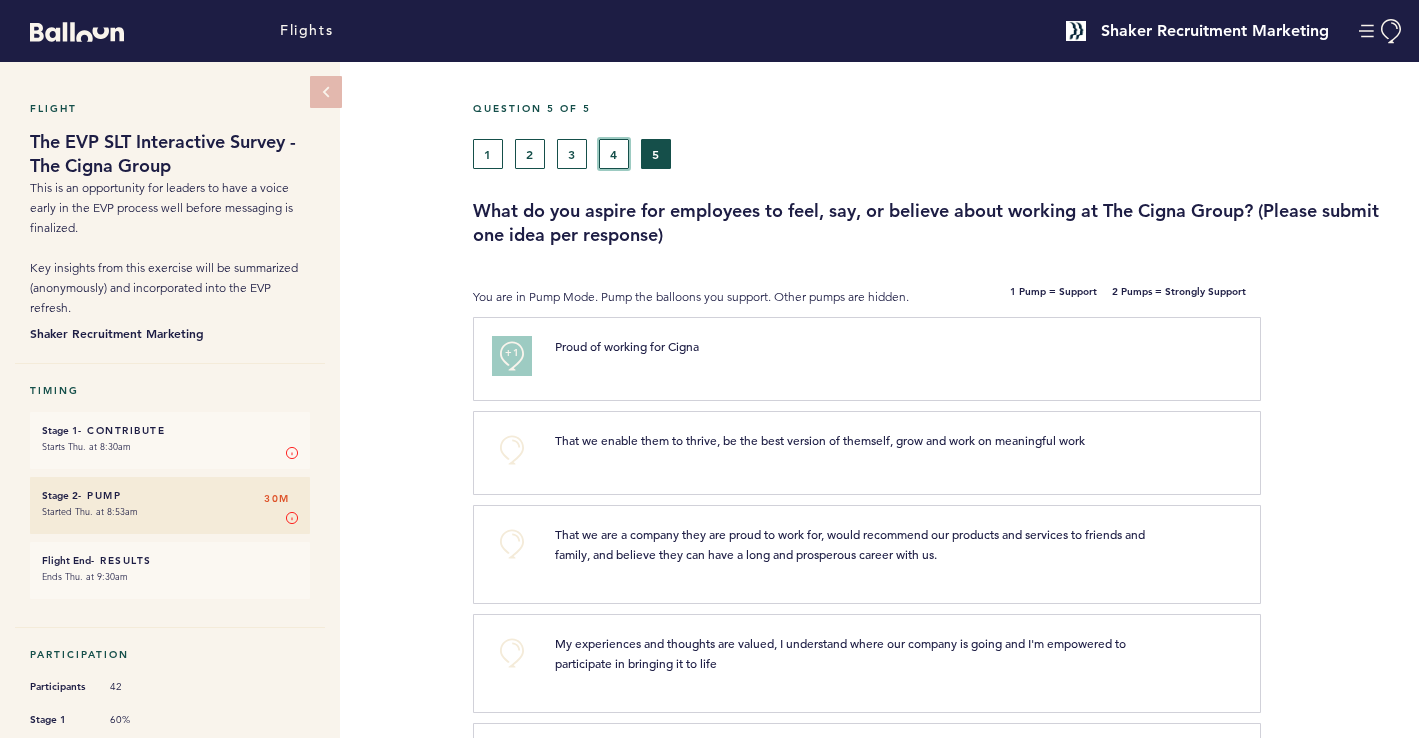 click on "4" at bounding box center (614, 154) 